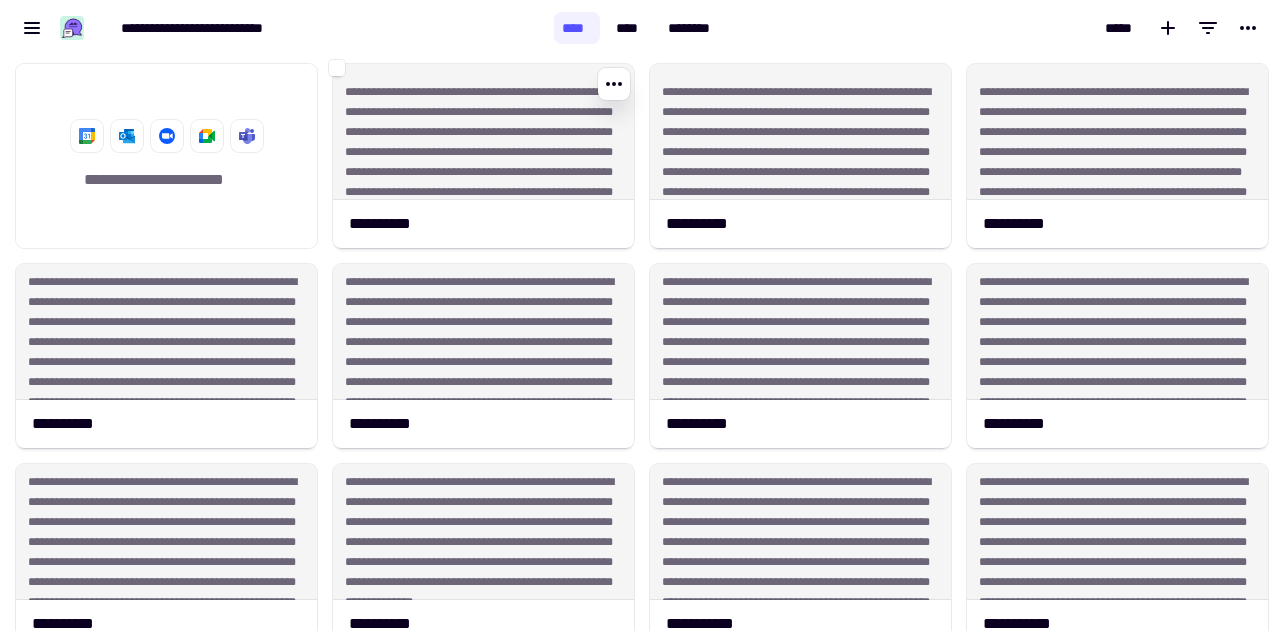 scroll, scrollTop: 0, scrollLeft: 0, axis: both 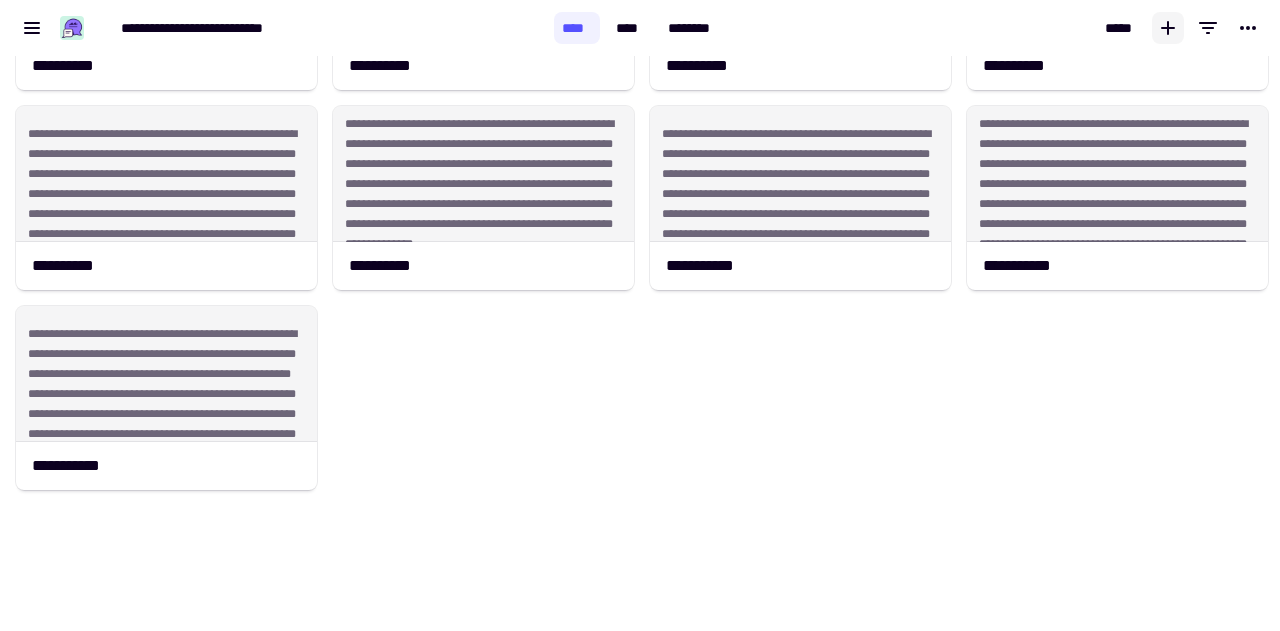 click 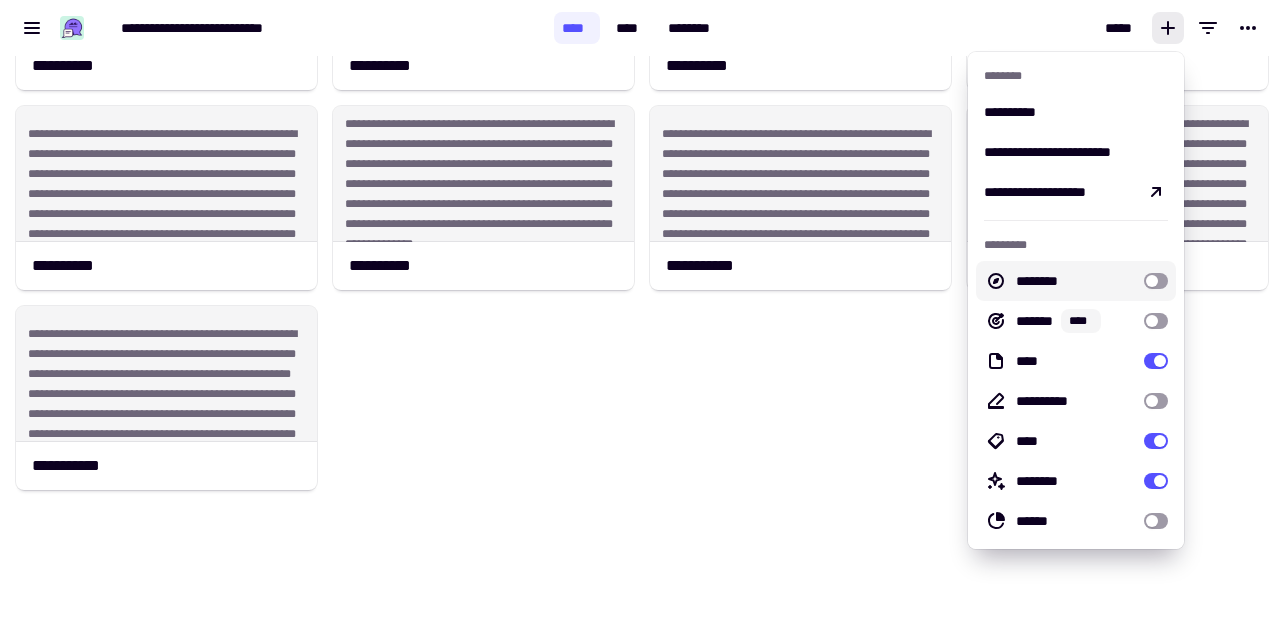 click on "**********" 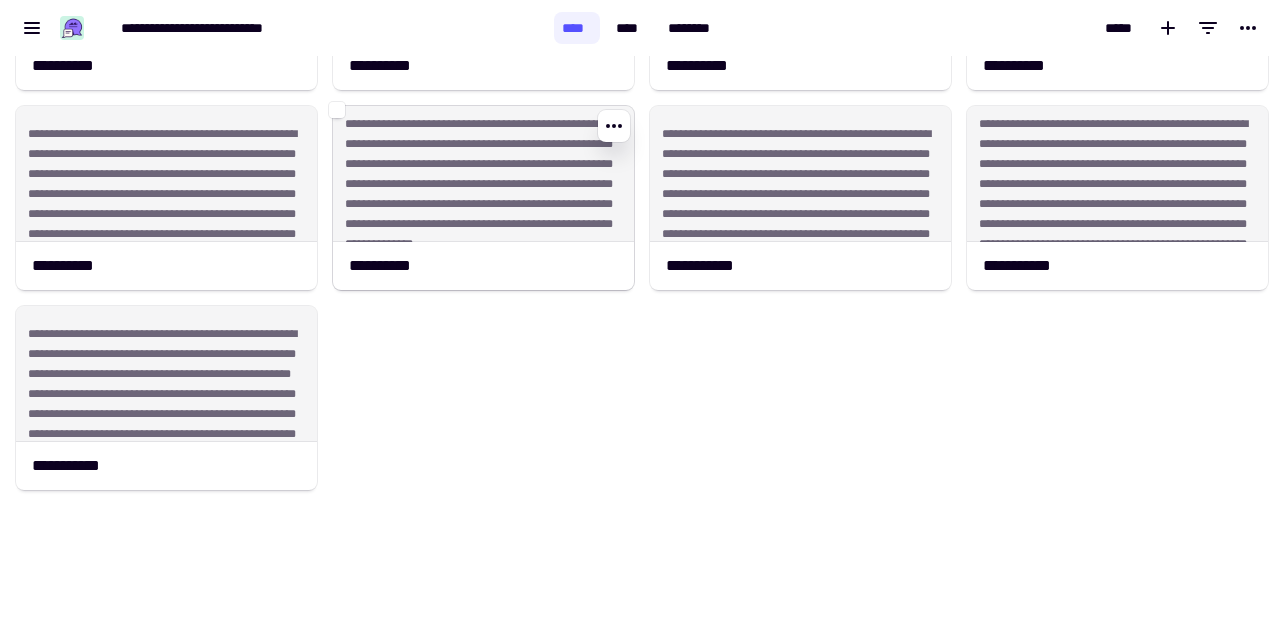 scroll, scrollTop: 0, scrollLeft: 0, axis: both 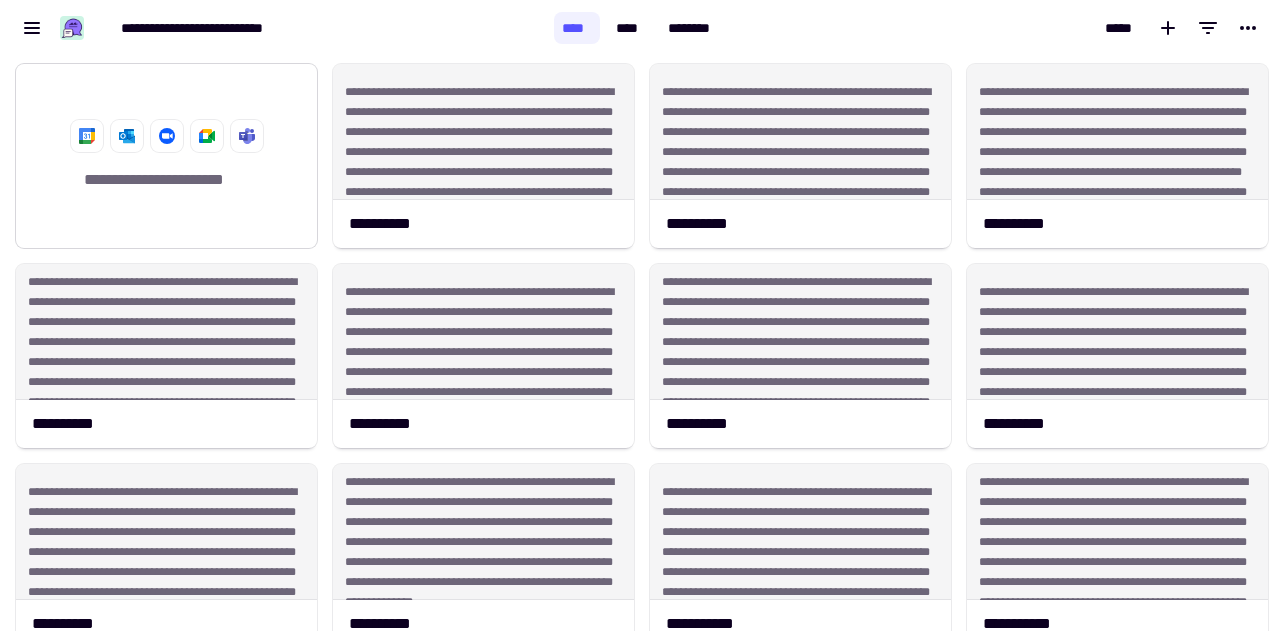 click 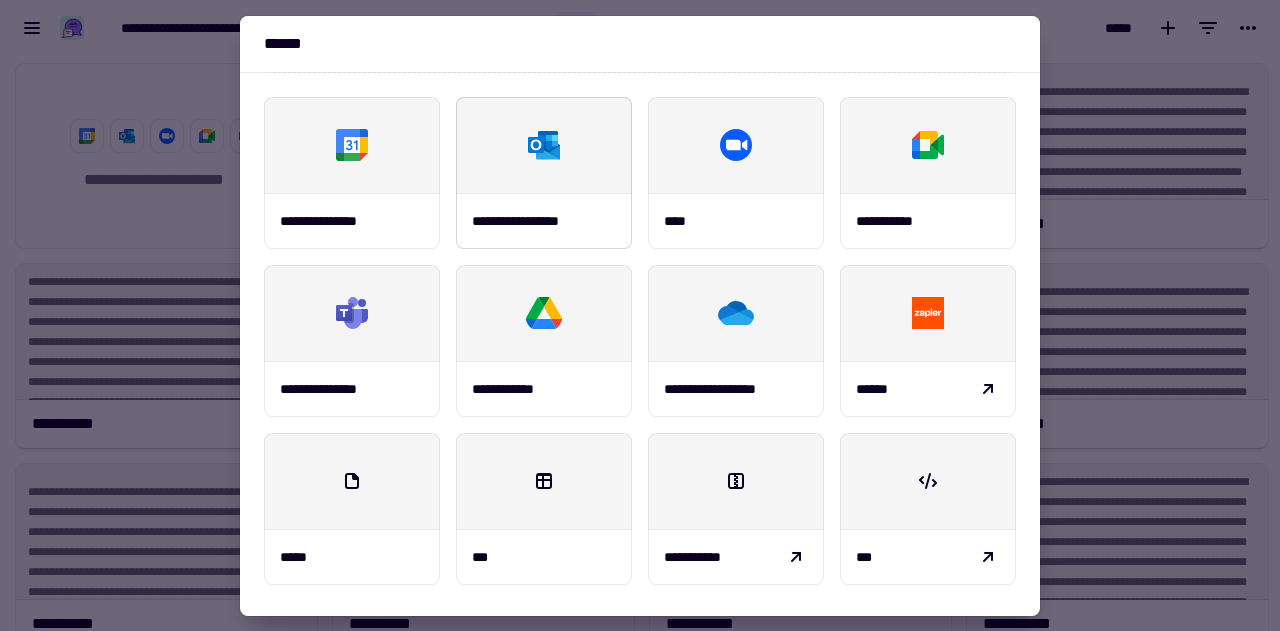 scroll, scrollTop: 257, scrollLeft: 0, axis: vertical 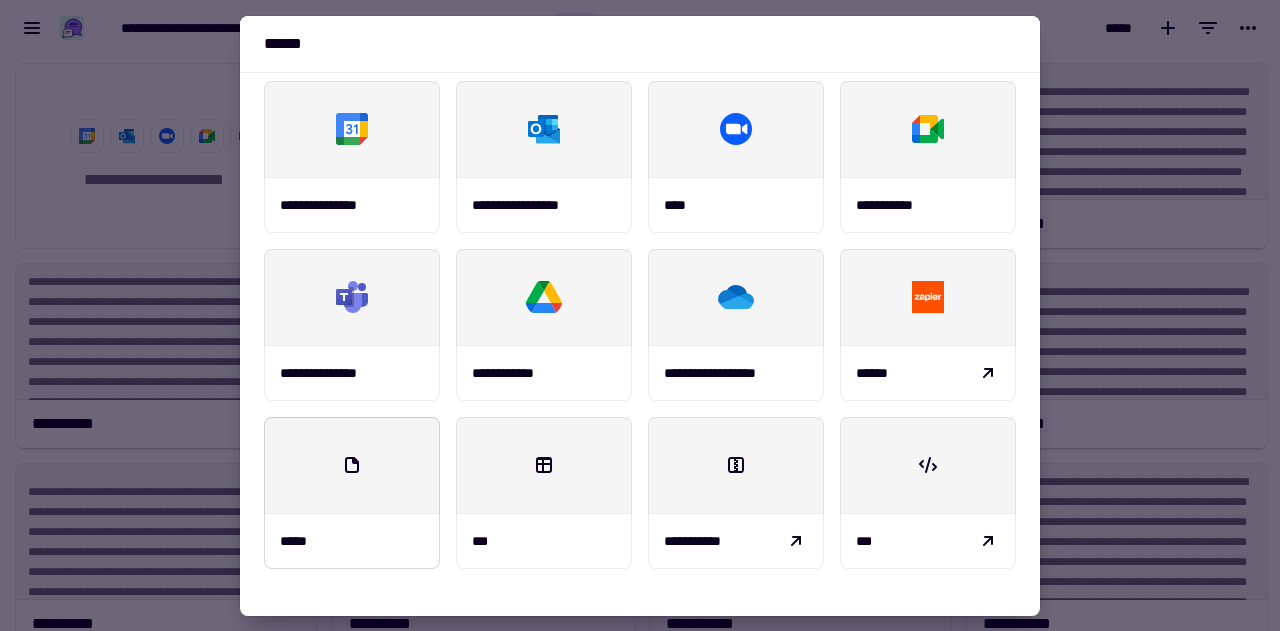 click at bounding box center [352, 465] 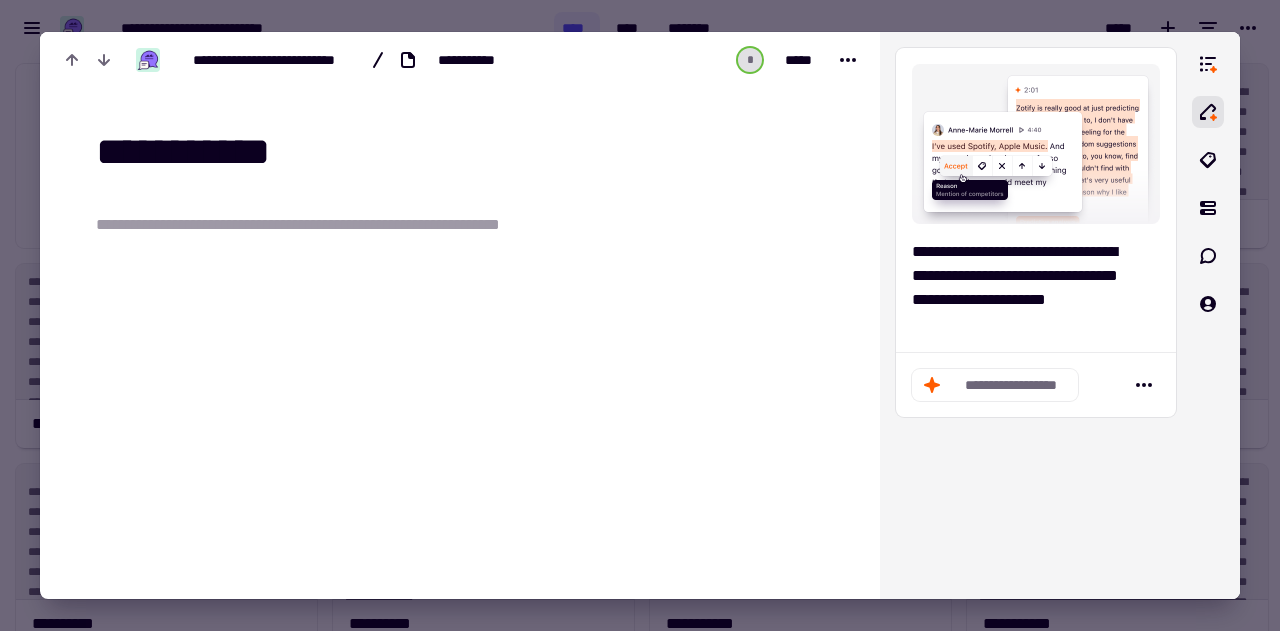 type on "**********" 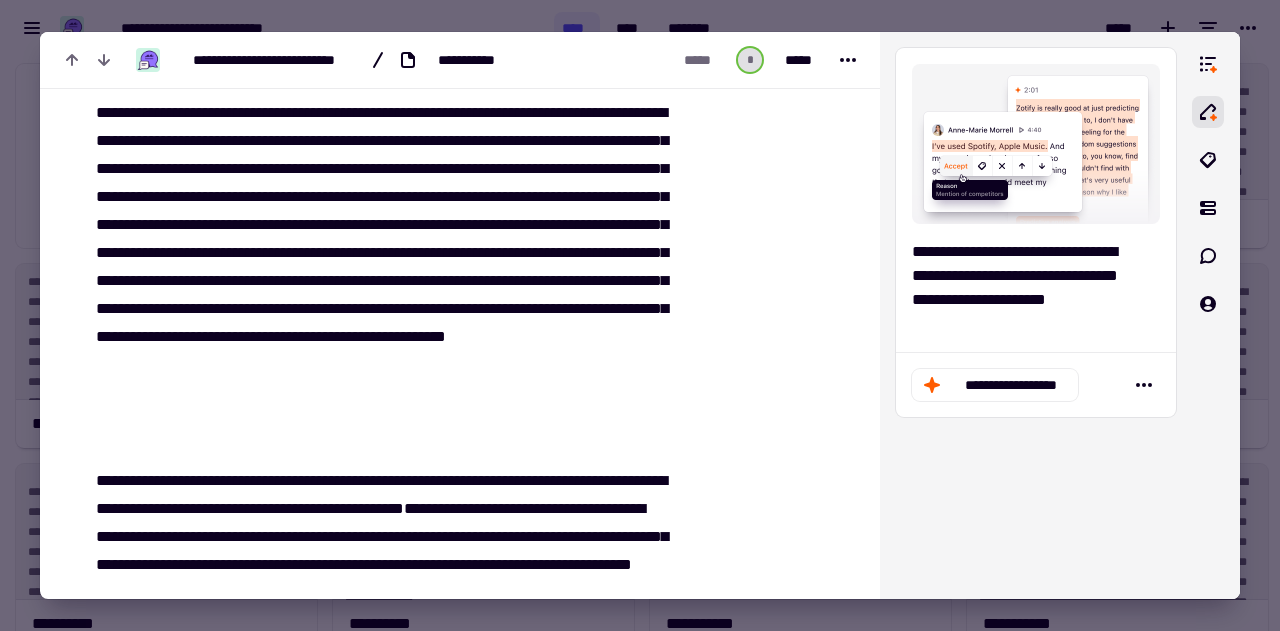 scroll, scrollTop: 0, scrollLeft: 0, axis: both 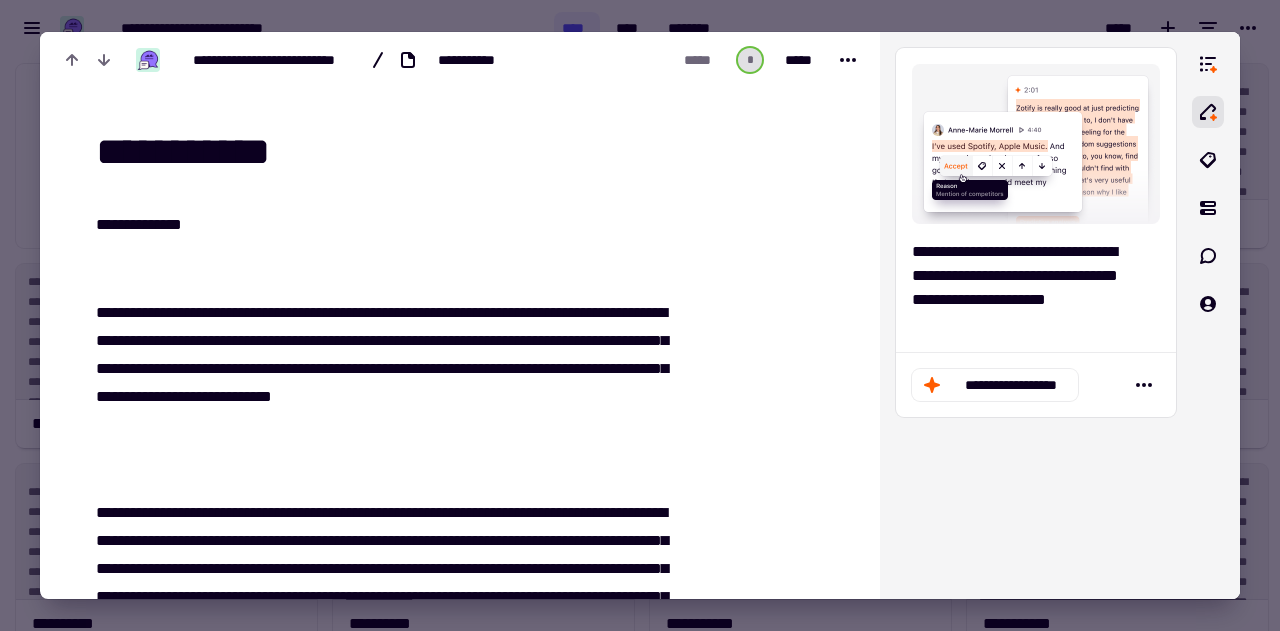 click at bounding box center [379, 269] 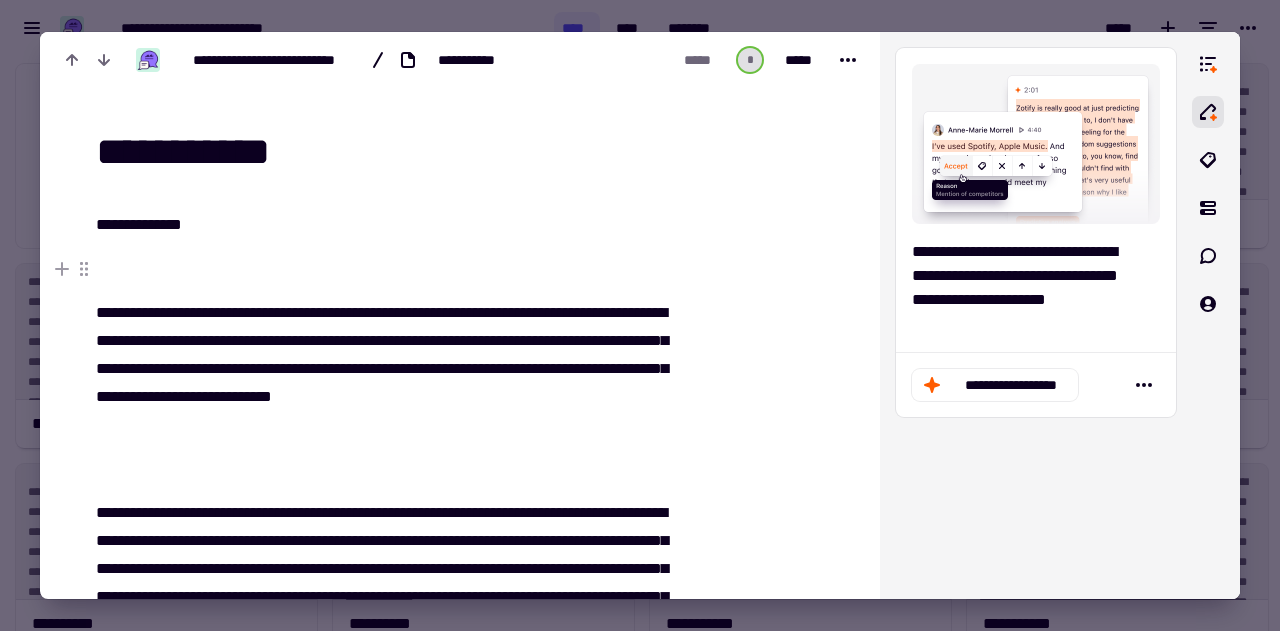 type 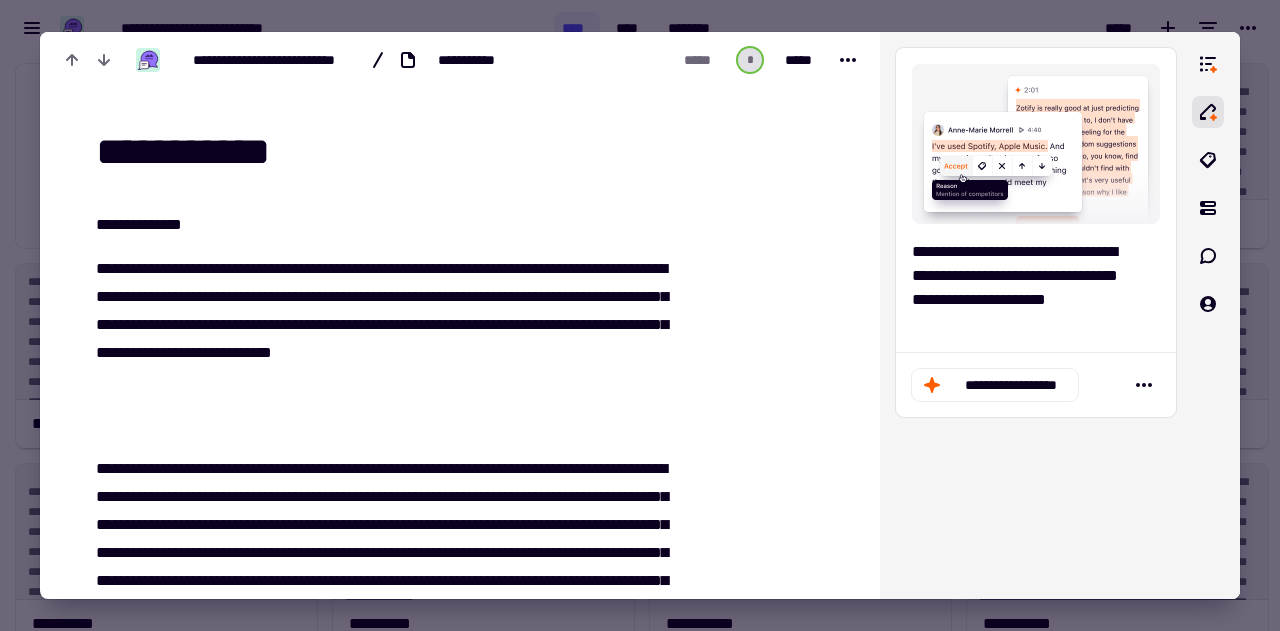click on "**********" at bounding box center [373, 1751] 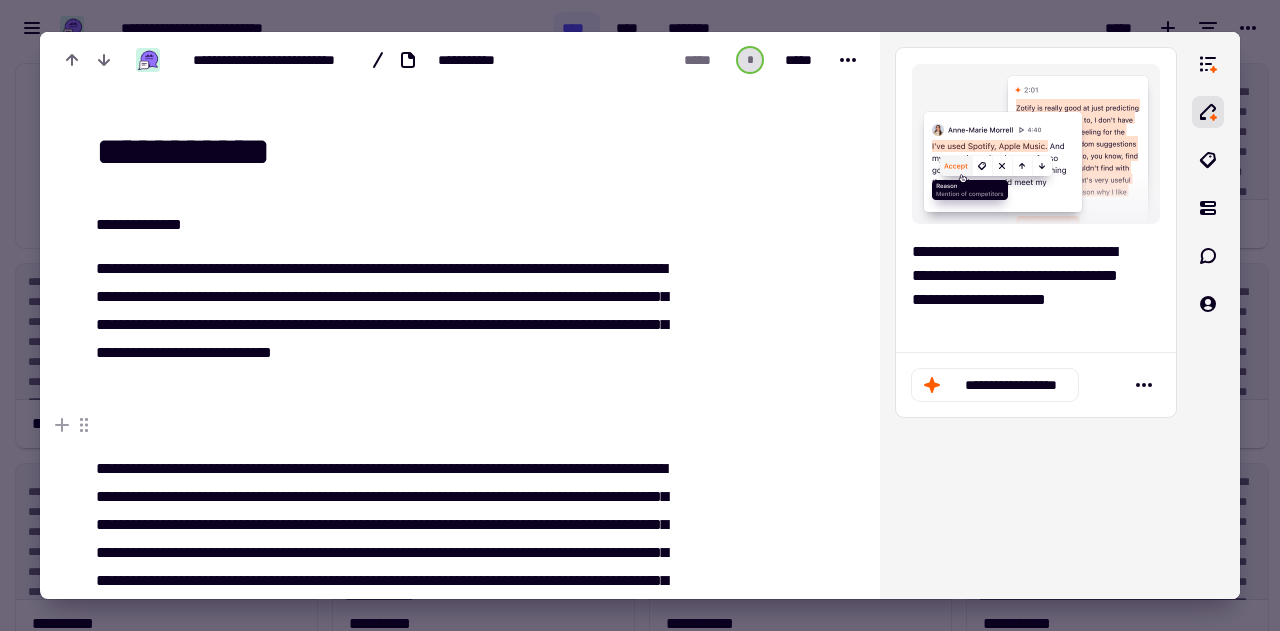 click at bounding box center [379, 425] 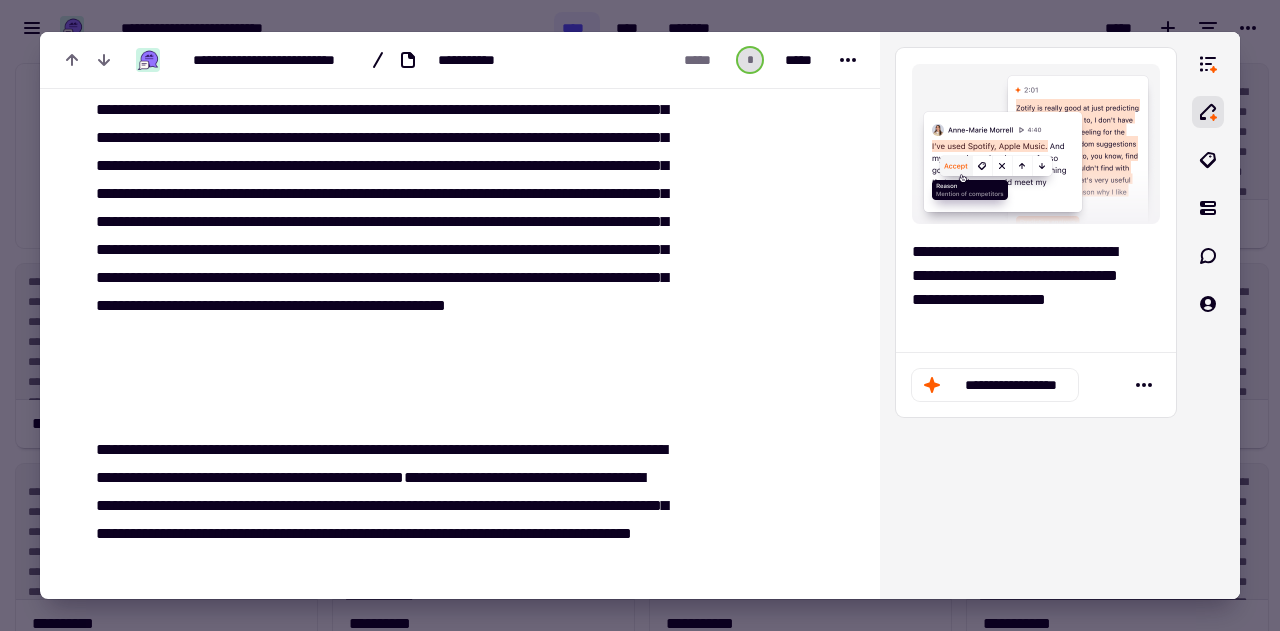 scroll, scrollTop: 344, scrollLeft: 0, axis: vertical 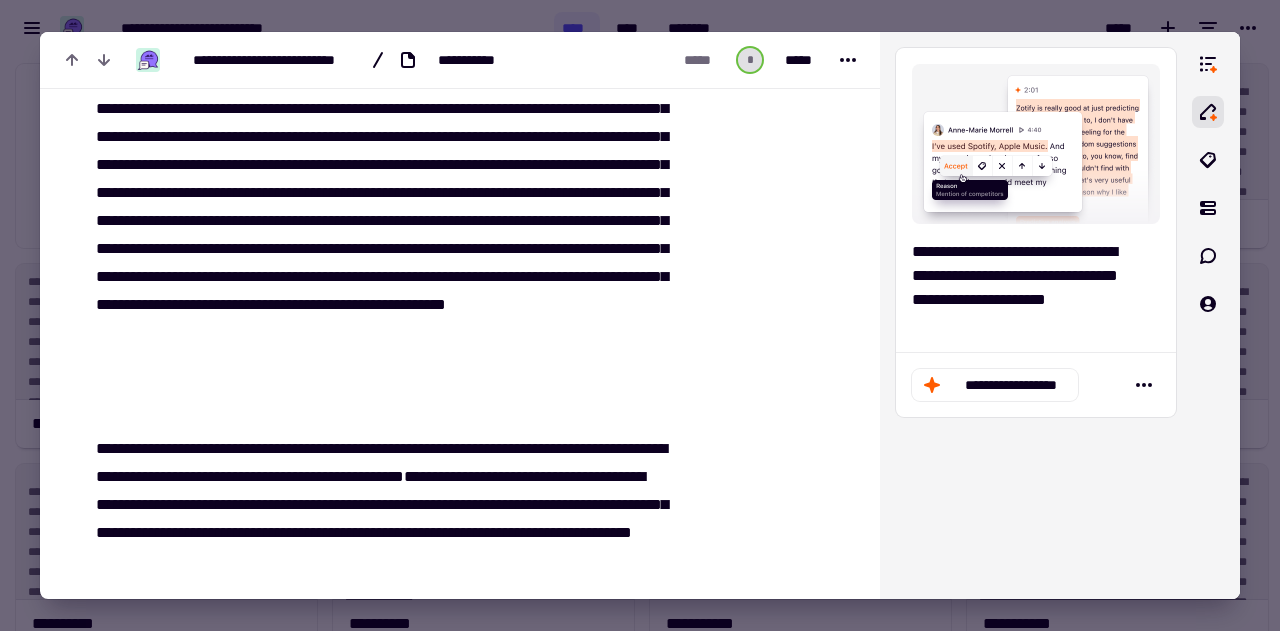 click on "**********" at bounding box center (373, 1385) 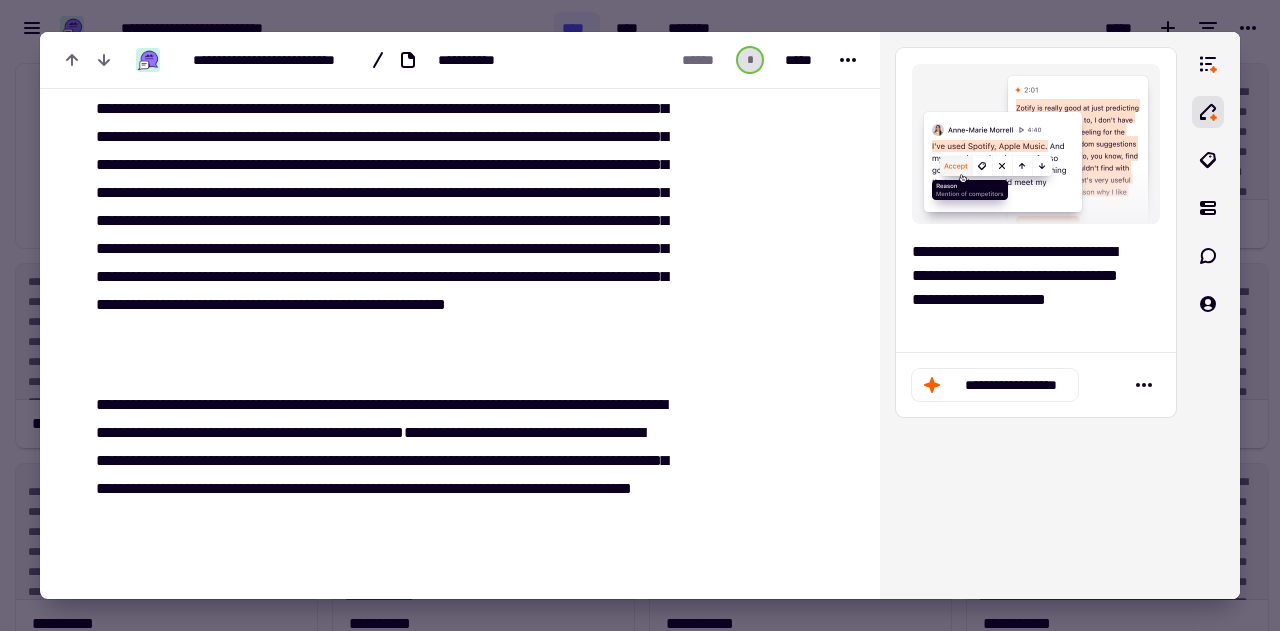 scroll, scrollTop: 515, scrollLeft: 0, axis: vertical 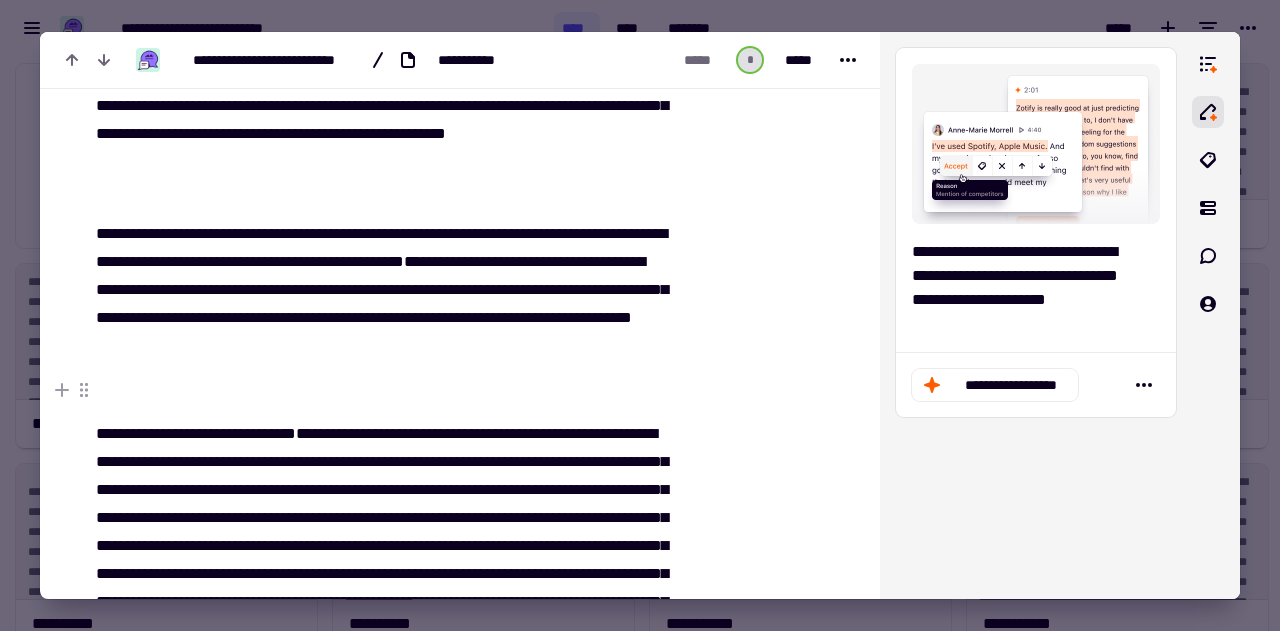 click at bounding box center (379, 390) 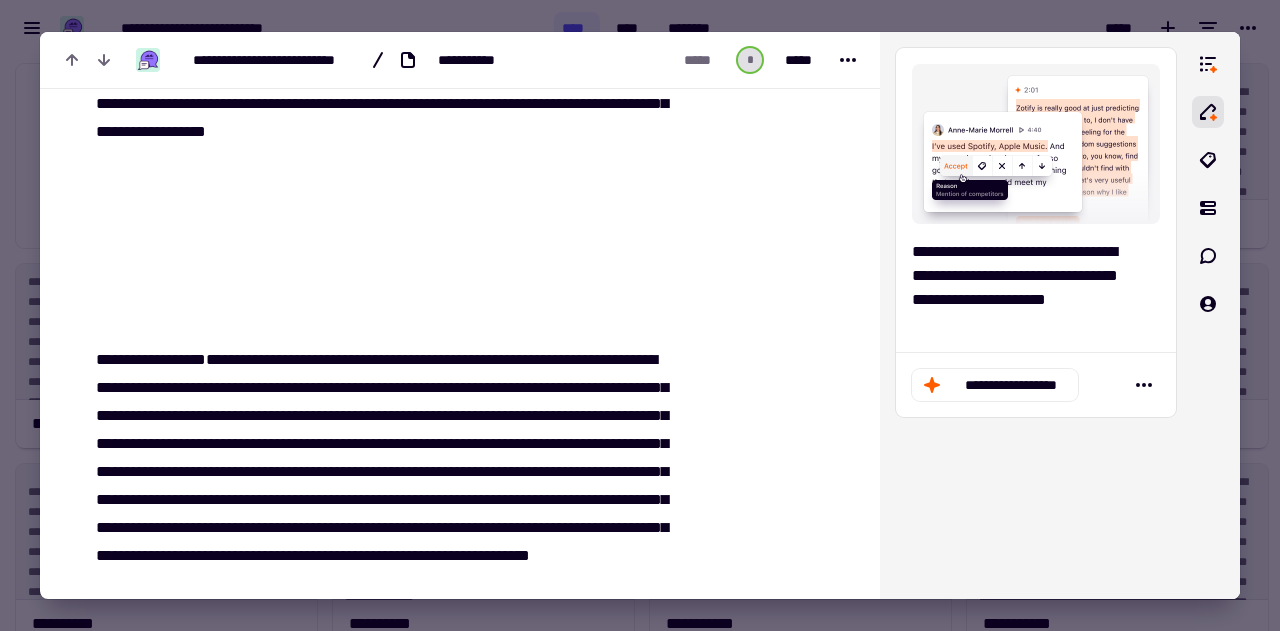 scroll, scrollTop: 1396, scrollLeft: 0, axis: vertical 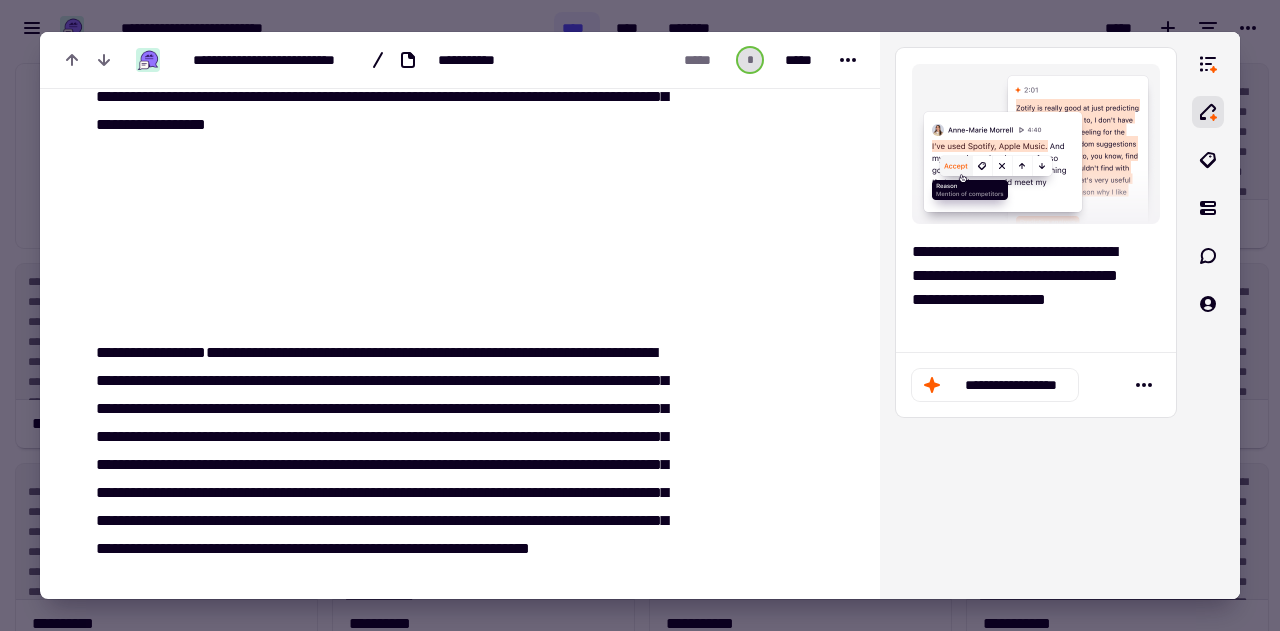 click on "**********" at bounding box center (373, 289) 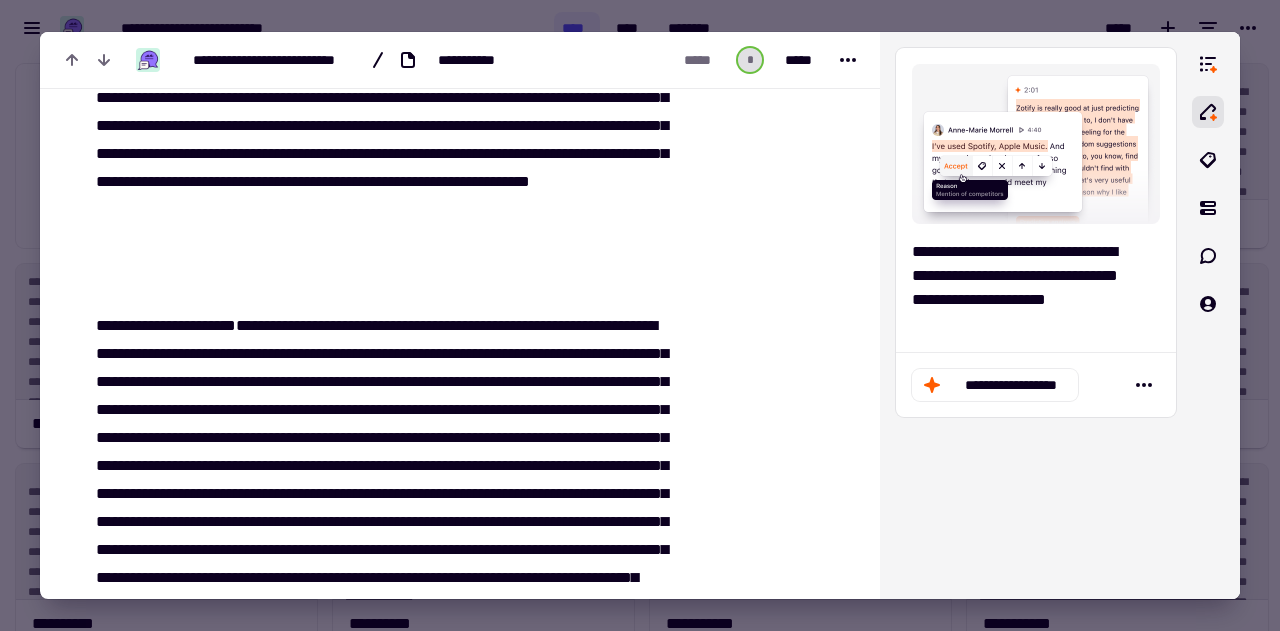 scroll, scrollTop: 1726, scrollLeft: 0, axis: vertical 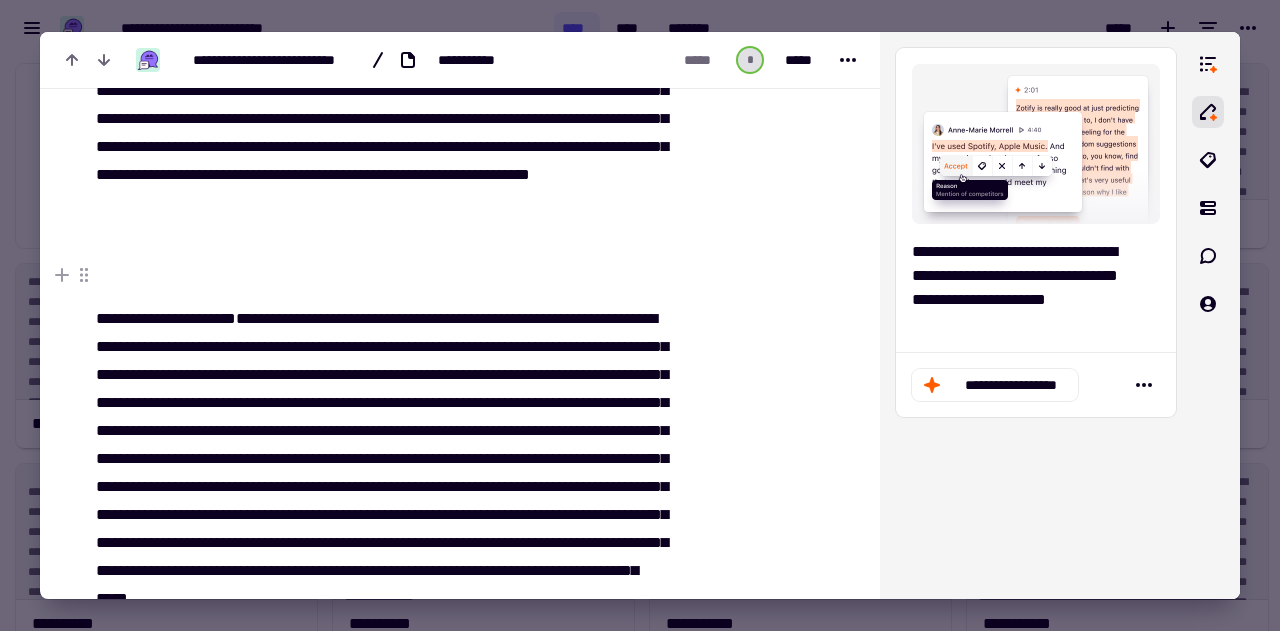 click at bounding box center [379, 275] 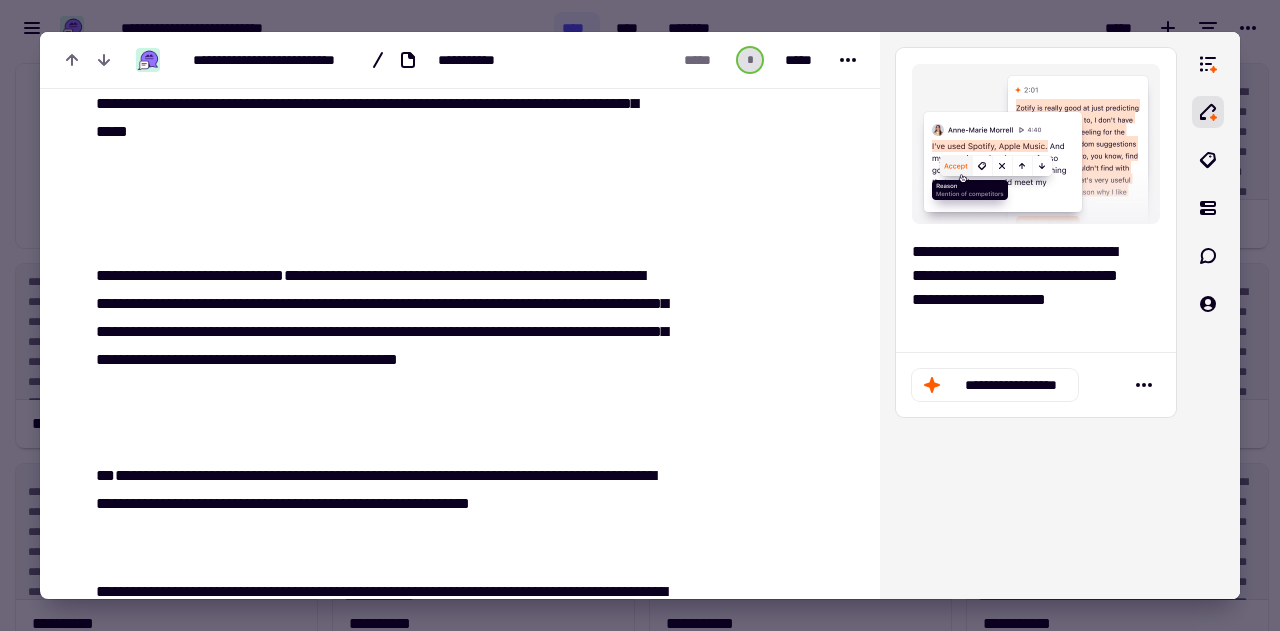 scroll, scrollTop: 2151, scrollLeft: 0, axis: vertical 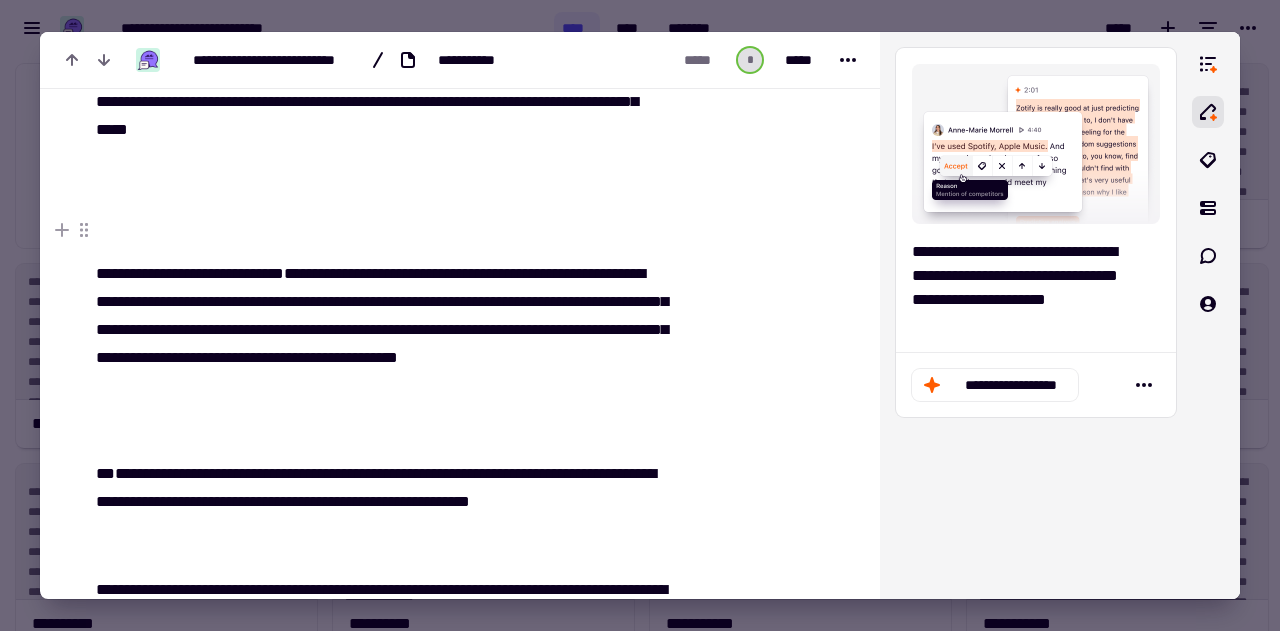 click at bounding box center (379, 230) 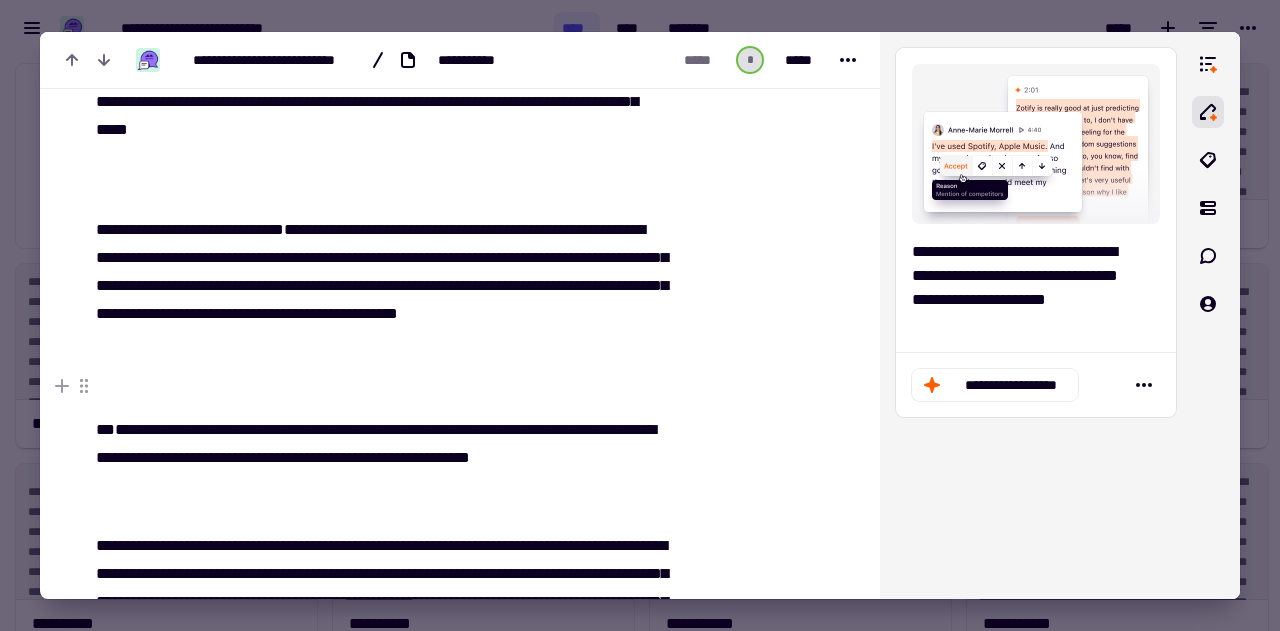 click at bounding box center [379, 386] 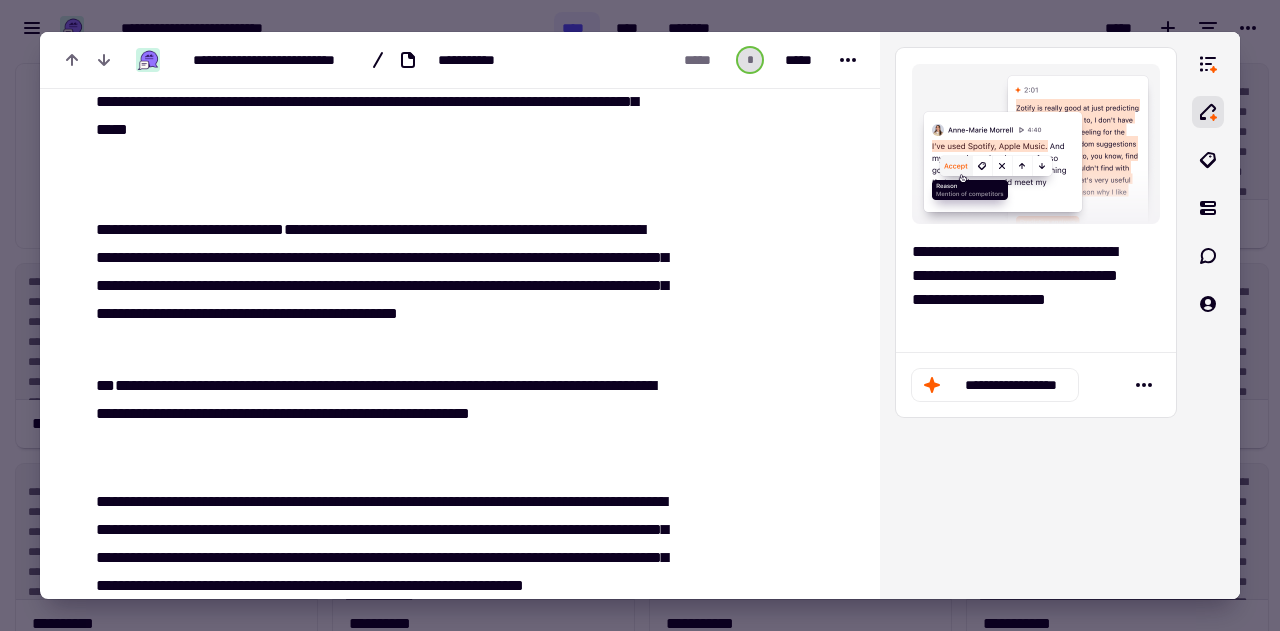 scroll, scrollTop: 2301, scrollLeft: 0, axis: vertical 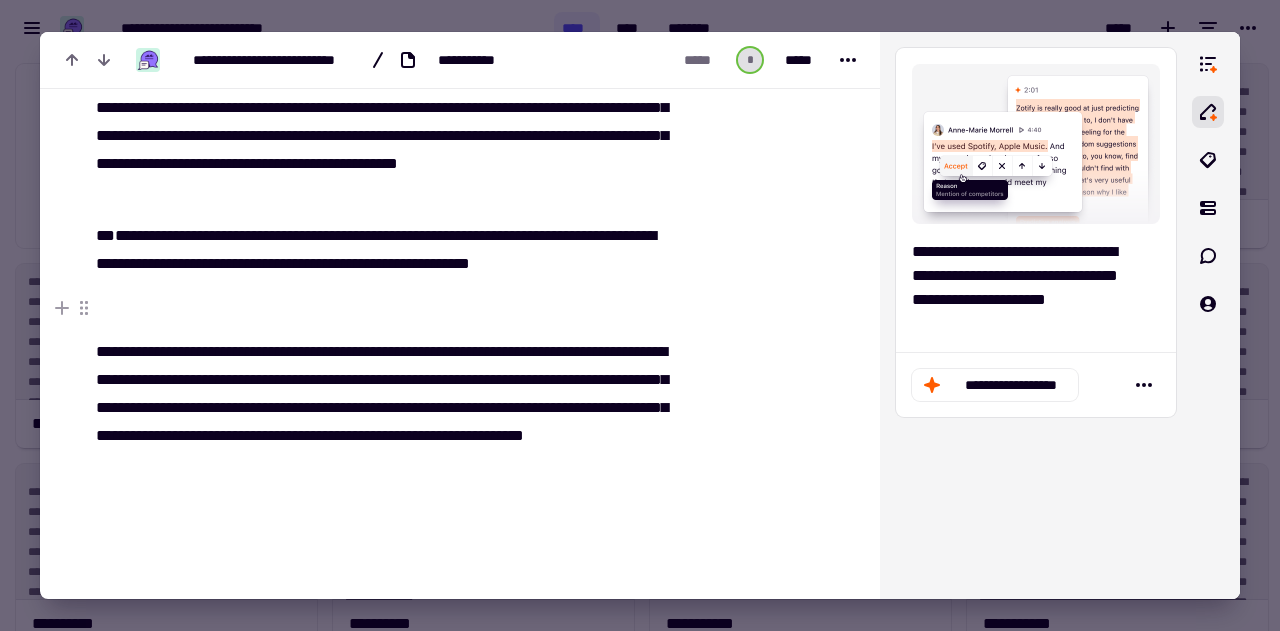 click at bounding box center [379, 308] 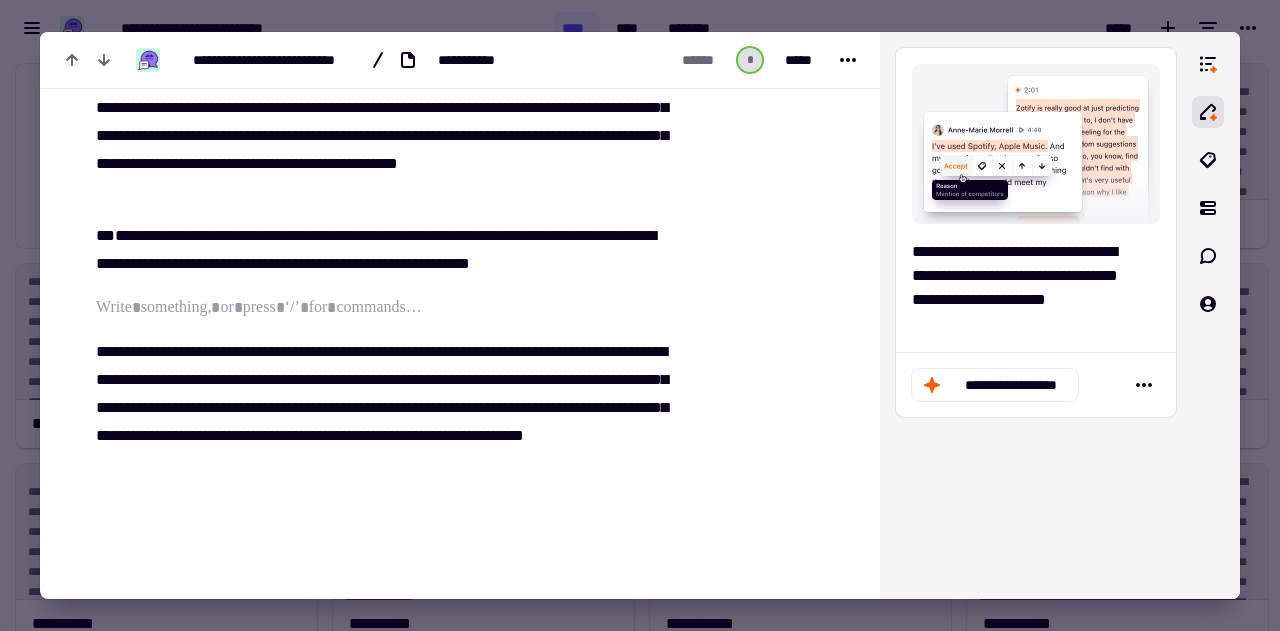 scroll, scrollTop: 2306, scrollLeft: 0, axis: vertical 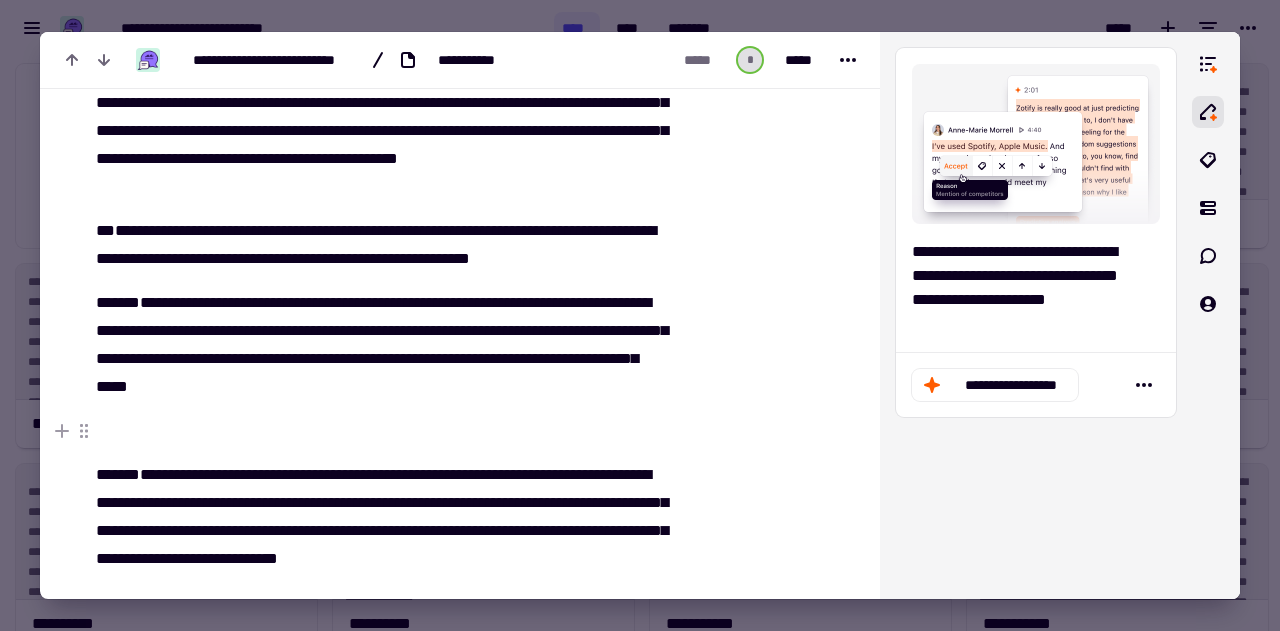click at bounding box center [379, 431] 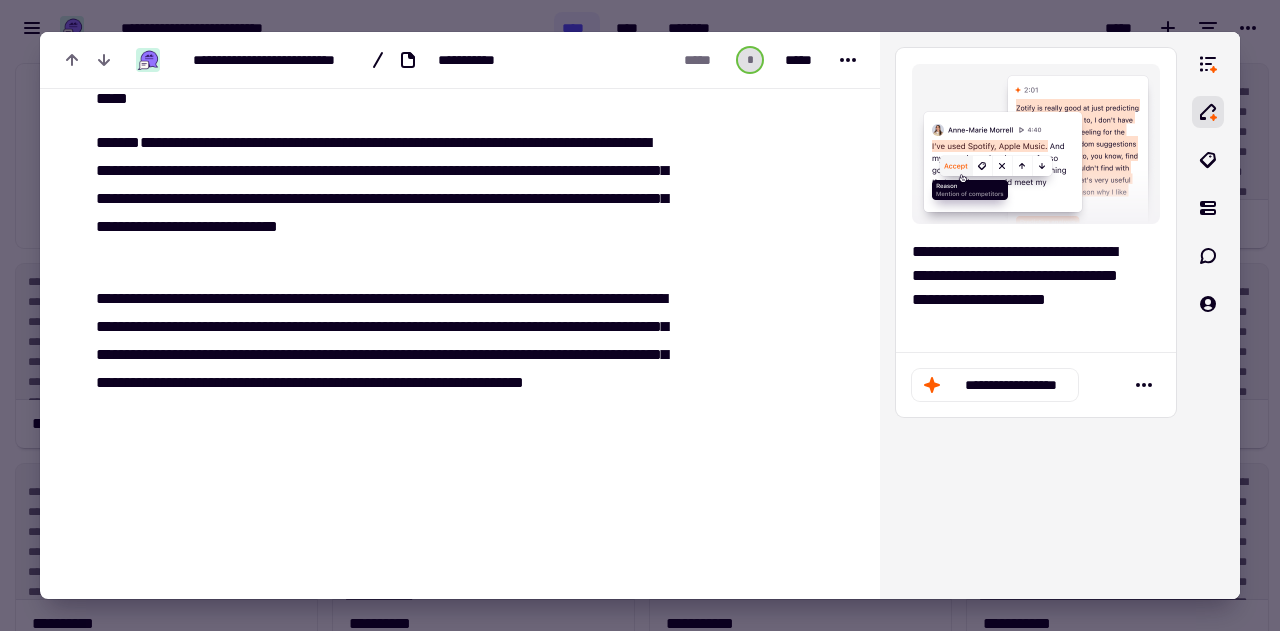 scroll, scrollTop: 2400, scrollLeft: 0, axis: vertical 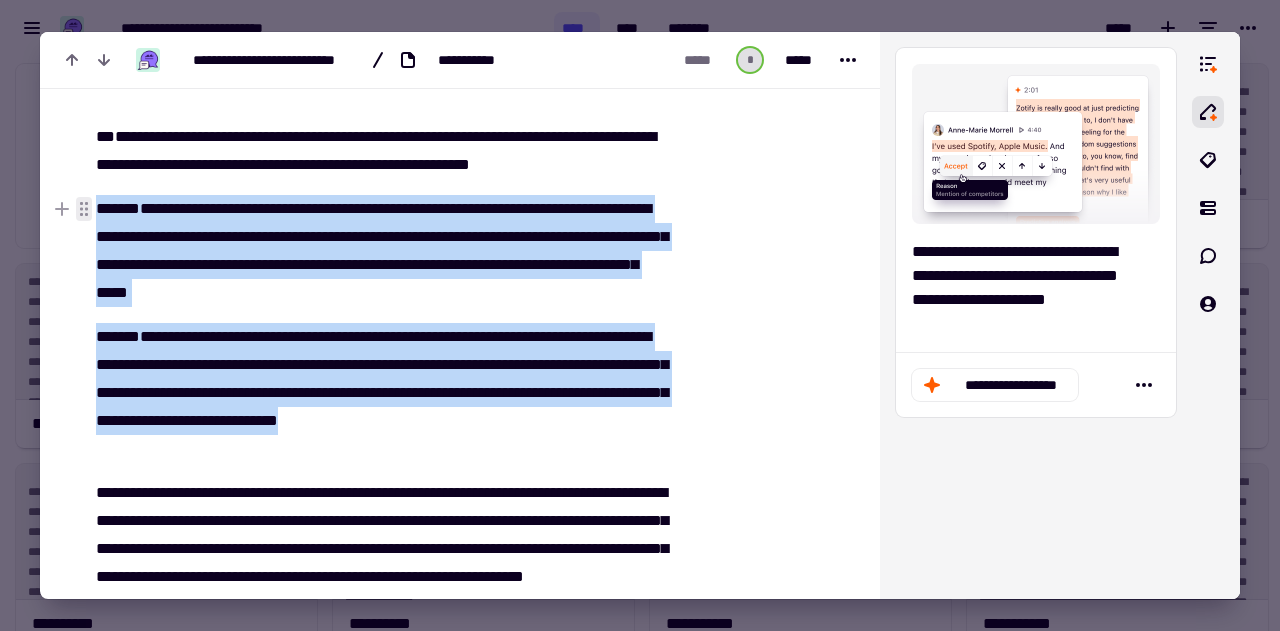 drag, startPoint x: 148, startPoint y: 455, endPoint x: 94, endPoint y: 204, distance: 256.74307 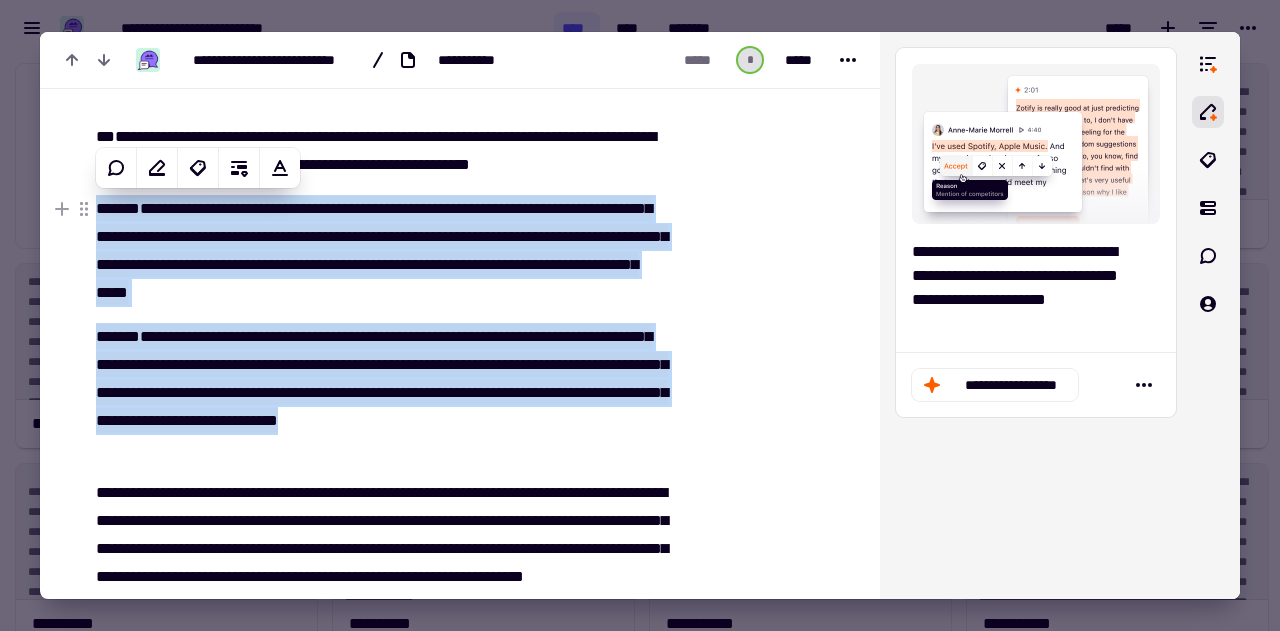 copy on "**********" 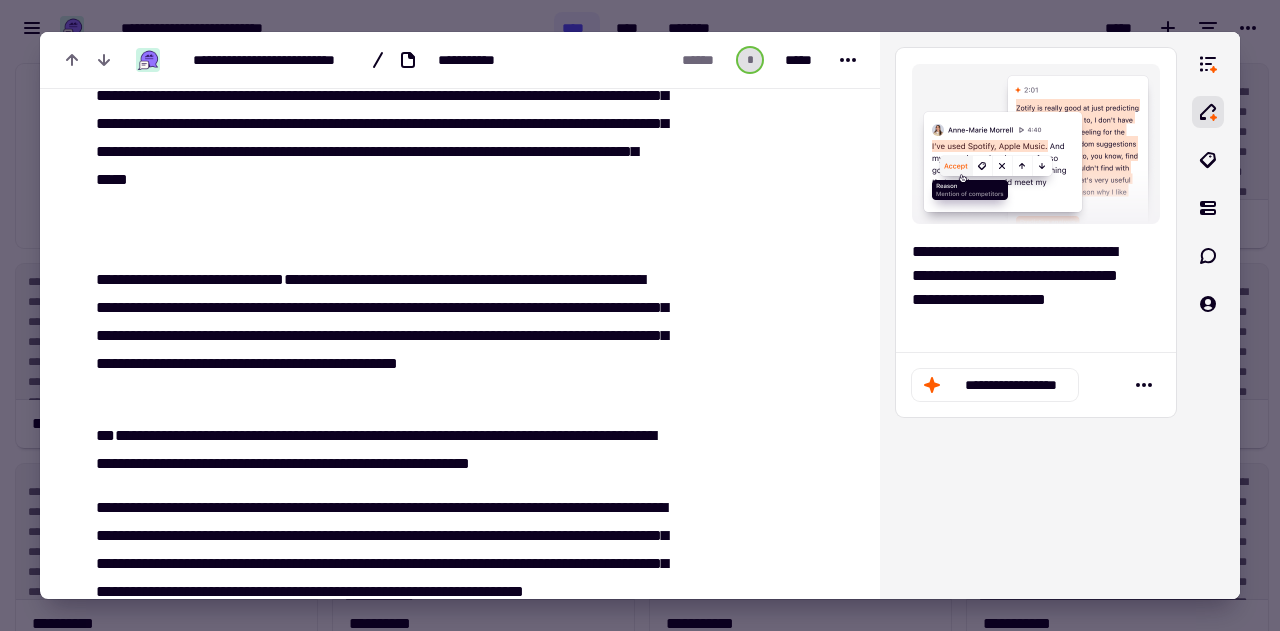 scroll, scrollTop: 2059, scrollLeft: 0, axis: vertical 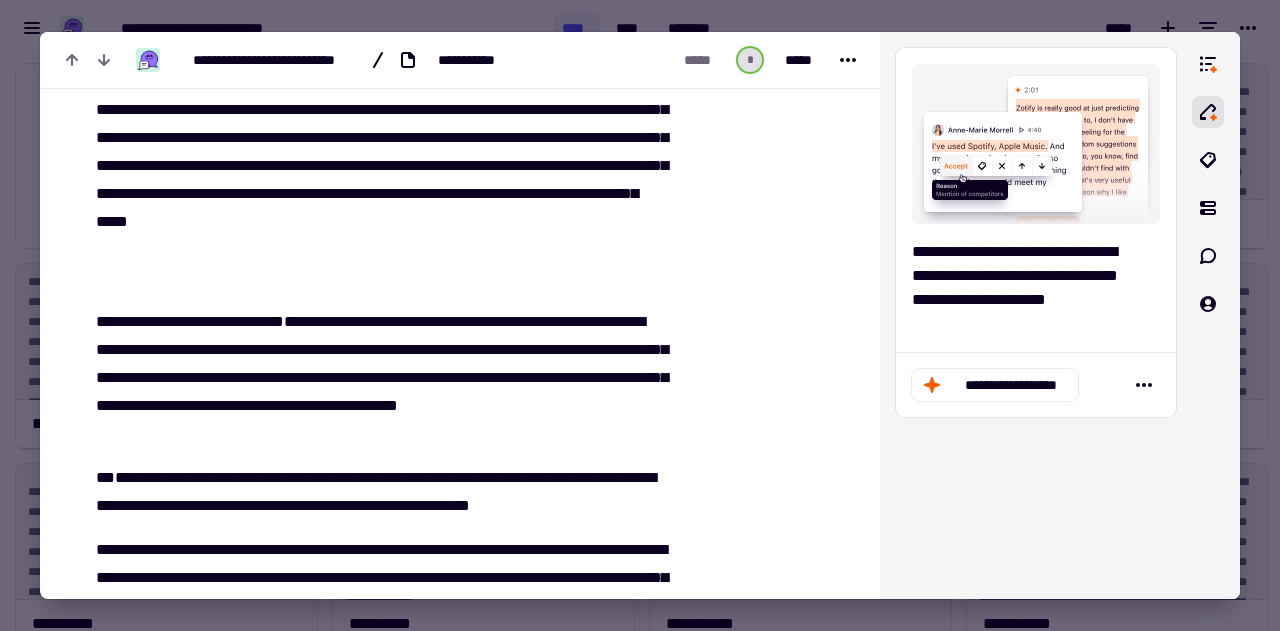 click on "**********" at bounding box center [379, 110] 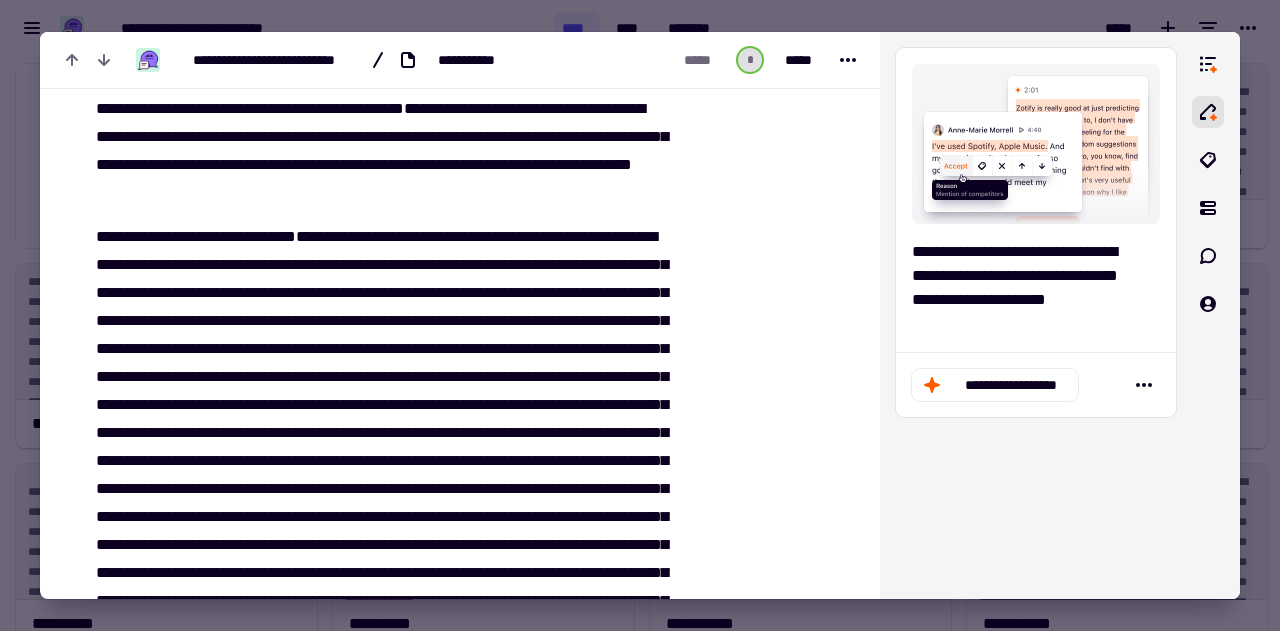 scroll, scrollTop: 0, scrollLeft: 0, axis: both 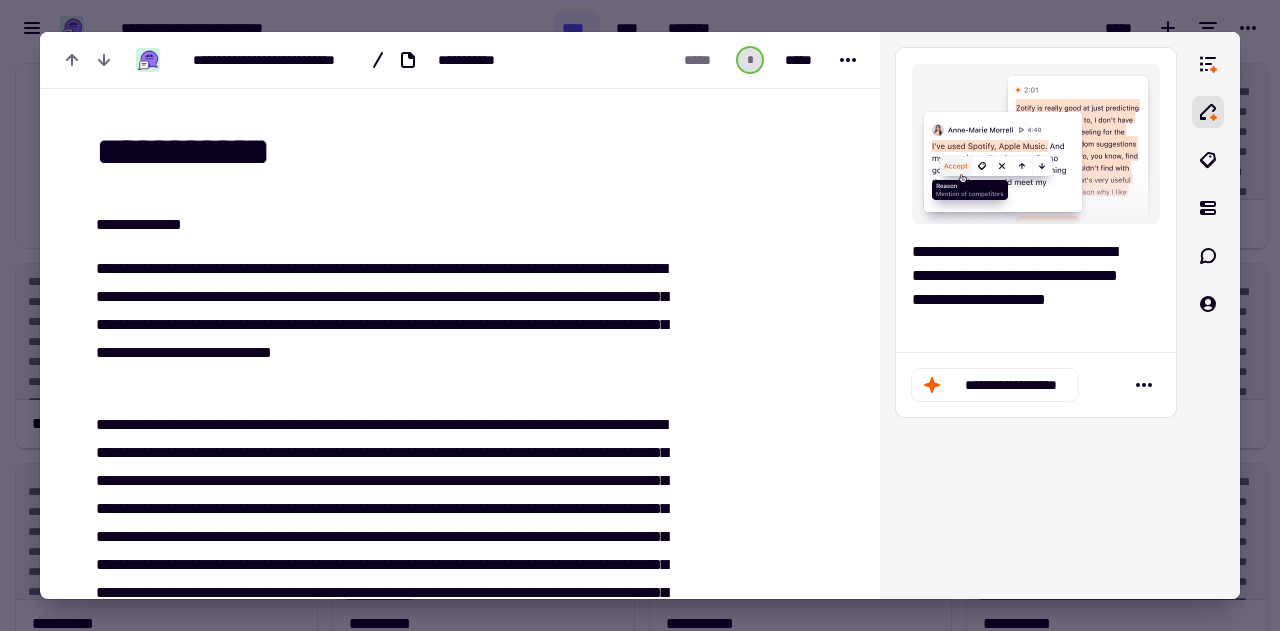 click at bounding box center (640, 315) 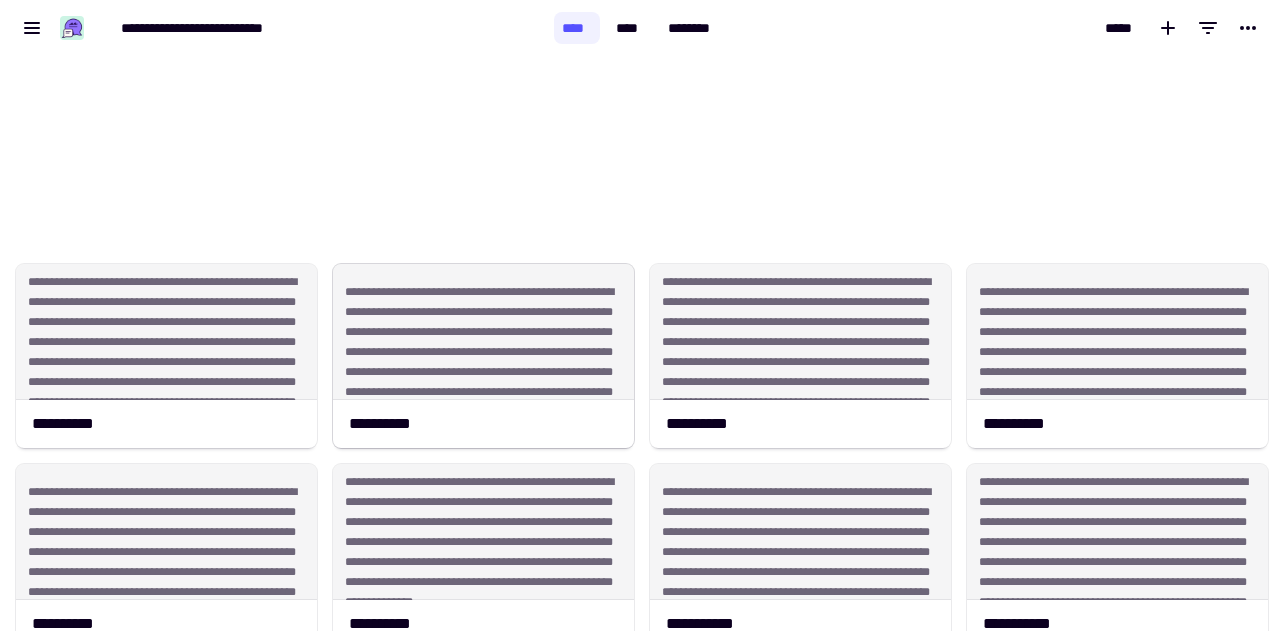 scroll, scrollTop: 358, scrollLeft: 0, axis: vertical 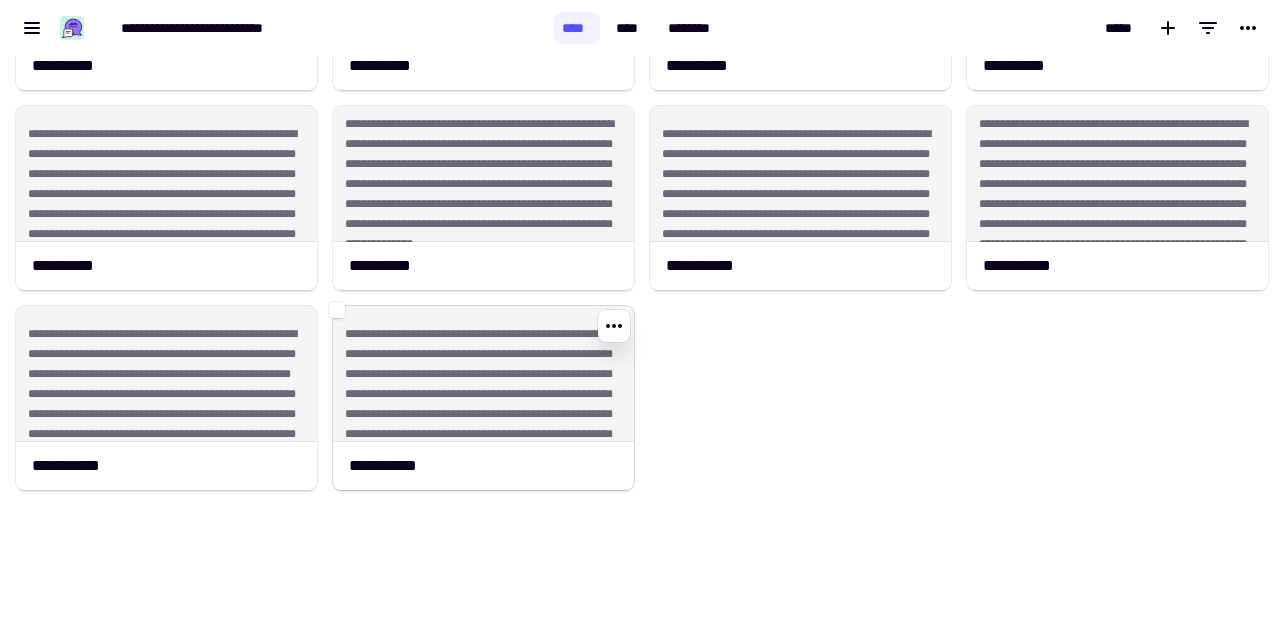 click on "**********" 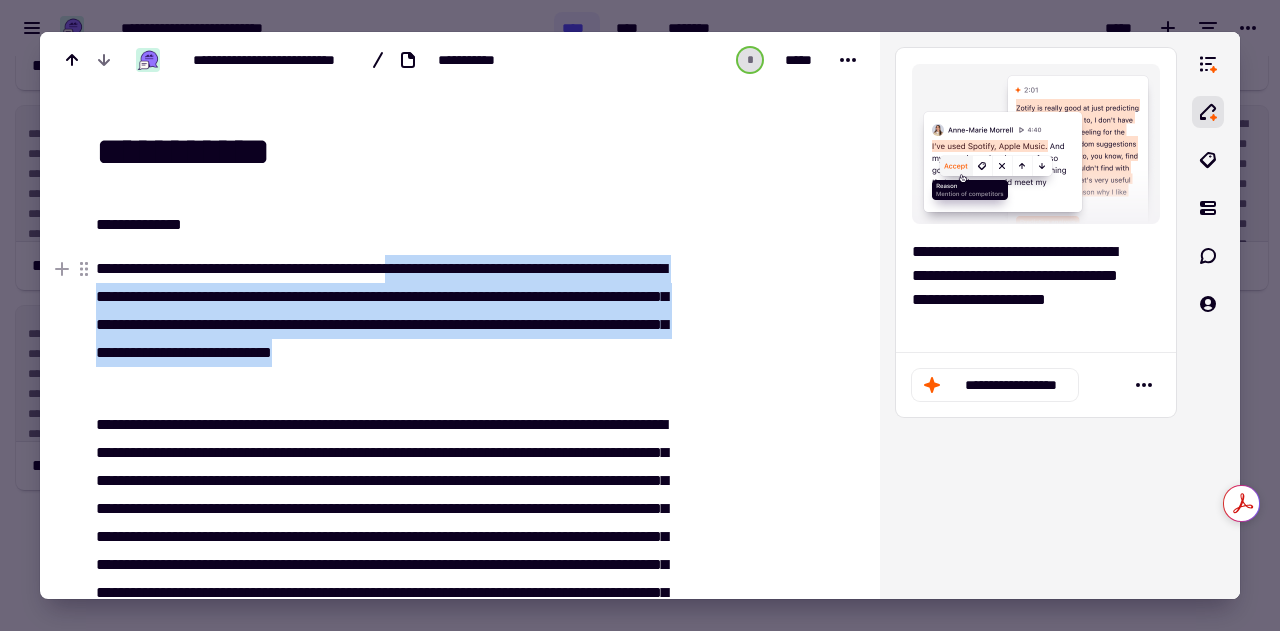 drag, startPoint x: 446, startPoint y: 267, endPoint x: 259, endPoint y: 387, distance: 222.19136 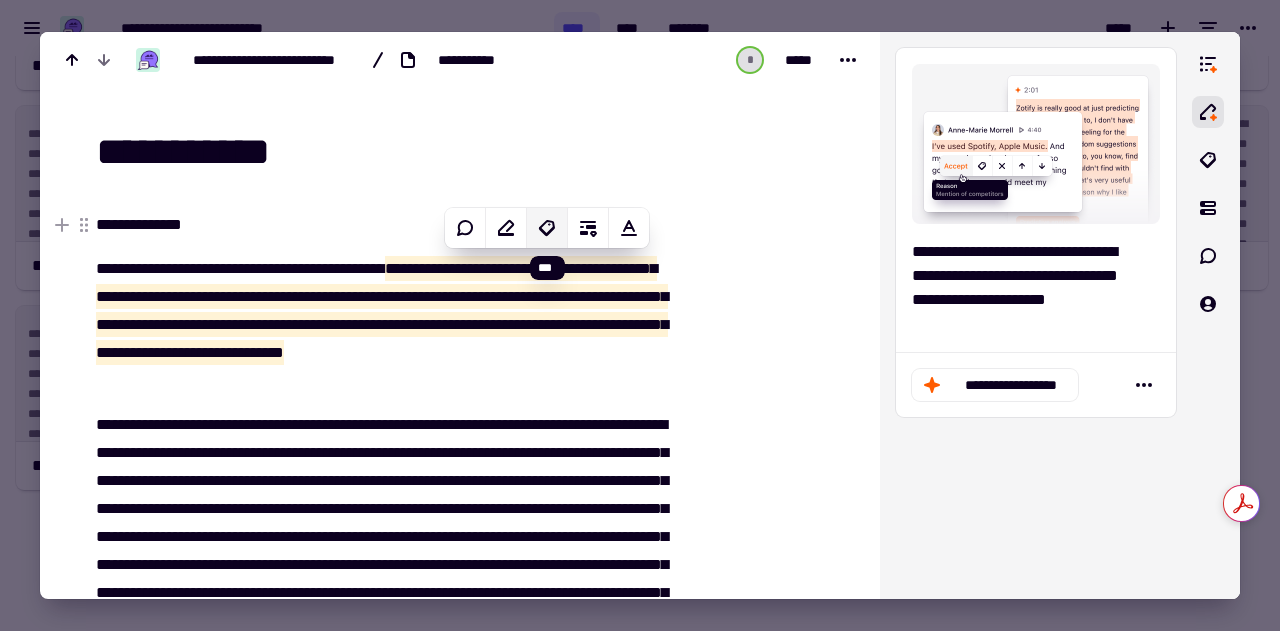 click 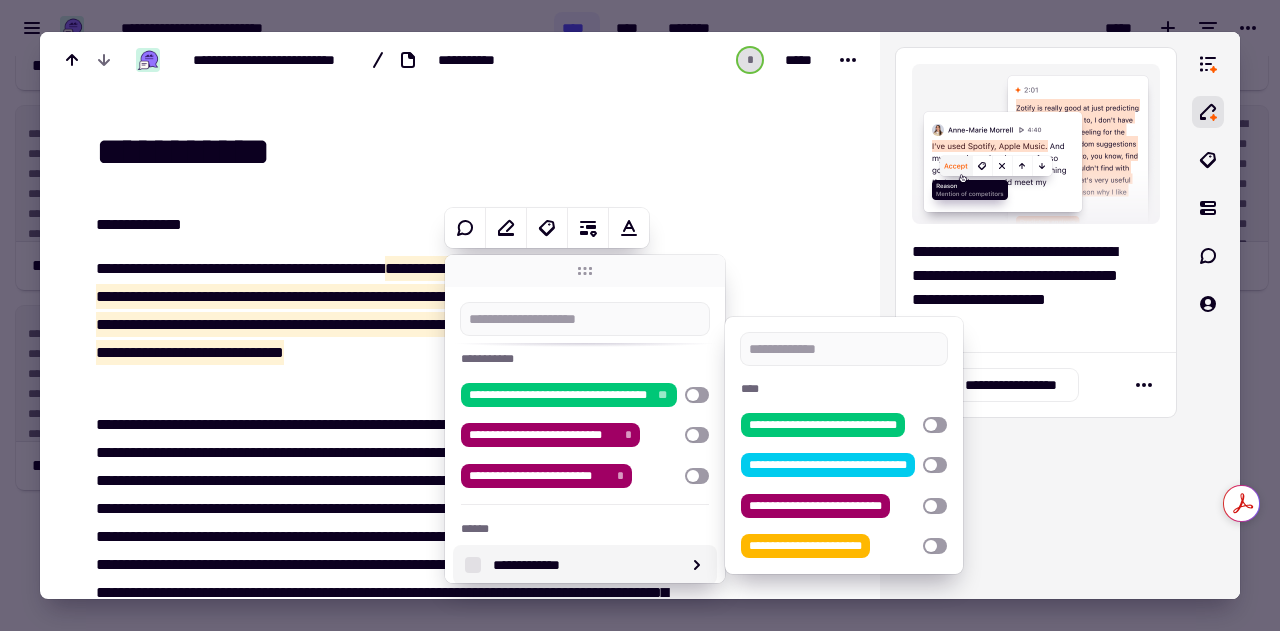 scroll, scrollTop: 113, scrollLeft: 0, axis: vertical 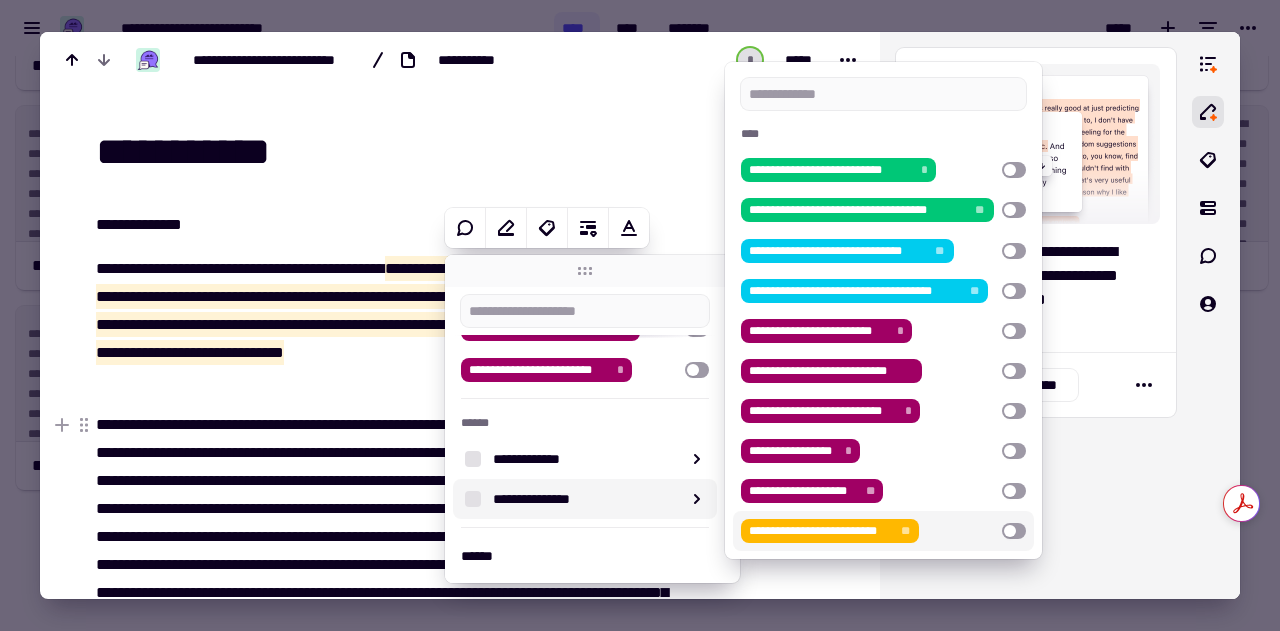 click at bounding box center [1014, 531] 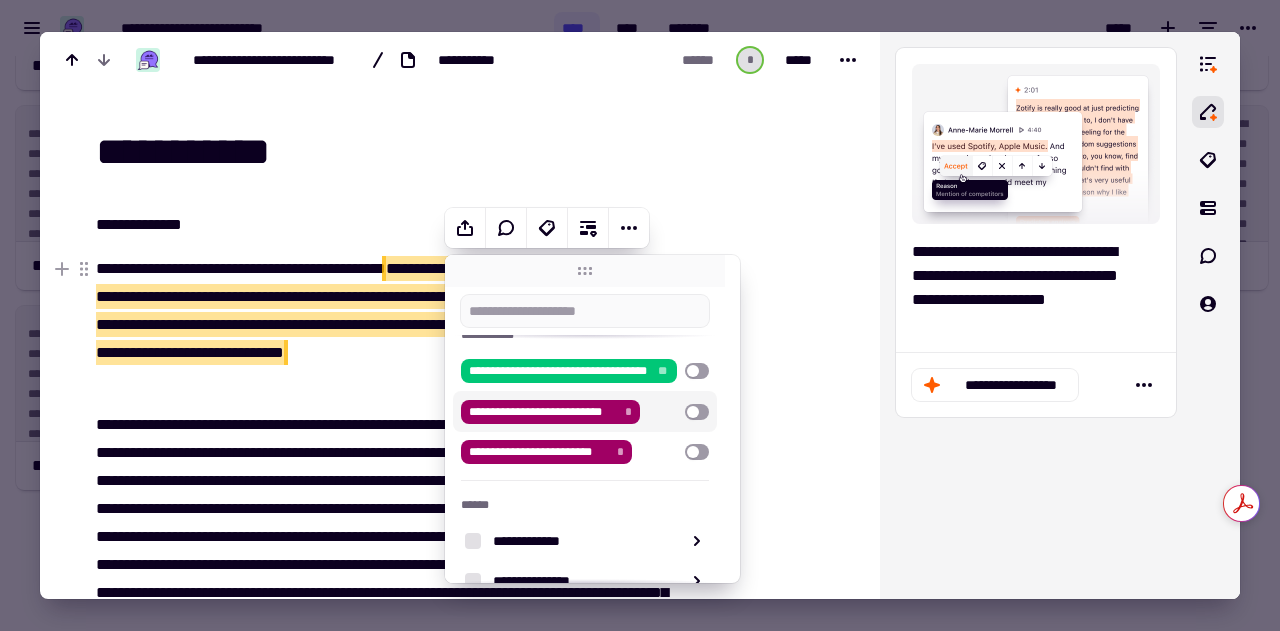 click on "**********" at bounding box center [379, 325] 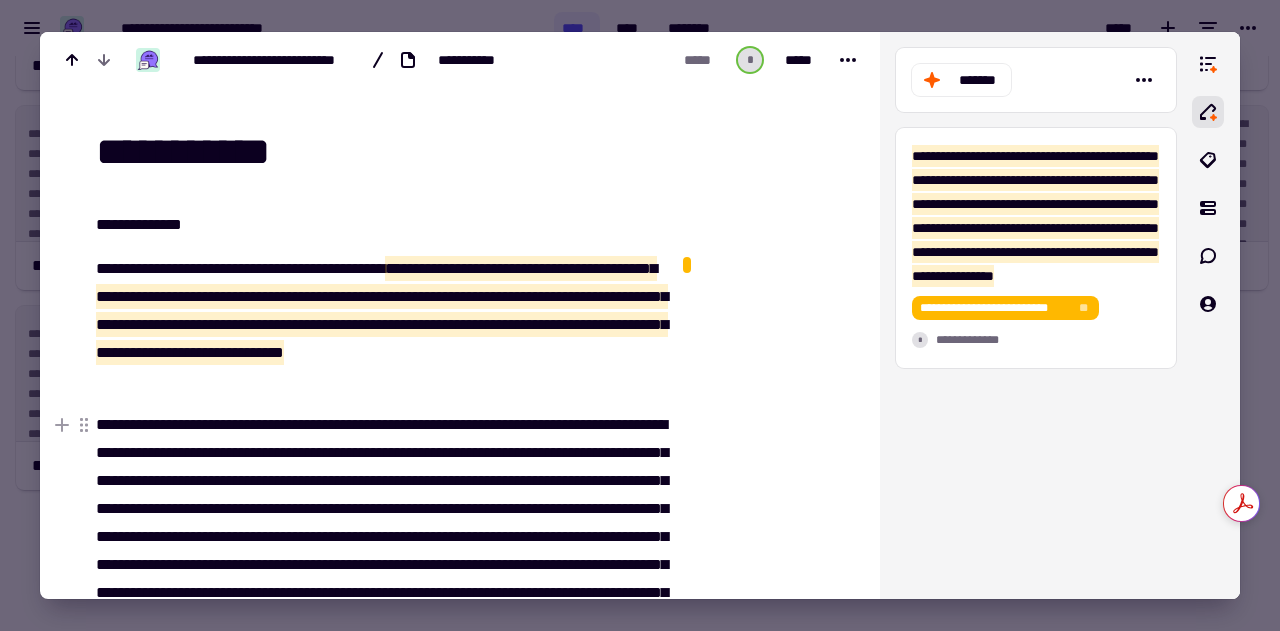 click on "**********" at bounding box center [379, 565] 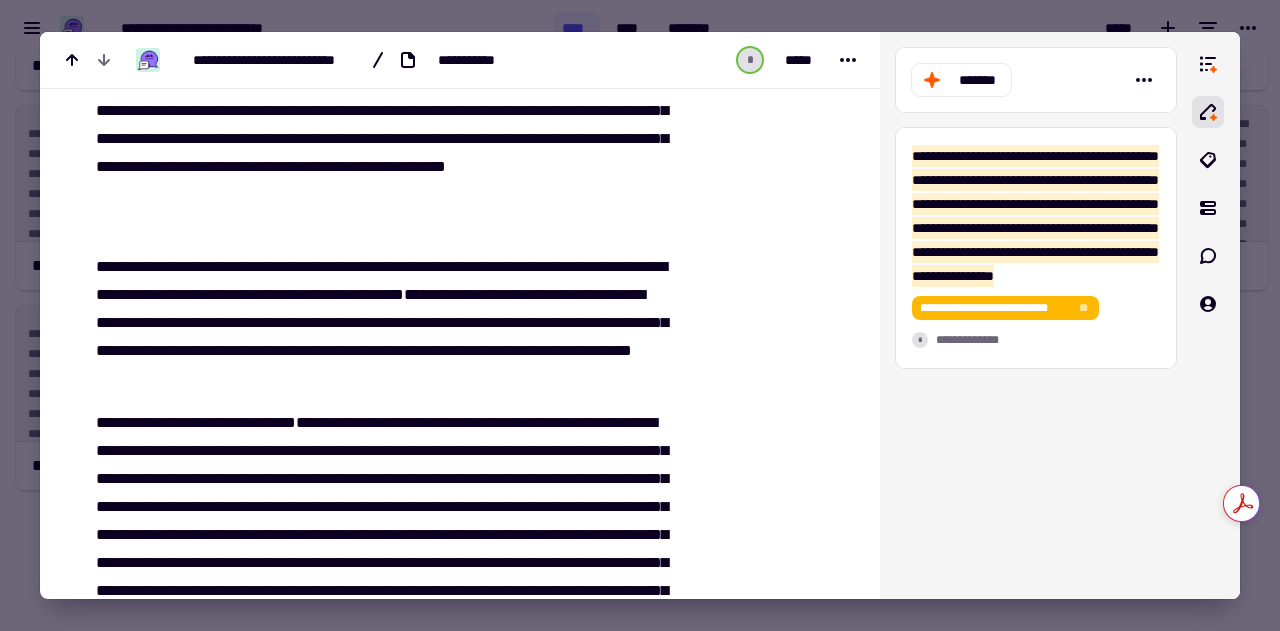 scroll, scrollTop: 487, scrollLeft: 0, axis: vertical 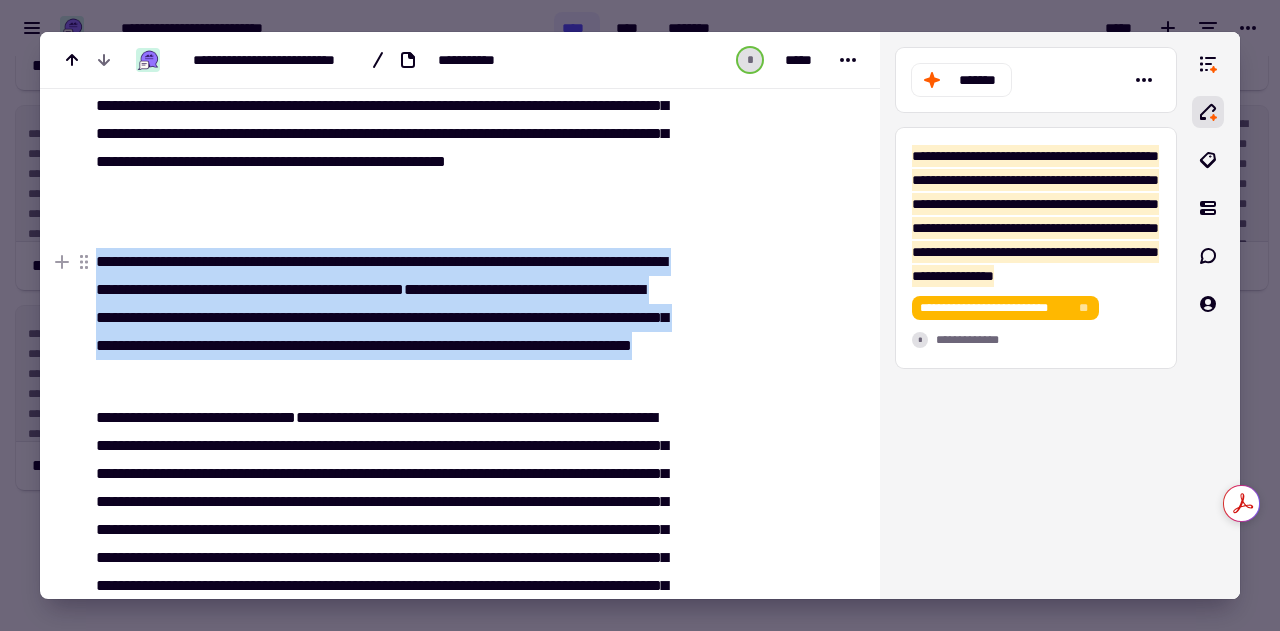 drag, startPoint x: 97, startPoint y: 260, endPoint x: 618, endPoint y: 369, distance: 532.28 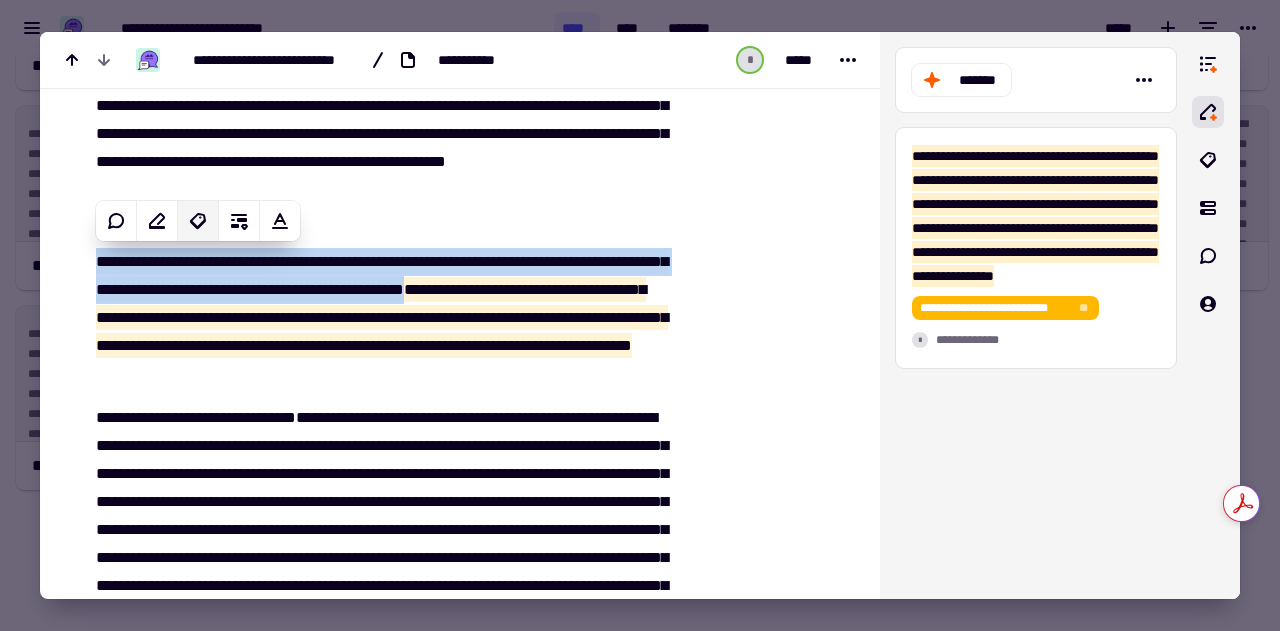 click 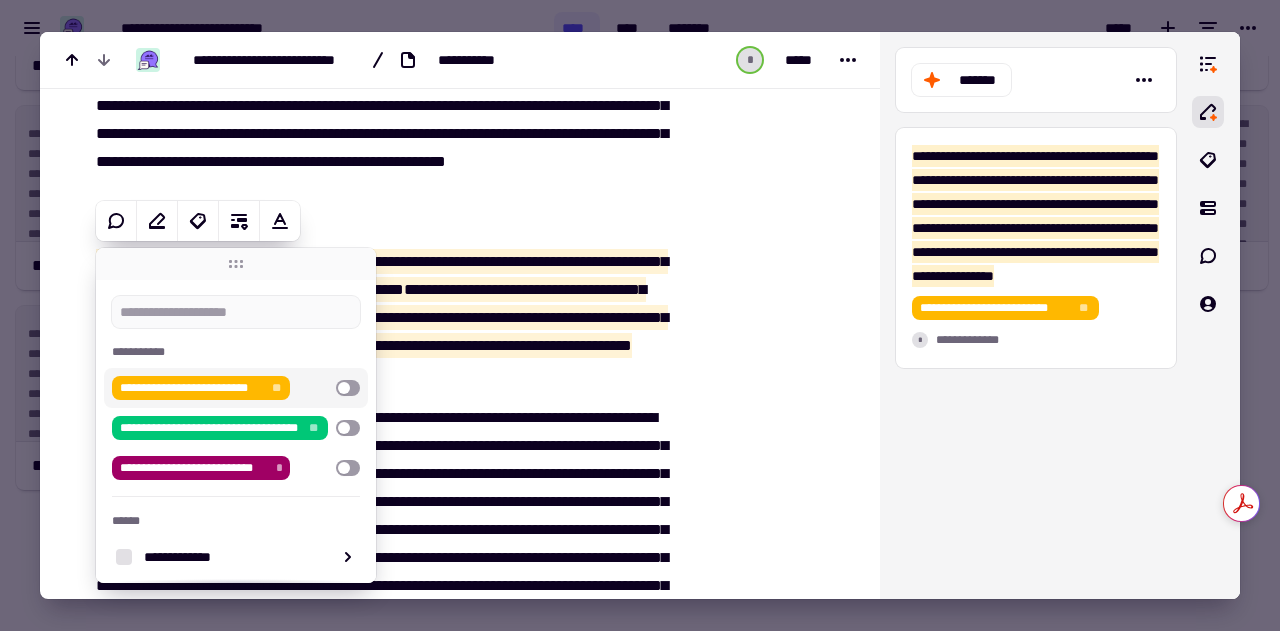 click at bounding box center (348, 388) 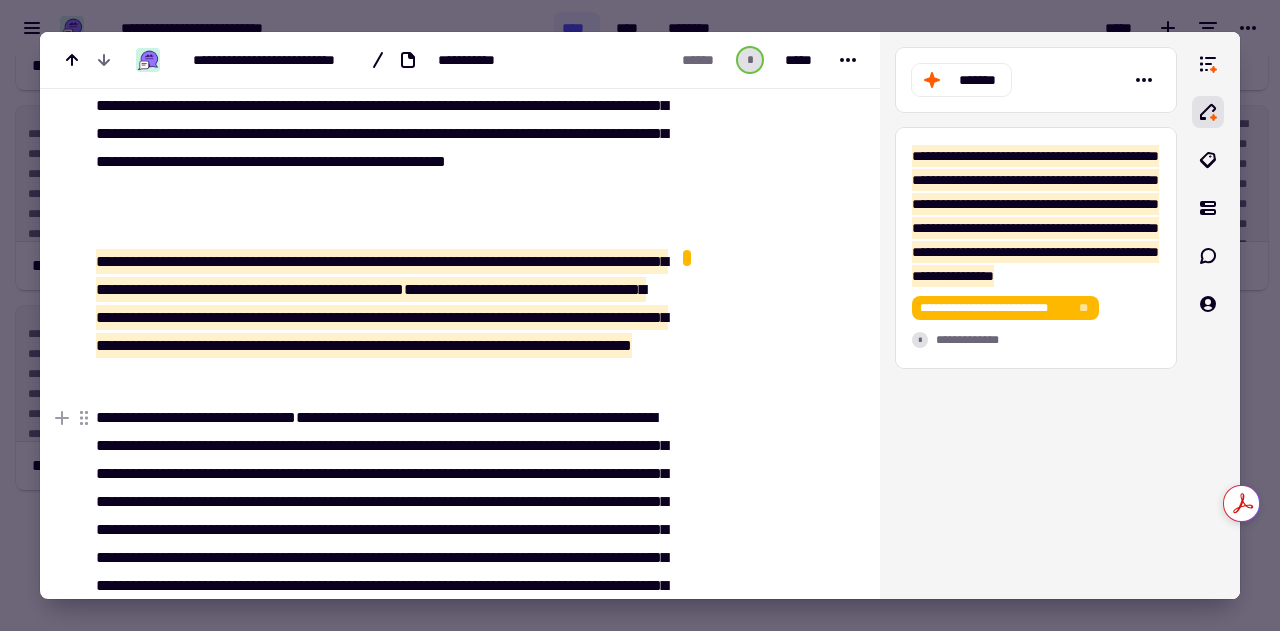 click on "**********" at bounding box center [379, 796] 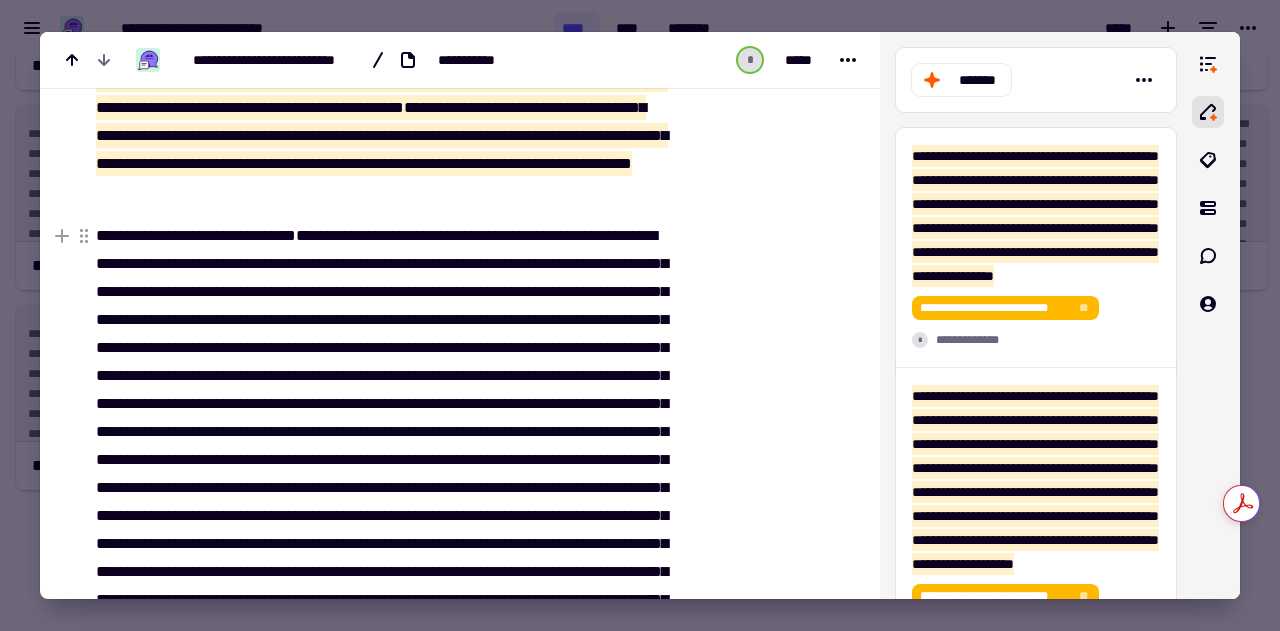 scroll, scrollTop: 701, scrollLeft: 0, axis: vertical 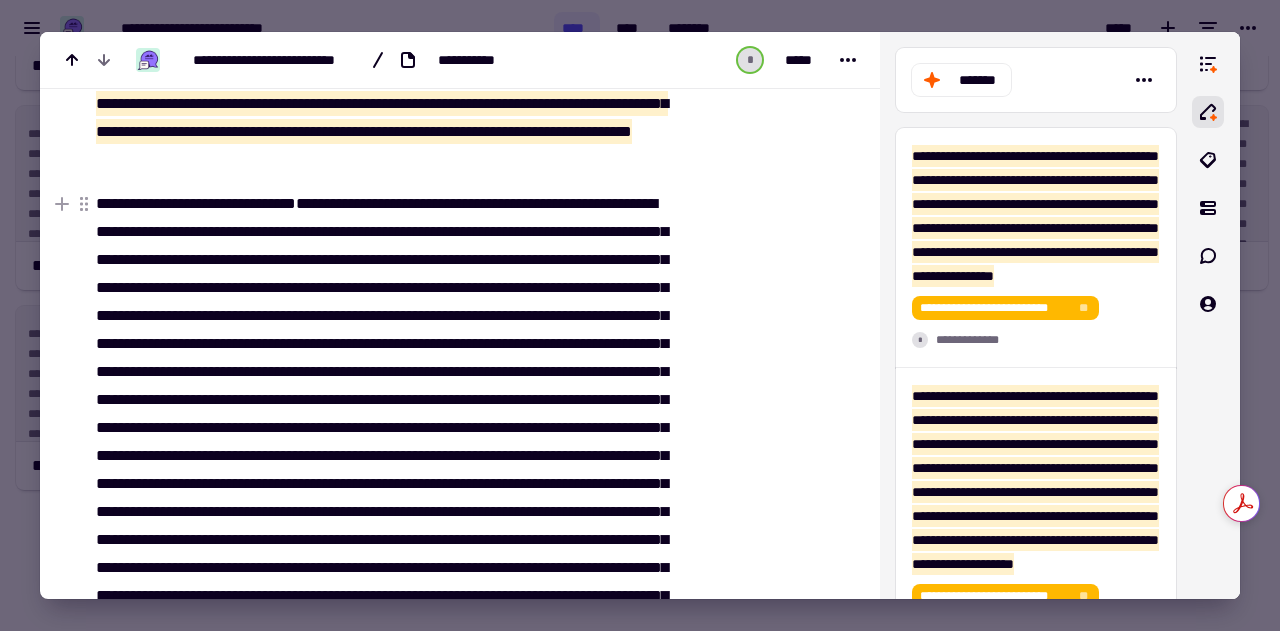 click on "**********" at bounding box center [379, 582] 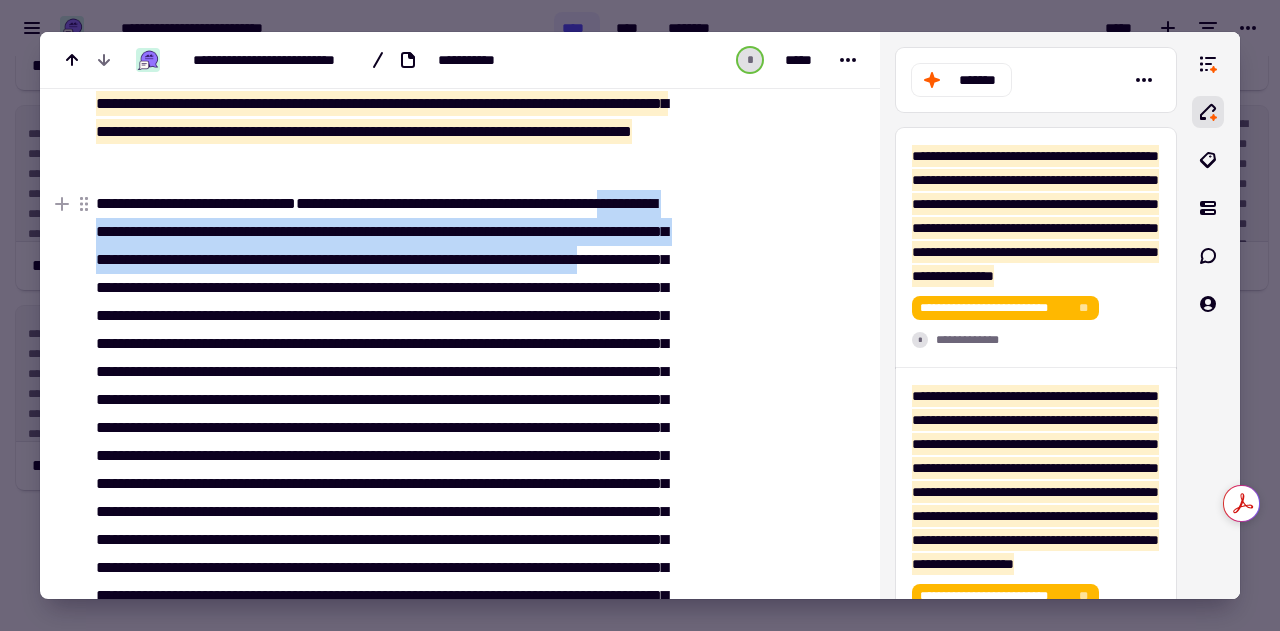drag, startPoint x: 185, startPoint y: 228, endPoint x: 367, endPoint y: 287, distance: 191.32433 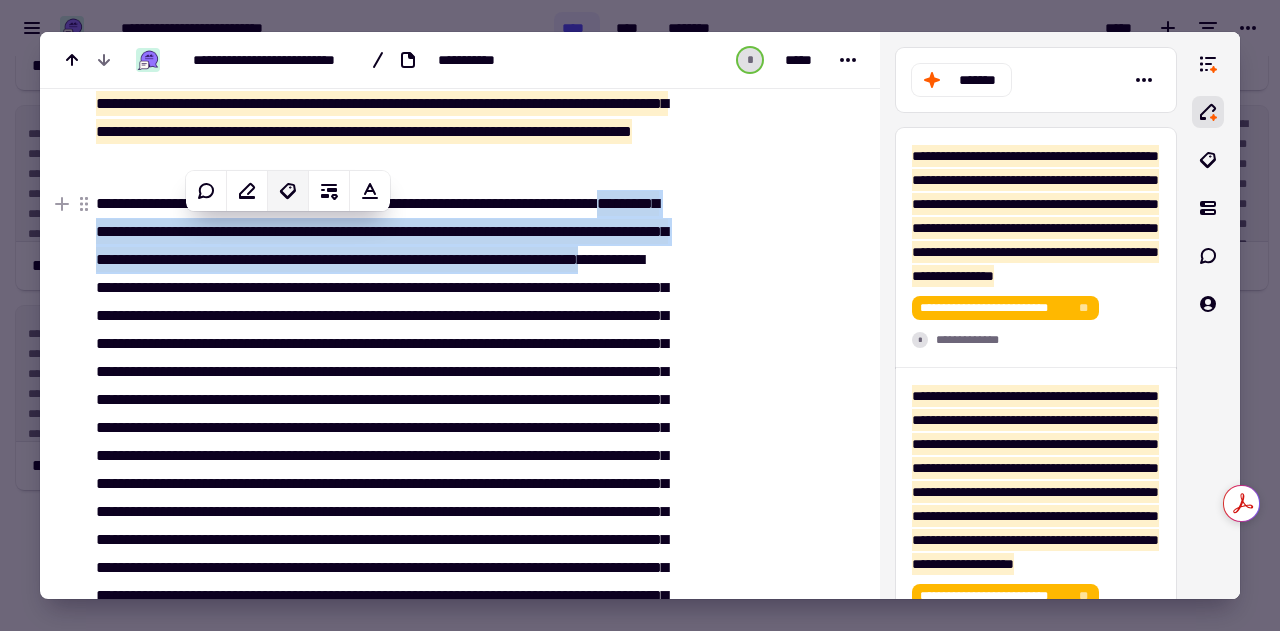 click 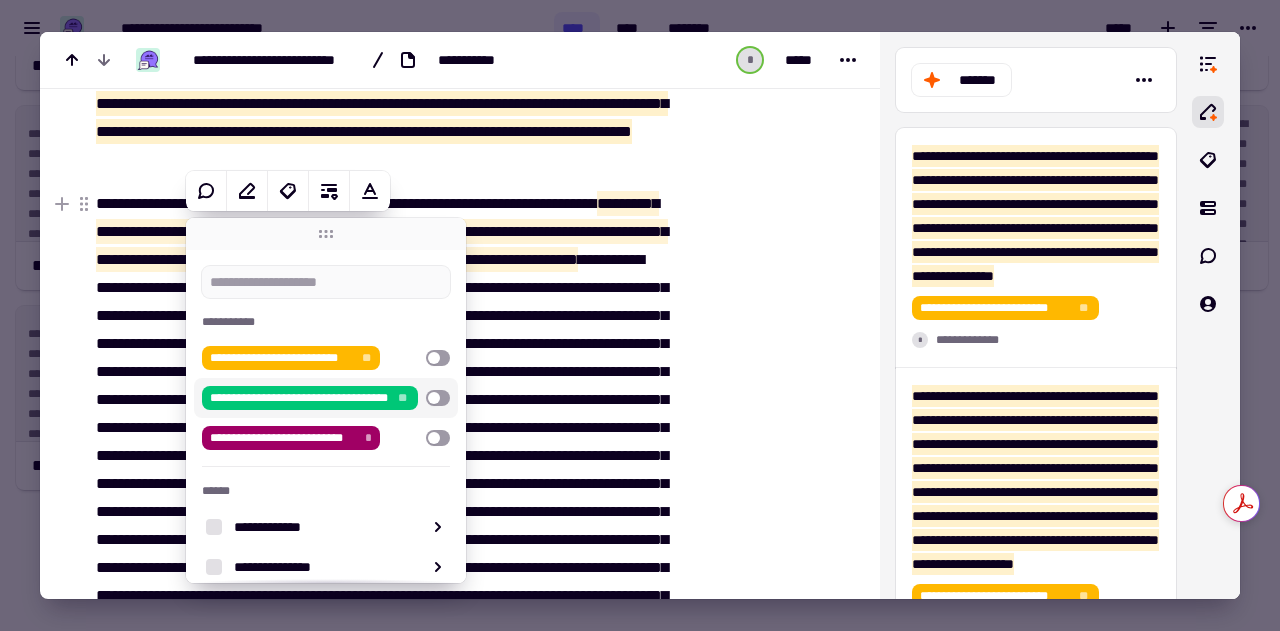 click on "**********" at bounding box center (326, 398) 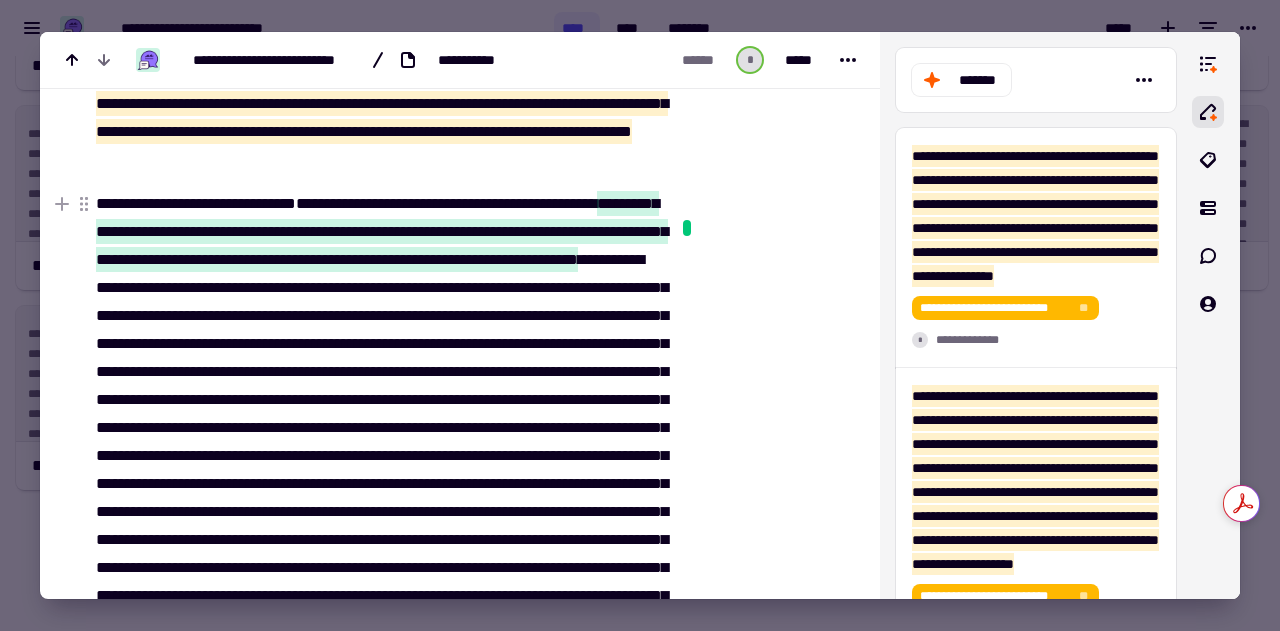 click on "**********" at bounding box center [379, 582] 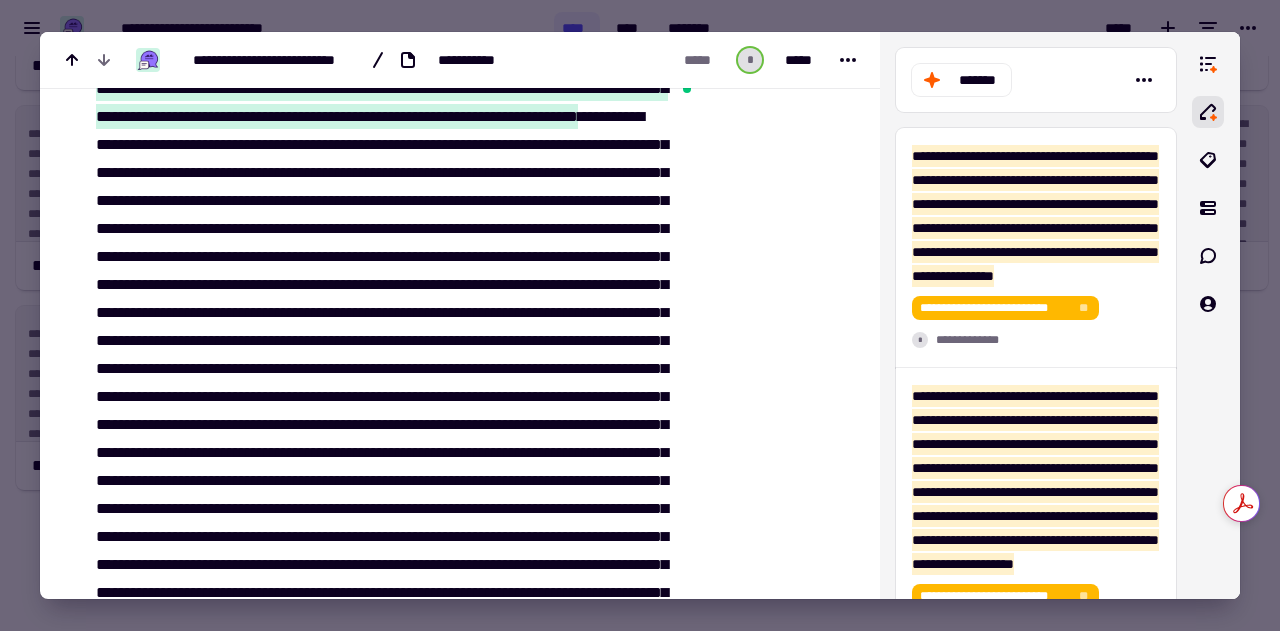scroll, scrollTop: 847, scrollLeft: 0, axis: vertical 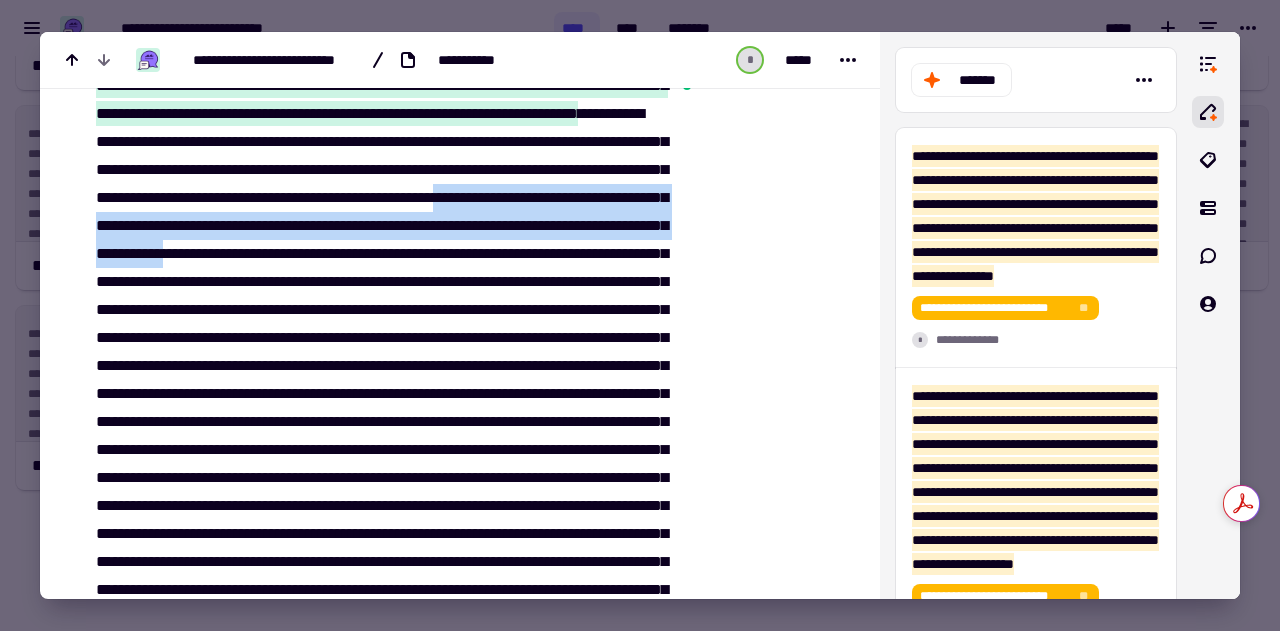 drag, startPoint x: 564, startPoint y: 223, endPoint x: 511, endPoint y: 281, distance: 78.56844 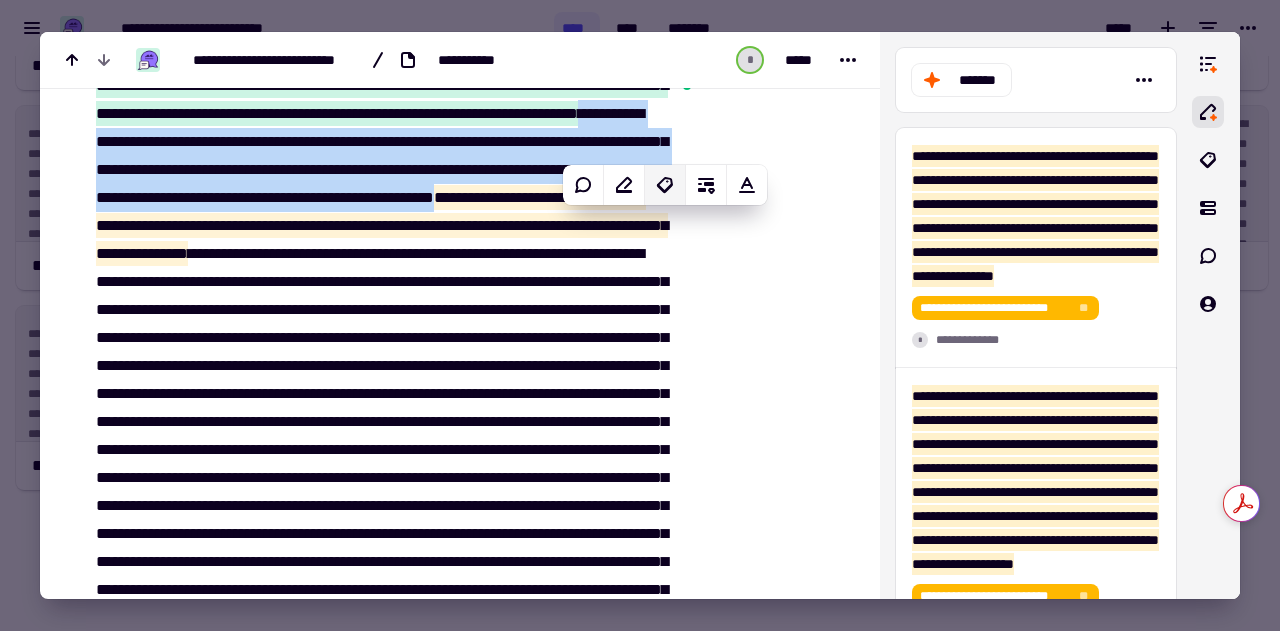 click 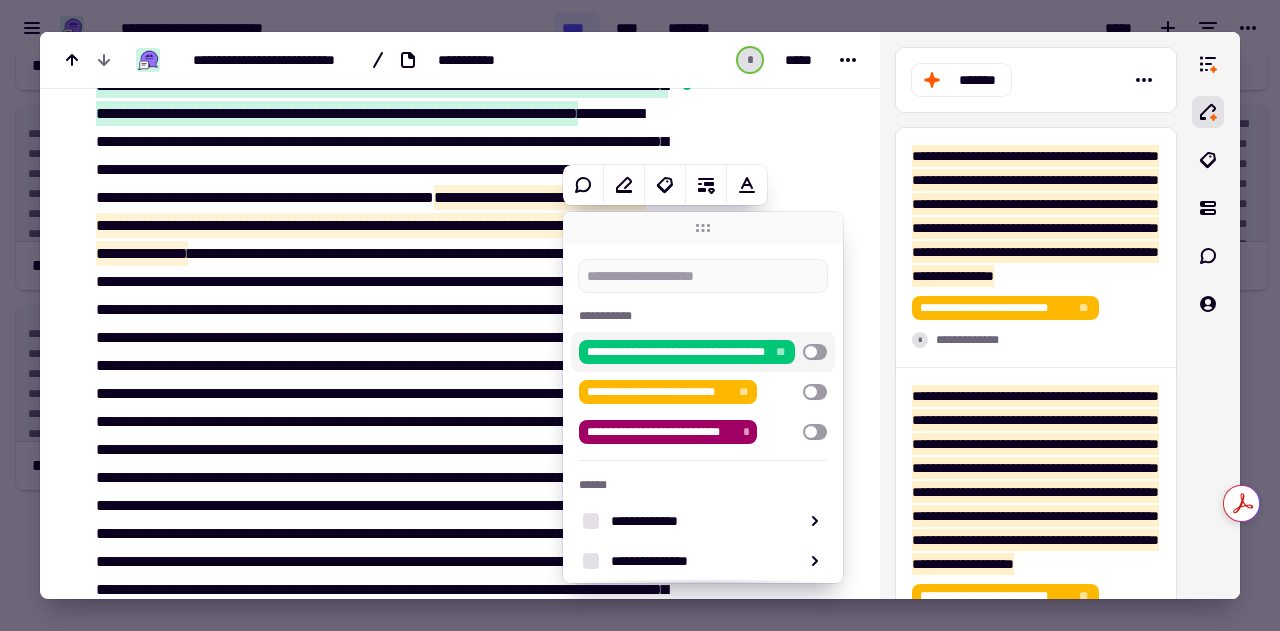 click at bounding box center [815, 352] 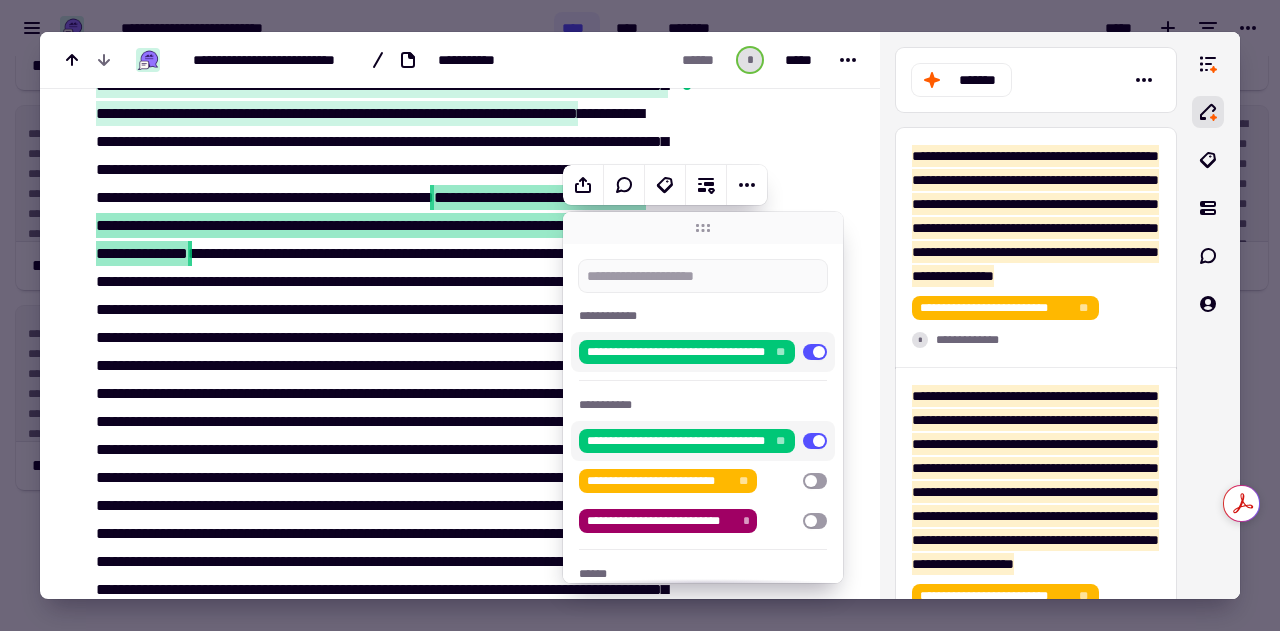 click on "**********" at bounding box center (379, 436) 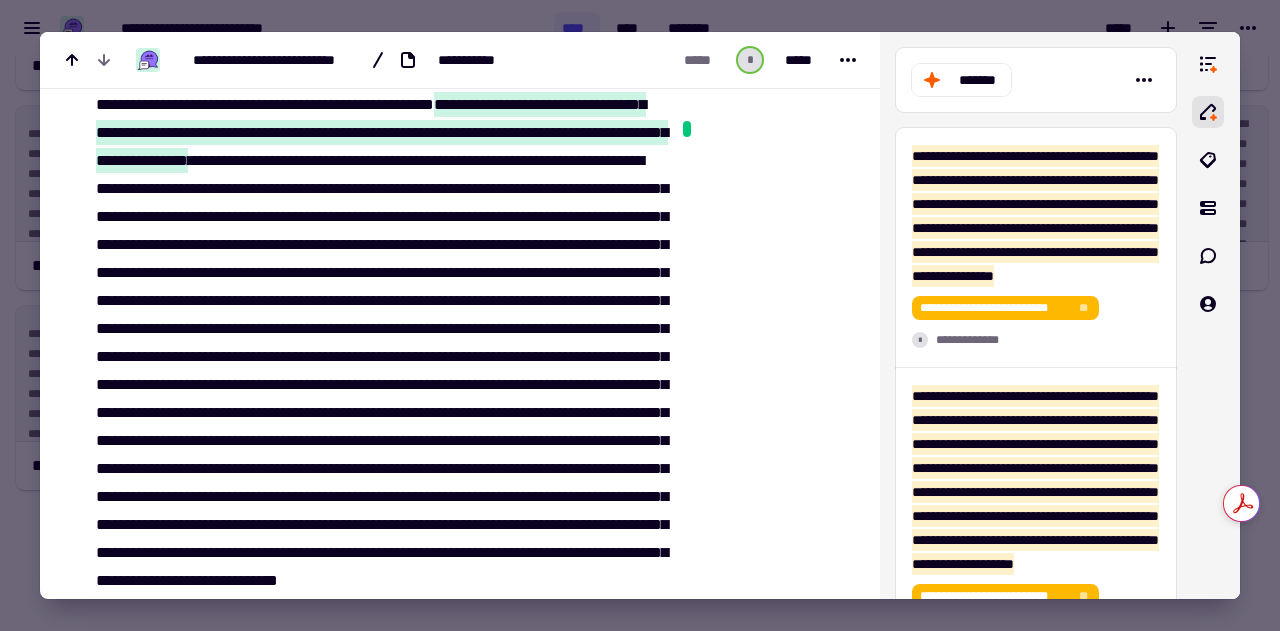 scroll, scrollTop: 947, scrollLeft: 0, axis: vertical 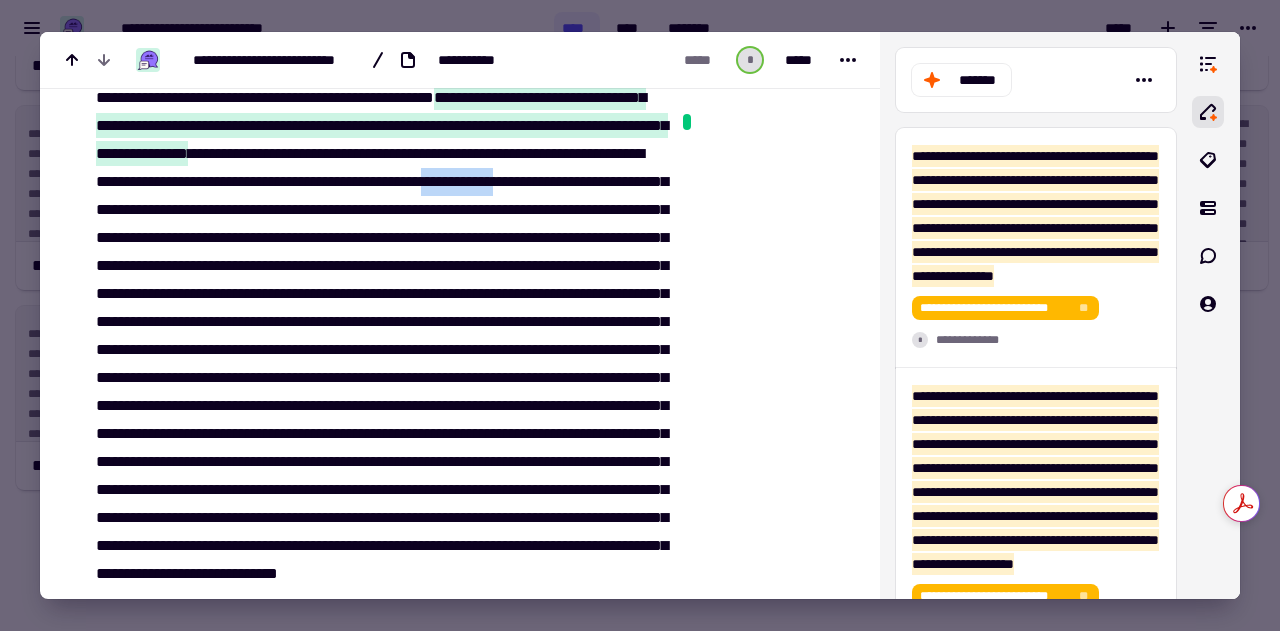 drag, startPoint x: 356, startPoint y: 234, endPoint x: 440, endPoint y: 236, distance: 84.0238 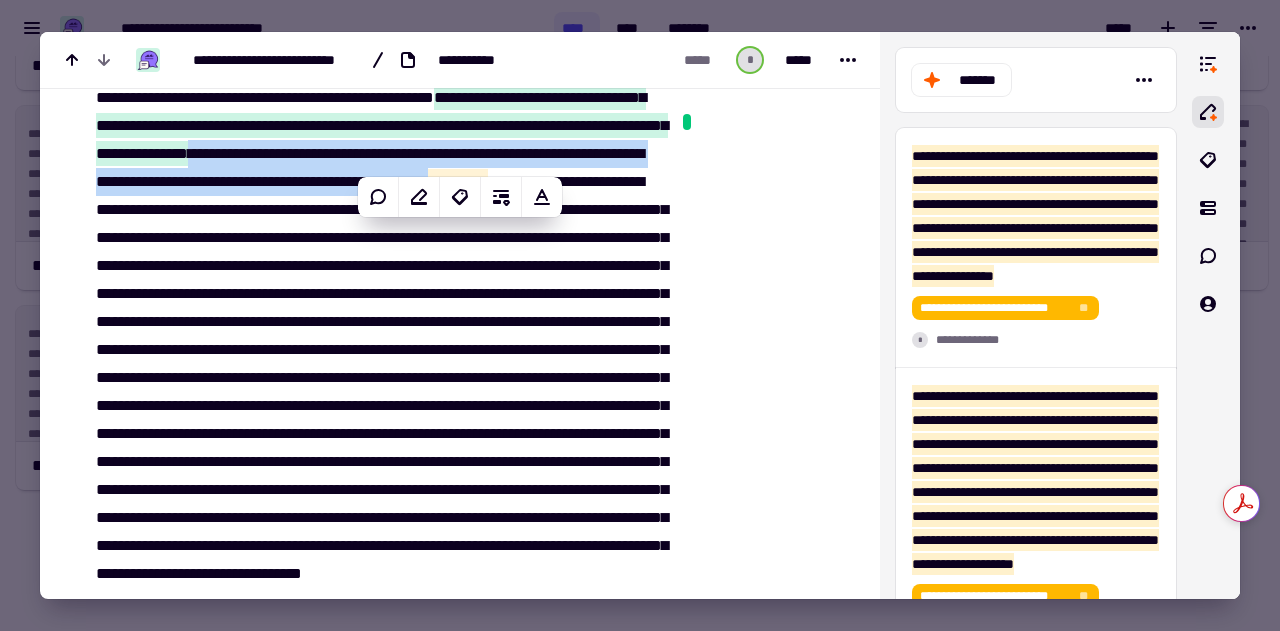 click on "**********" 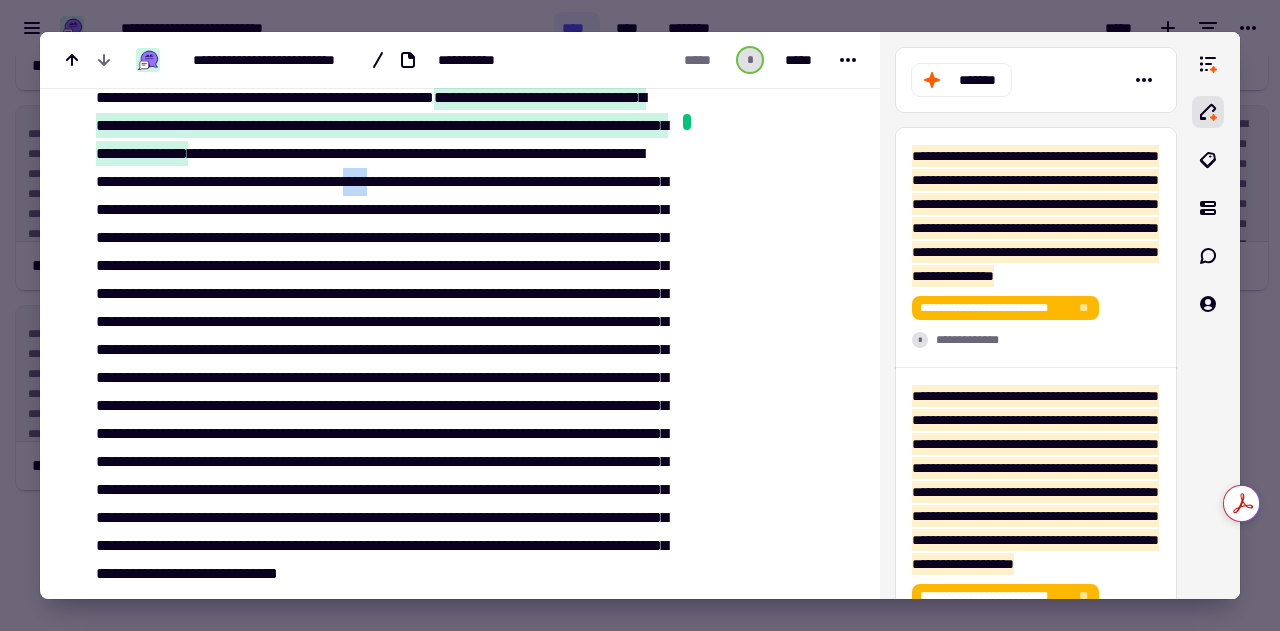 drag, startPoint x: 259, startPoint y: 239, endPoint x: 294, endPoint y: 237, distance: 35.057095 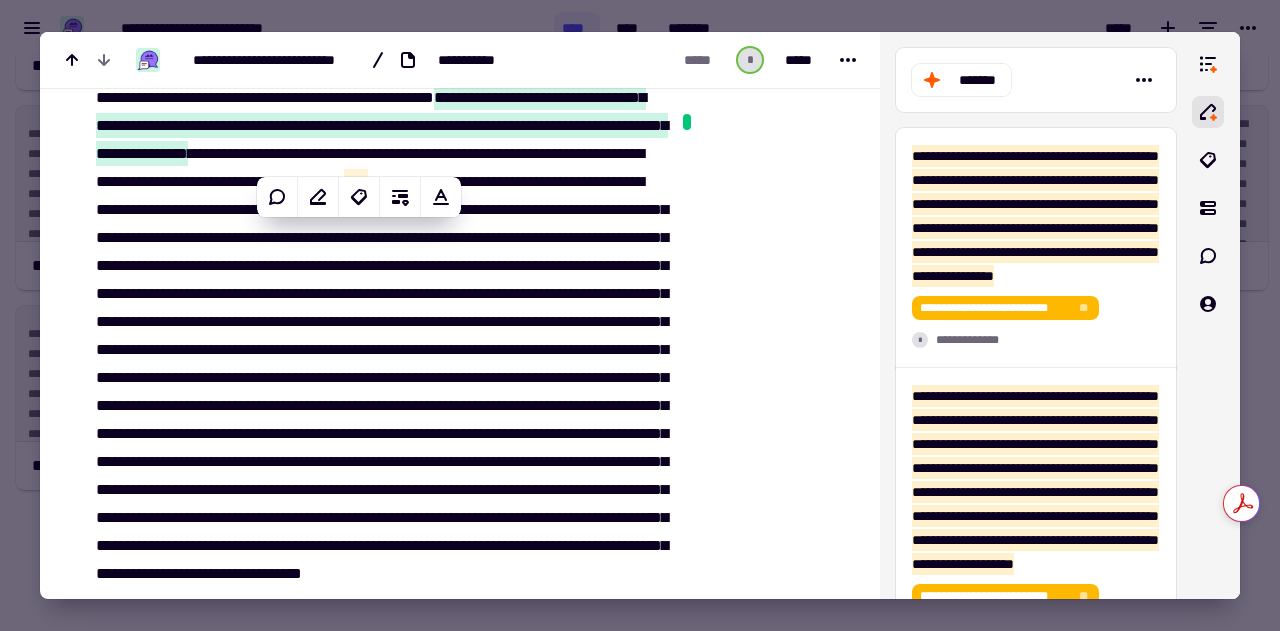 click on "**********" at bounding box center (379, 336) 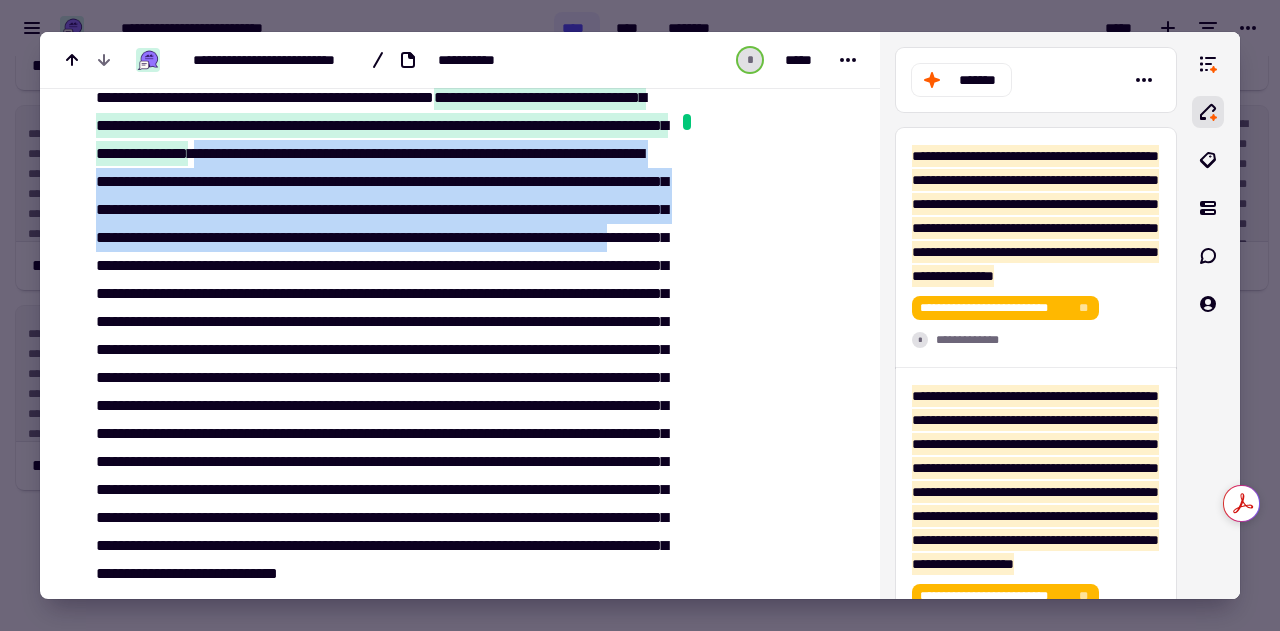 drag, startPoint x: 514, startPoint y: 179, endPoint x: 218, endPoint y: 325, distance: 330.0485 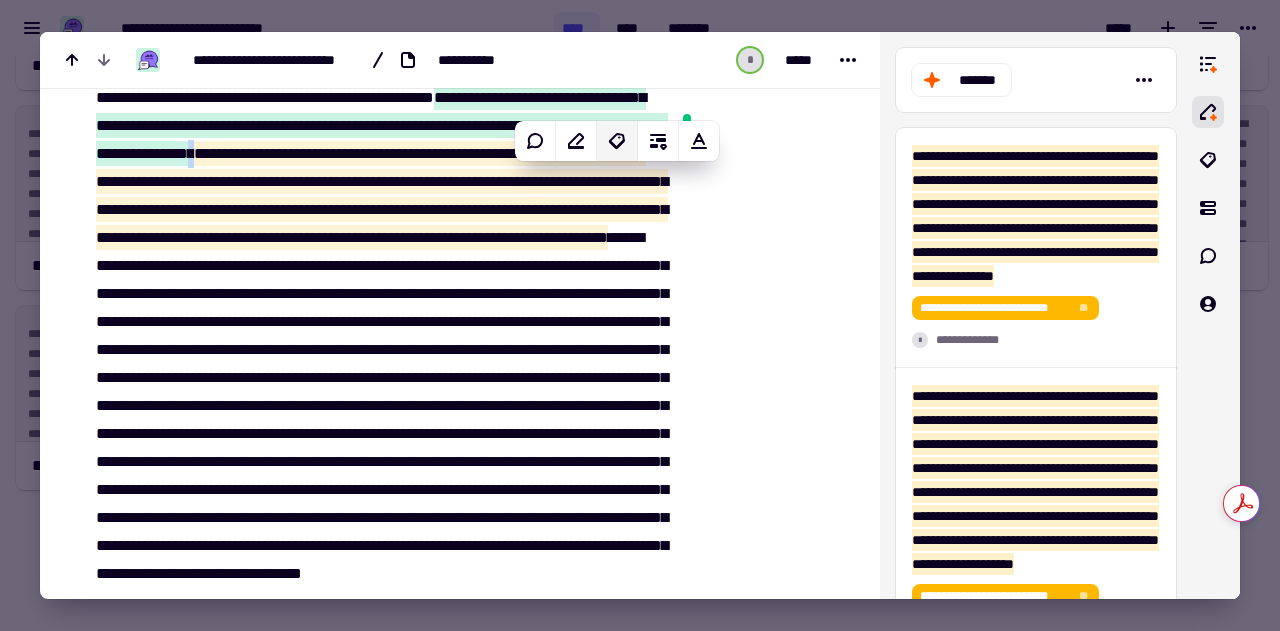 click 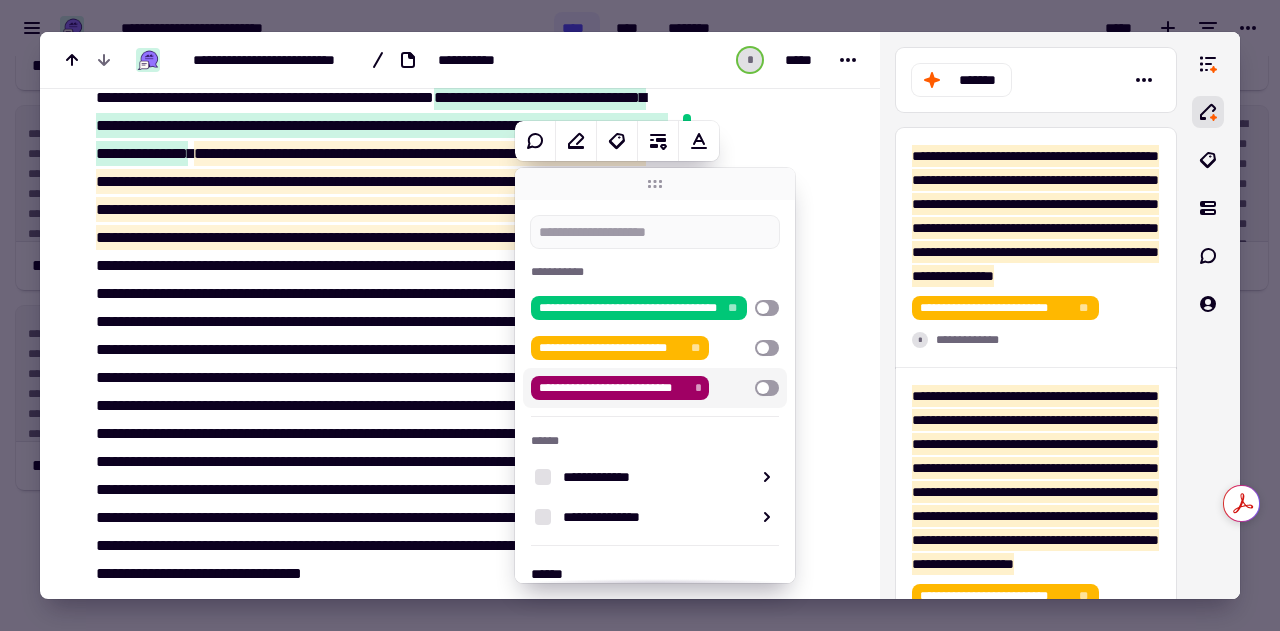 scroll, scrollTop: 26, scrollLeft: 0, axis: vertical 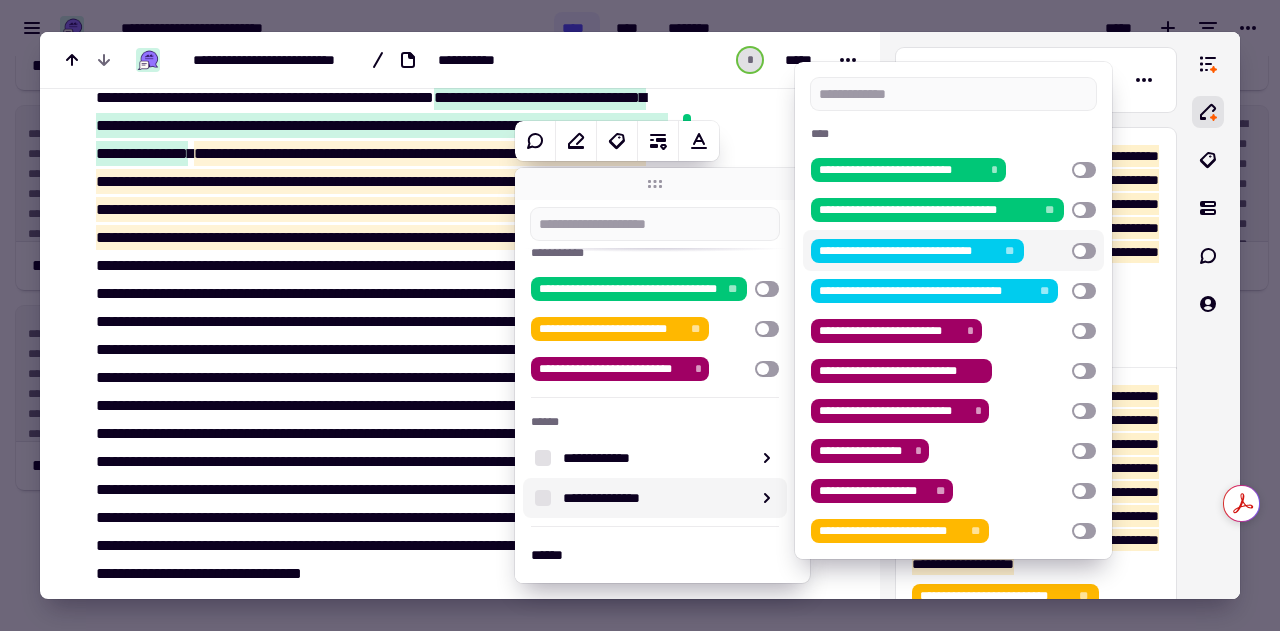 click at bounding box center (1084, 251) 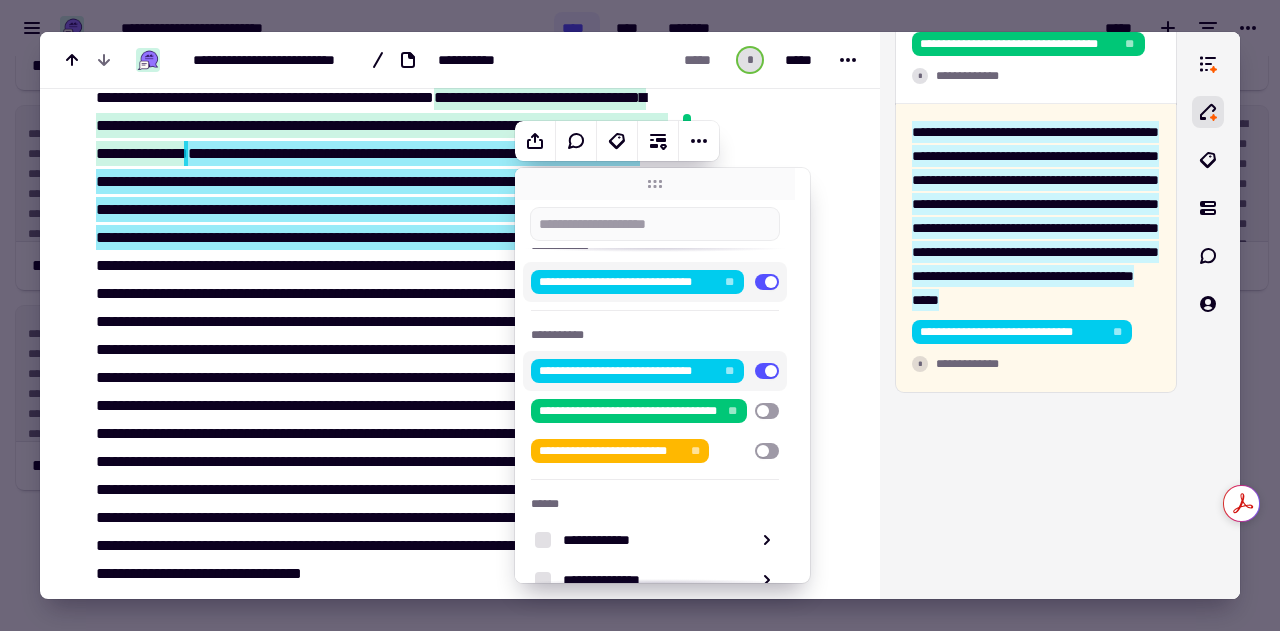 scroll, scrollTop: 1200, scrollLeft: 0, axis: vertical 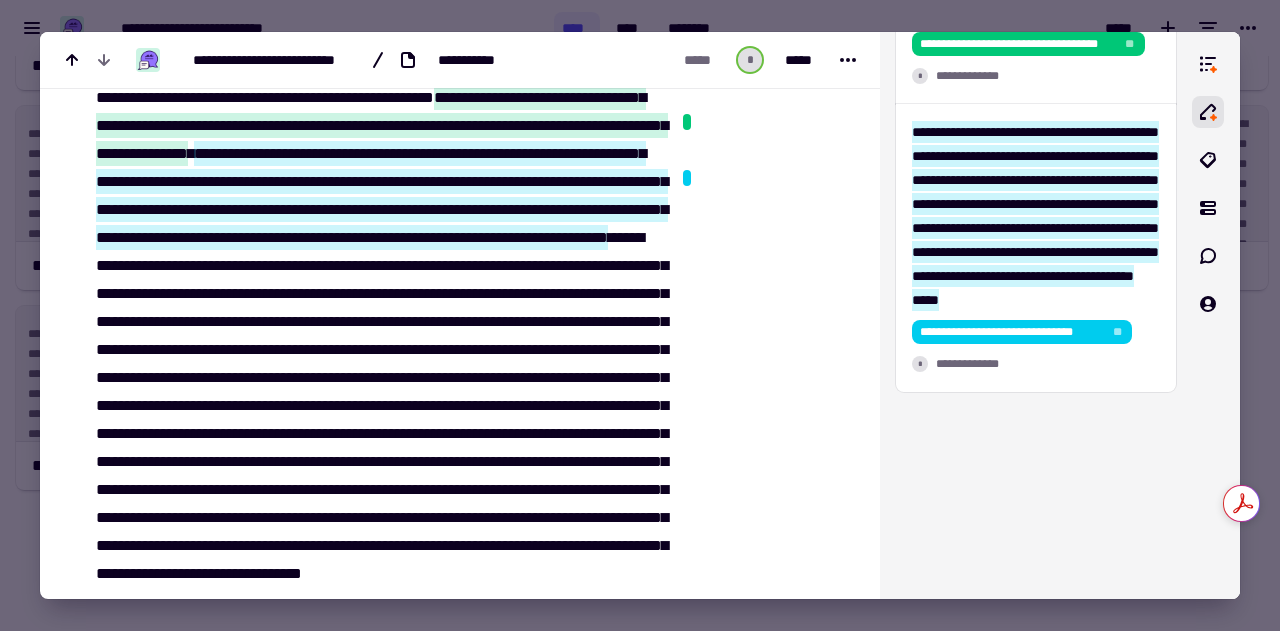 click on "**********" at bounding box center [379, 336] 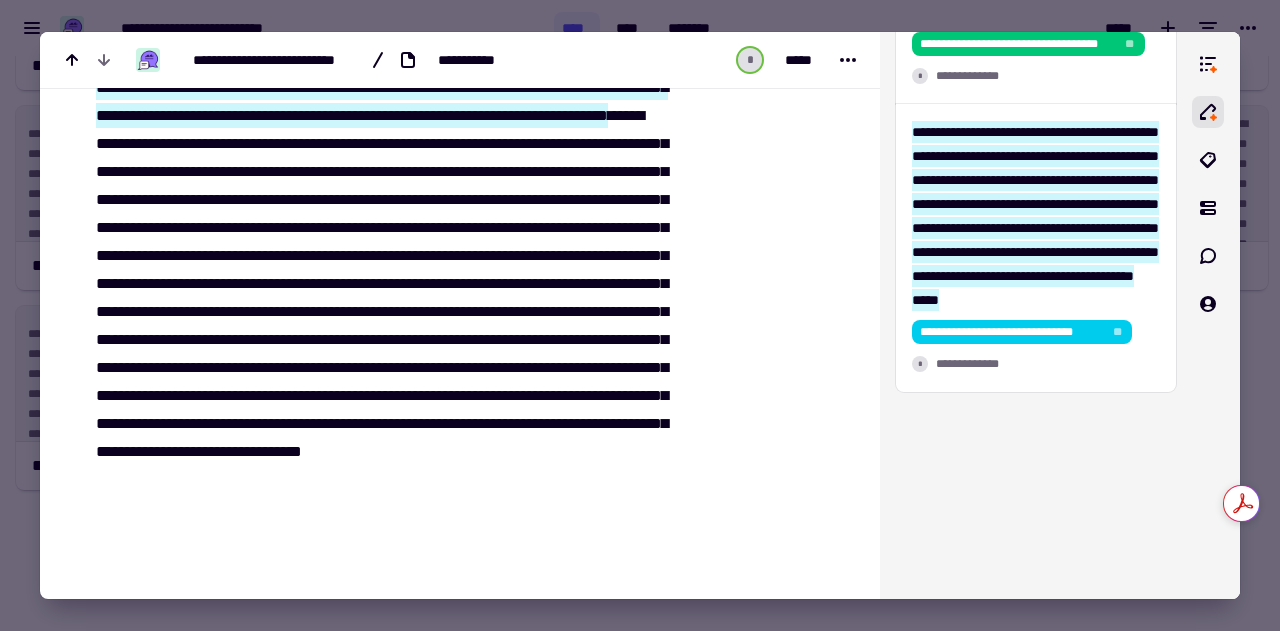 scroll, scrollTop: 1071, scrollLeft: 0, axis: vertical 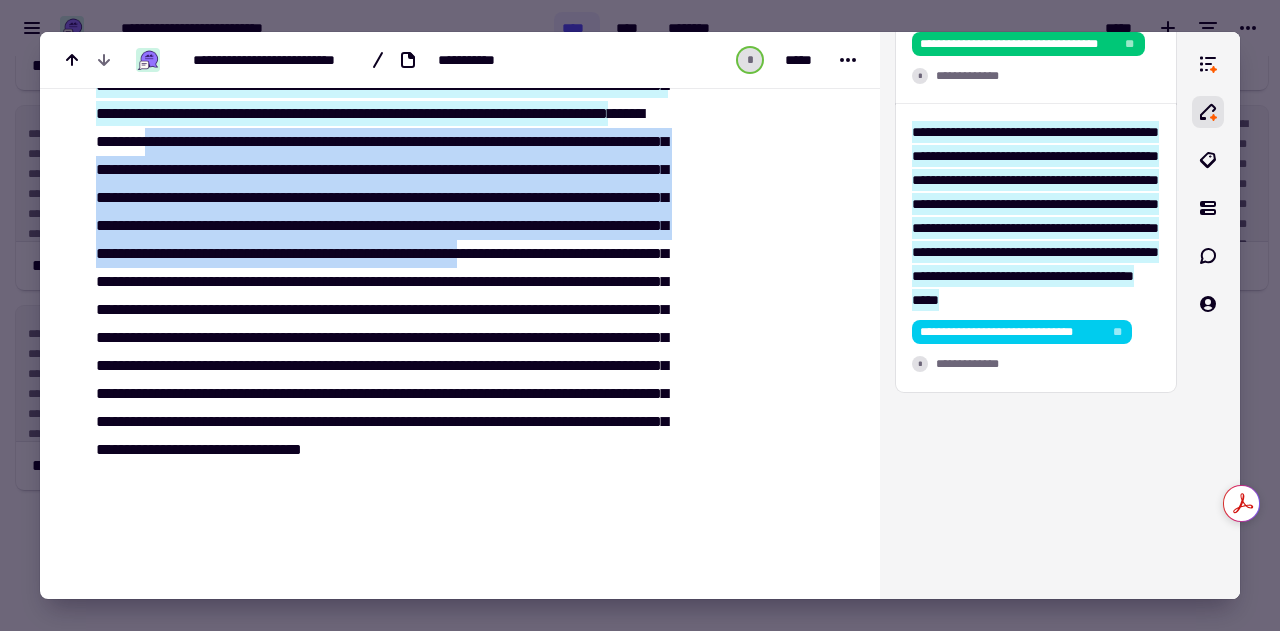 drag, startPoint x: 308, startPoint y: 197, endPoint x: 614, endPoint y: 342, distance: 338.6163 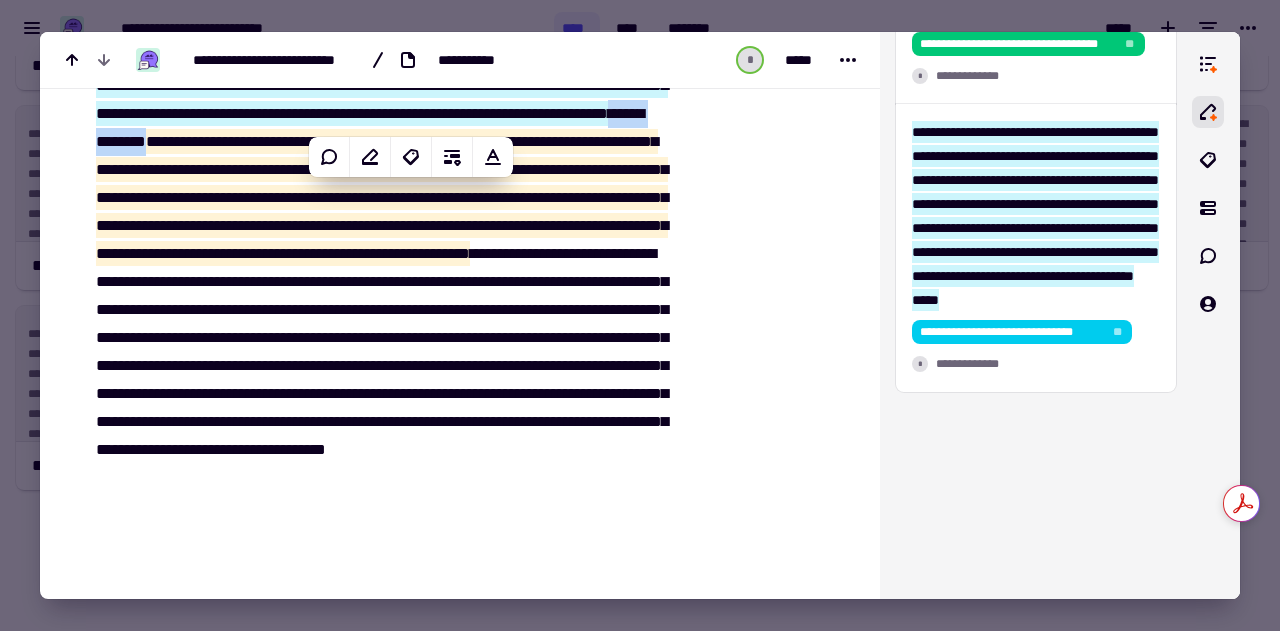 click on "**********" 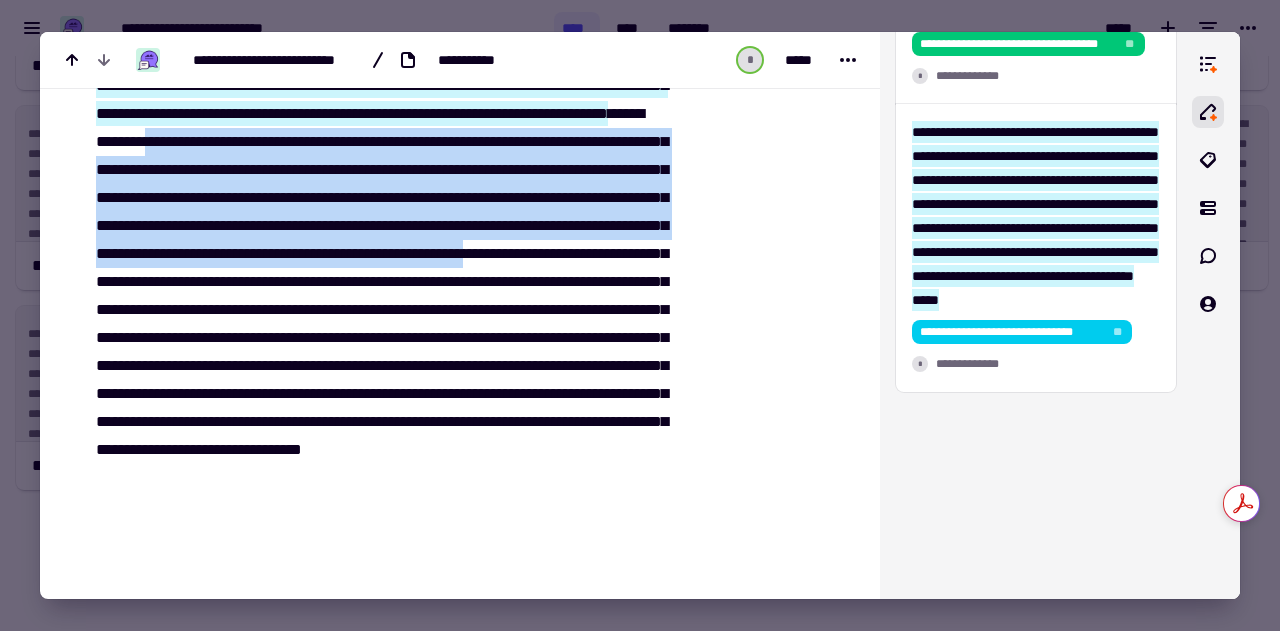 drag, startPoint x: 308, startPoint y: 197, endPoint x: 617, endPoint y: 333, distance: 337.6048 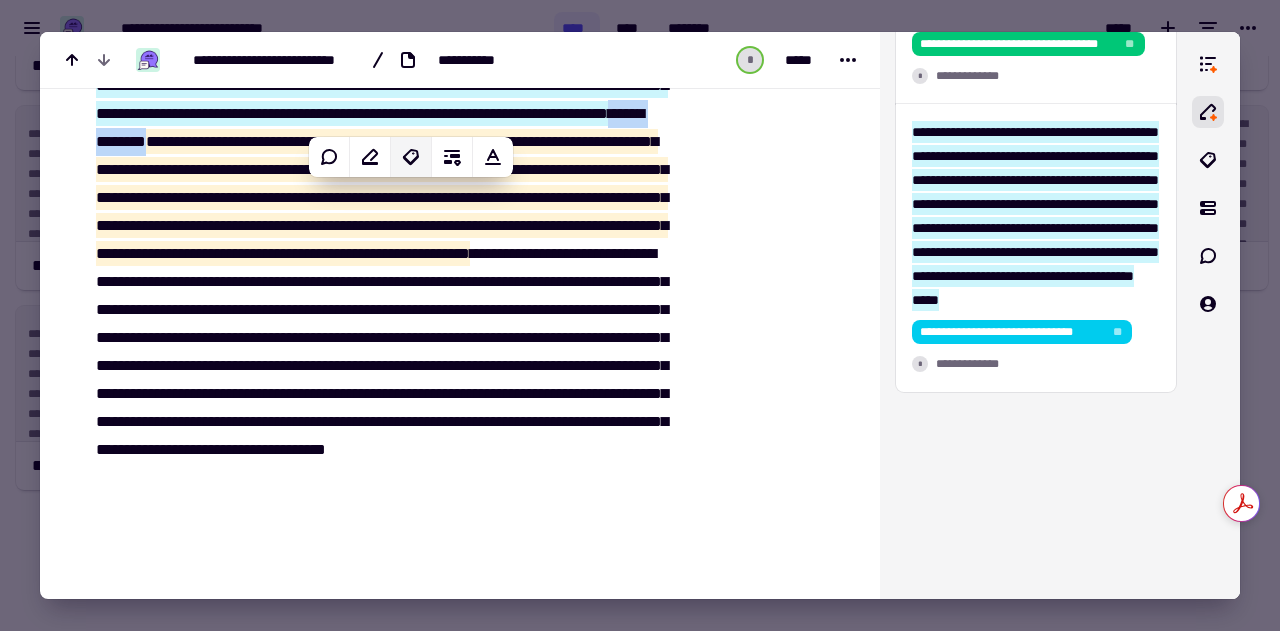 click 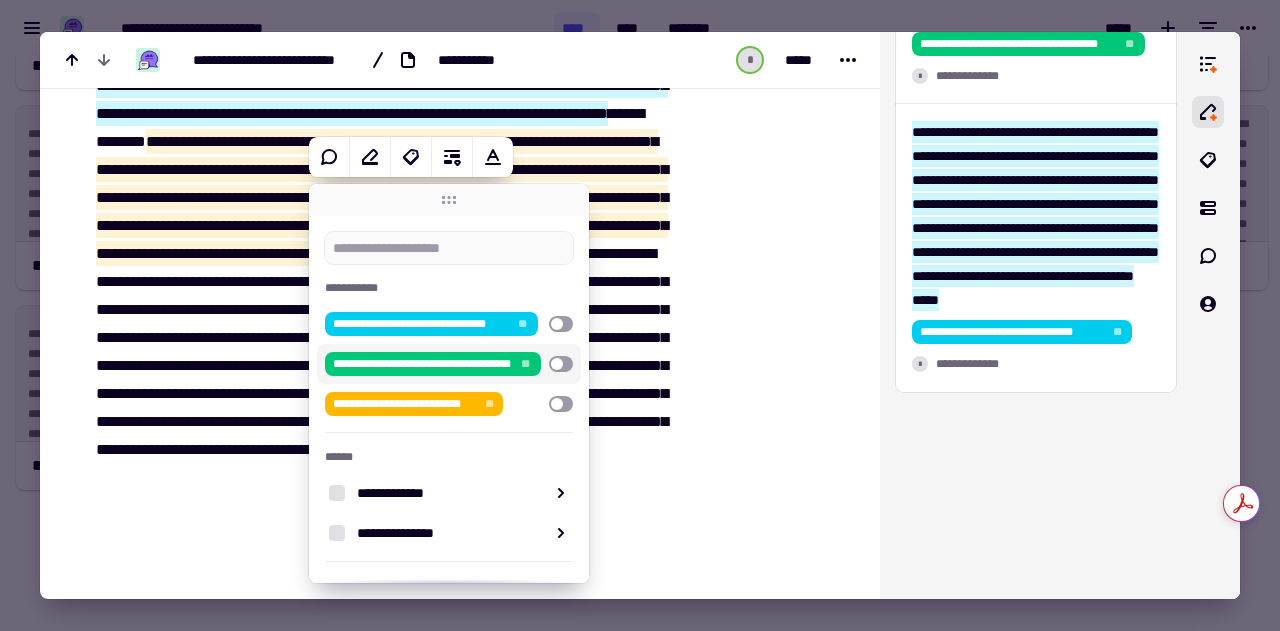 scroll, scrollTop: 42, scrollLeft: 0, axis: vertical 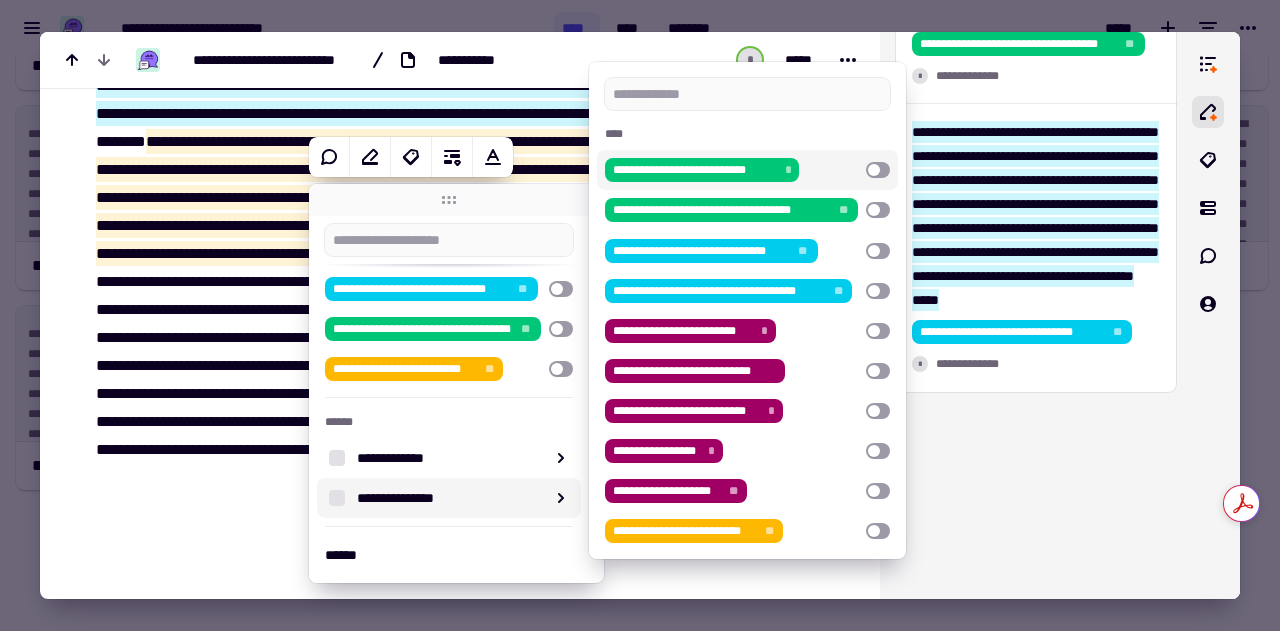 click at bounding box center (878, 170) 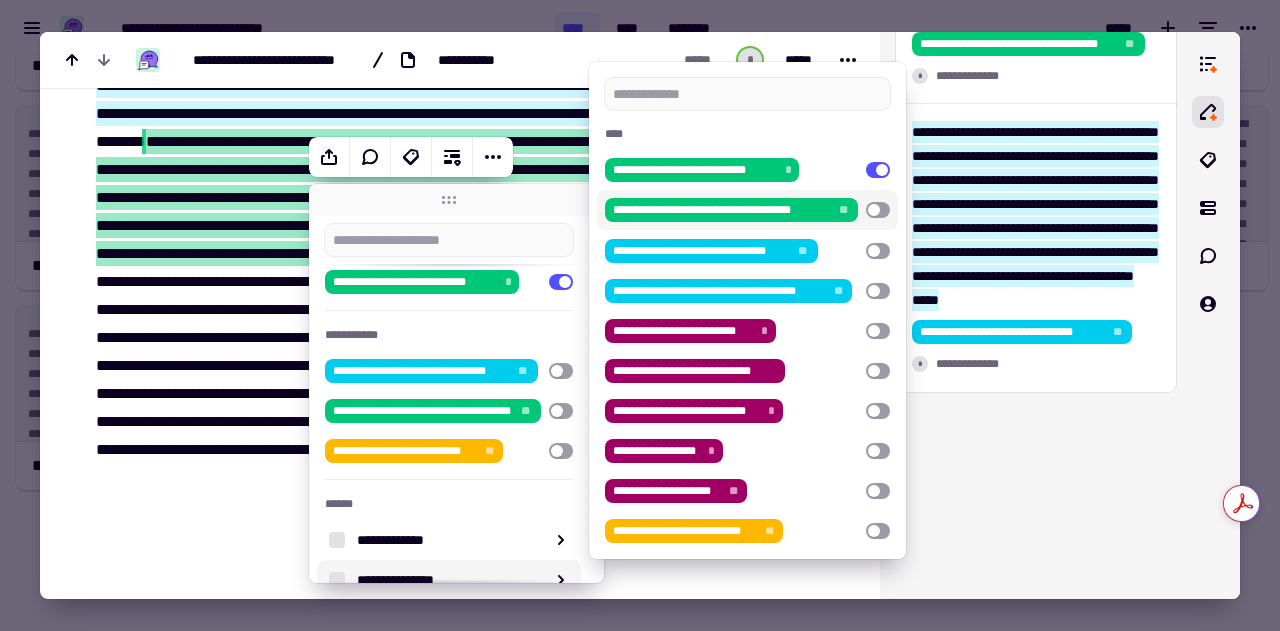 click at bounding box center [878, 210] 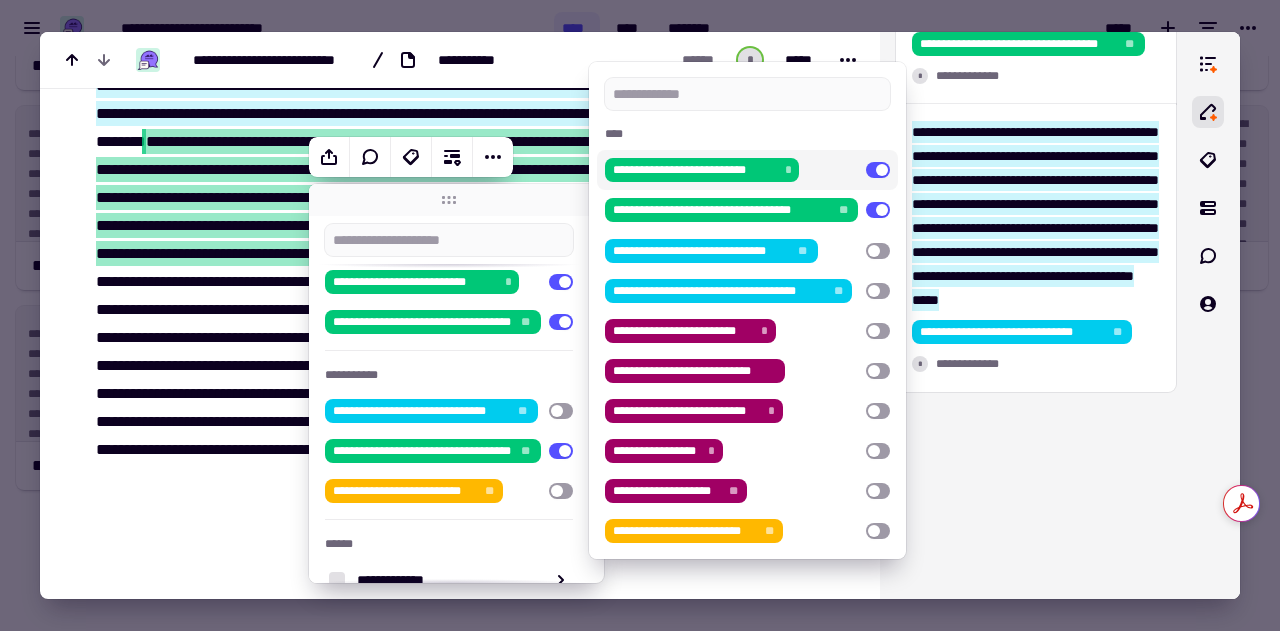 click at bounding box center [878, 170] 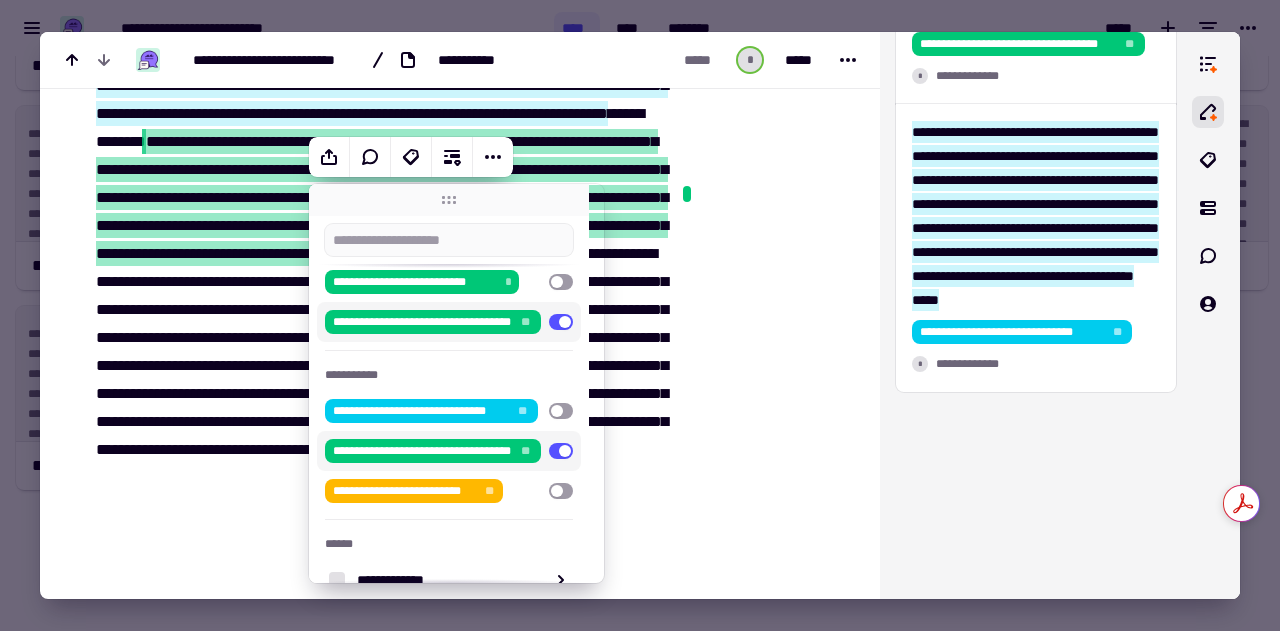 click on "**********" at bounding box center [379, 212] 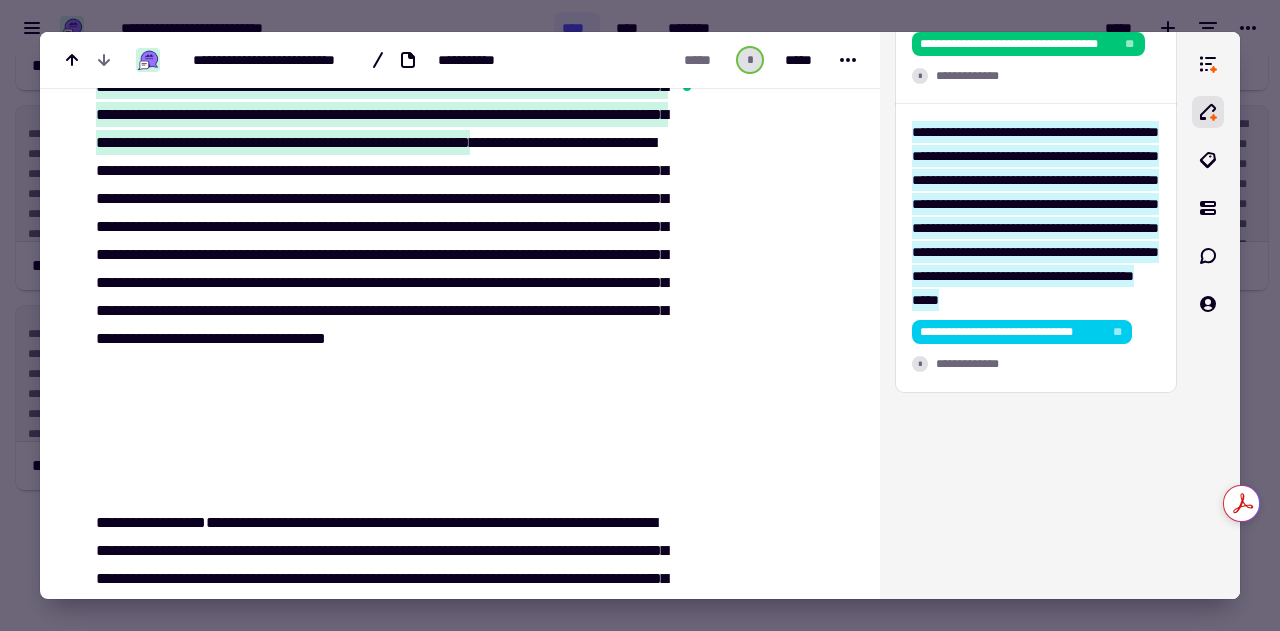 scroll, scrollTop: 1184, scrollLeft: 0, axis: vertical 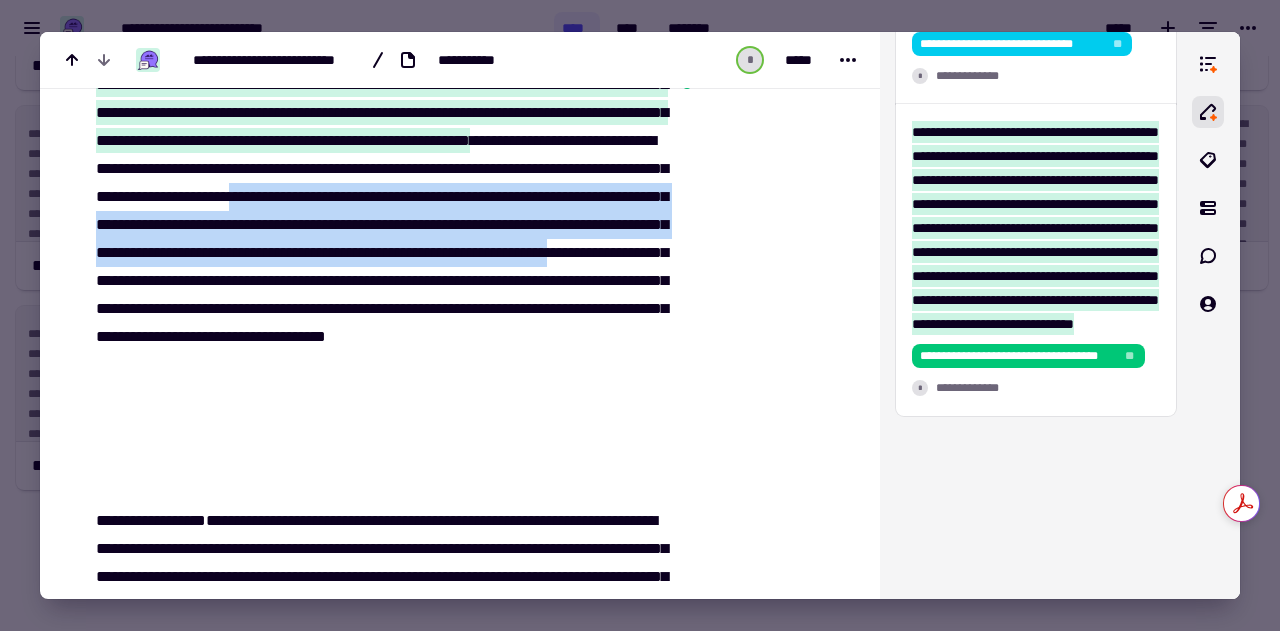 drag, startPoint x: 516, startPoint y: 283, endPoint x: 647, endPoint y: 359, distance: 151.44966 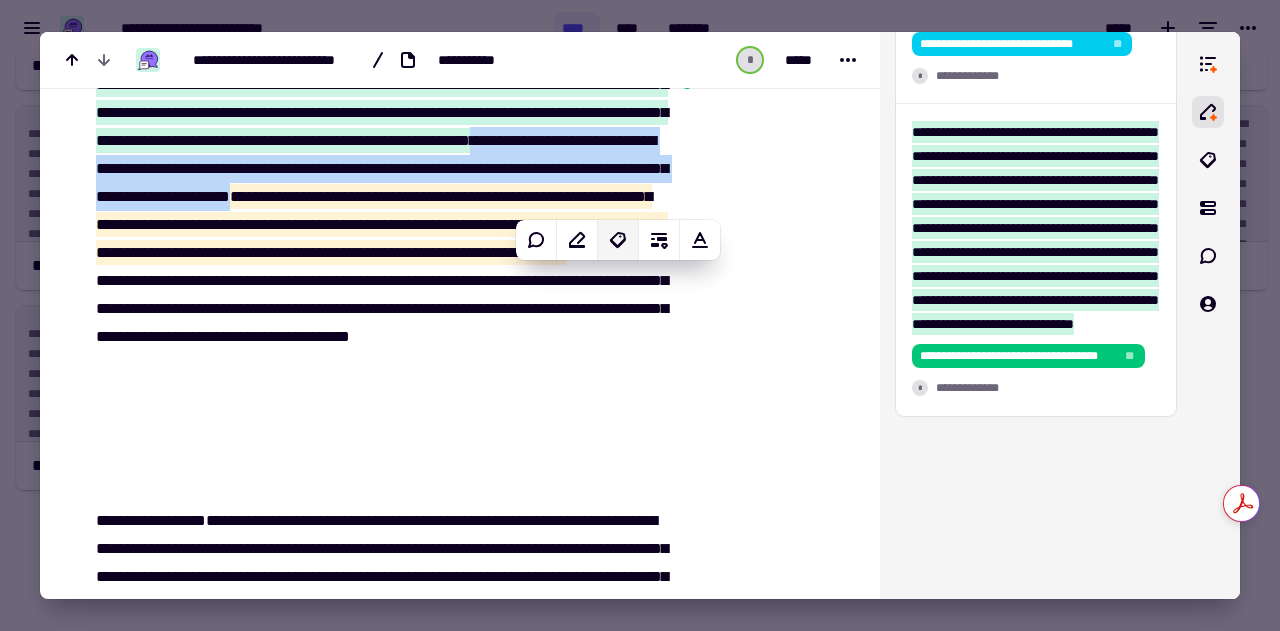 click 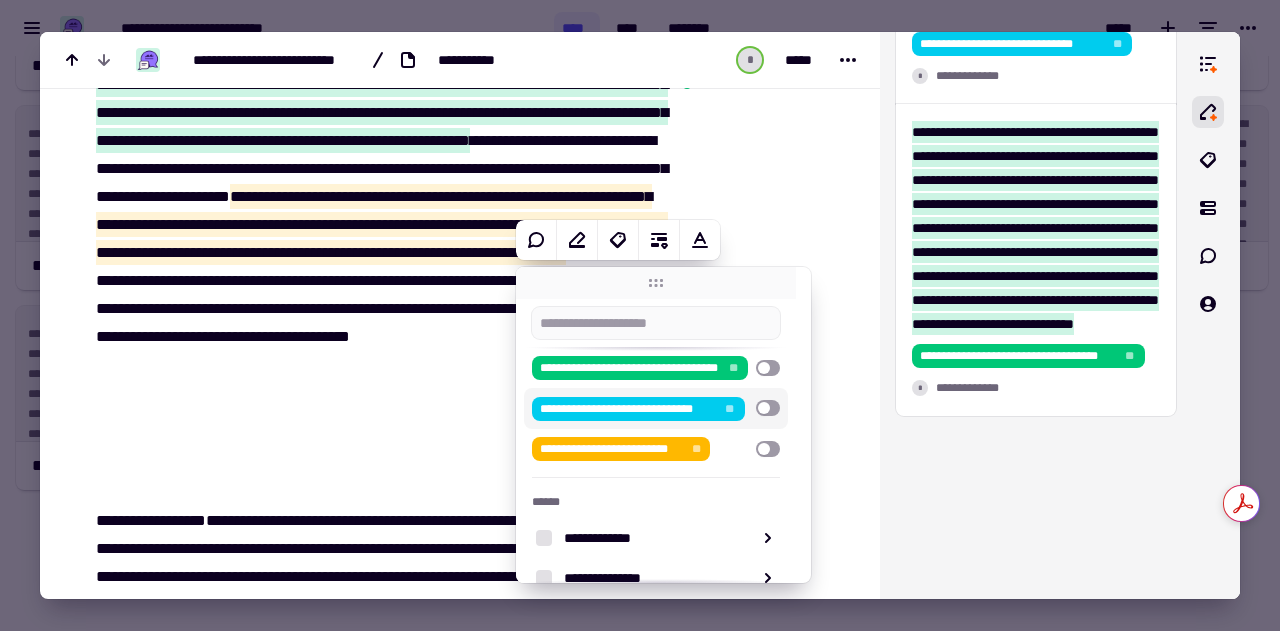 scroll, scrollTop: 98, scrollLeft: 0, axis: vertical 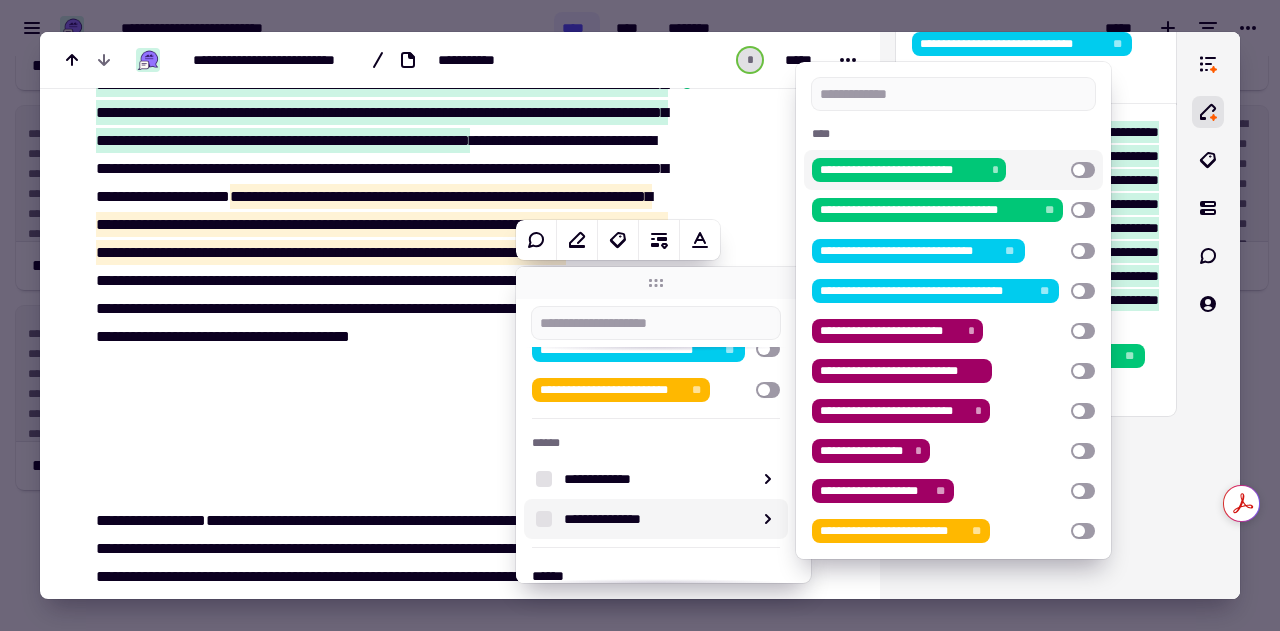 click at bounding box center [1083, 170] 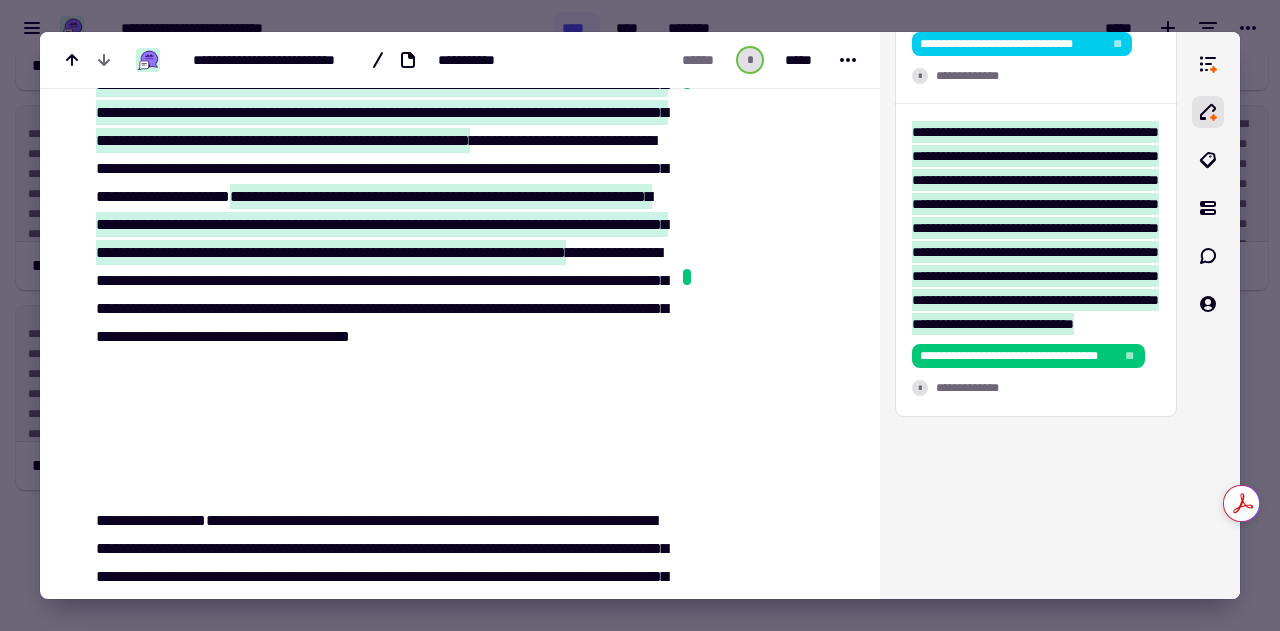 click on "**********" at bounding box center (379, 99) 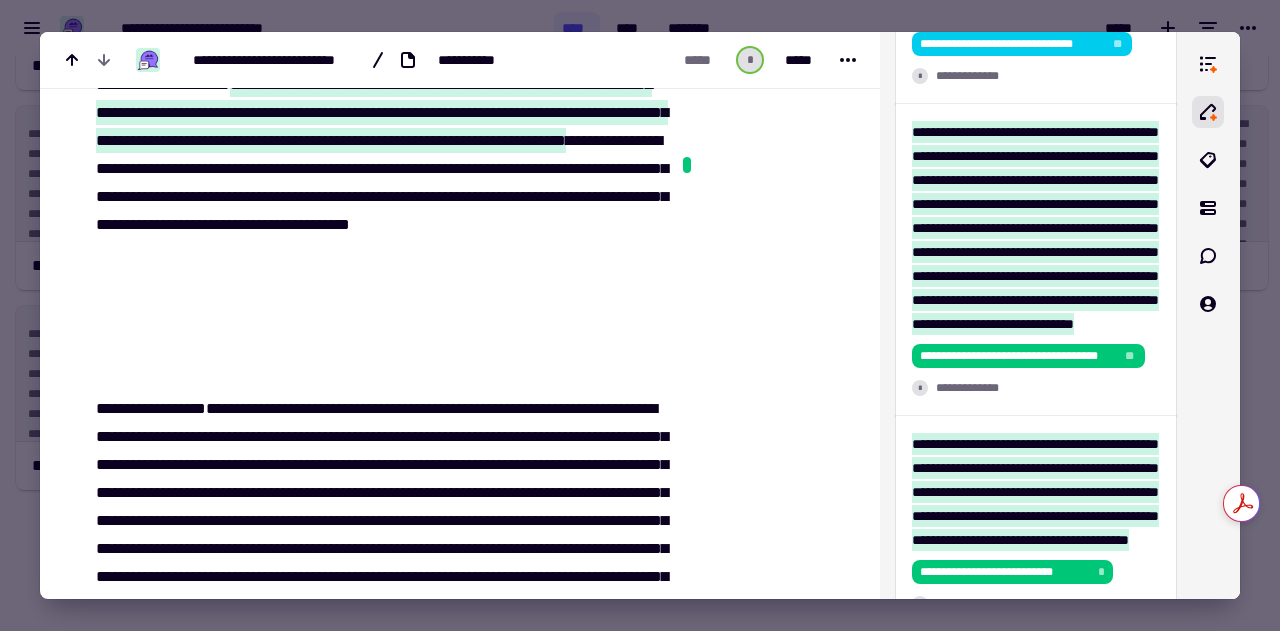 scroll, scrollTop: 1316, scrollLeft: 0, axis: vertical 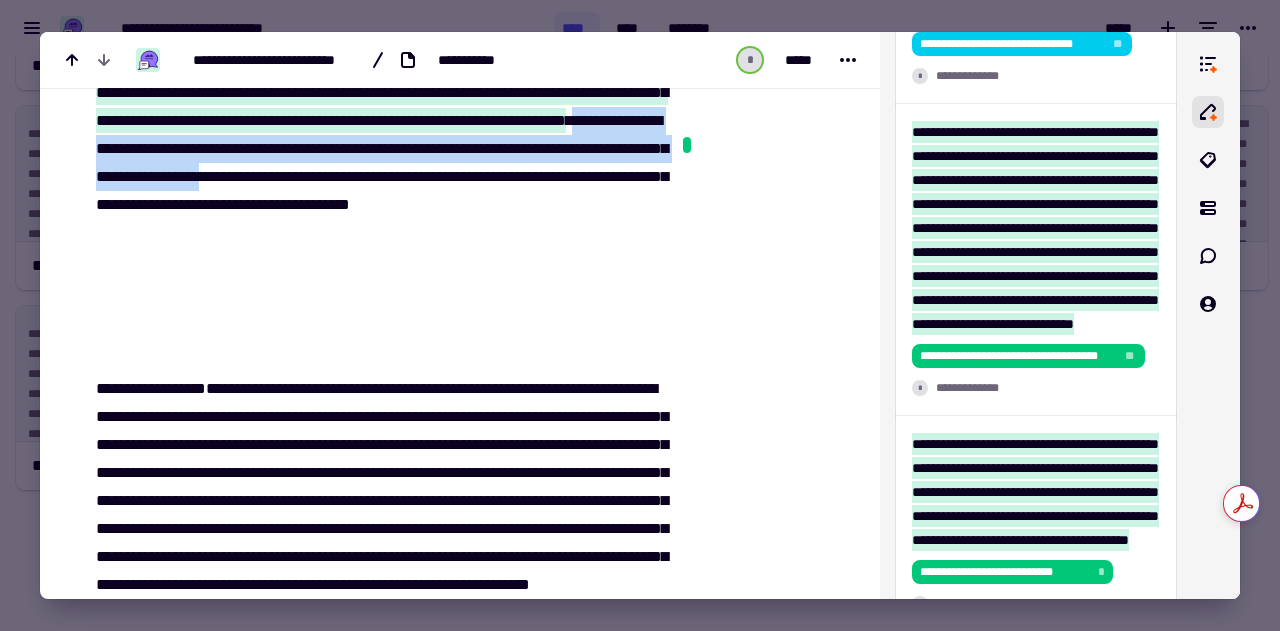 drag, startPoint x: 96, startPoint y: 259, endPoint x: 480, endPoint y: 281, distance: 384.6297 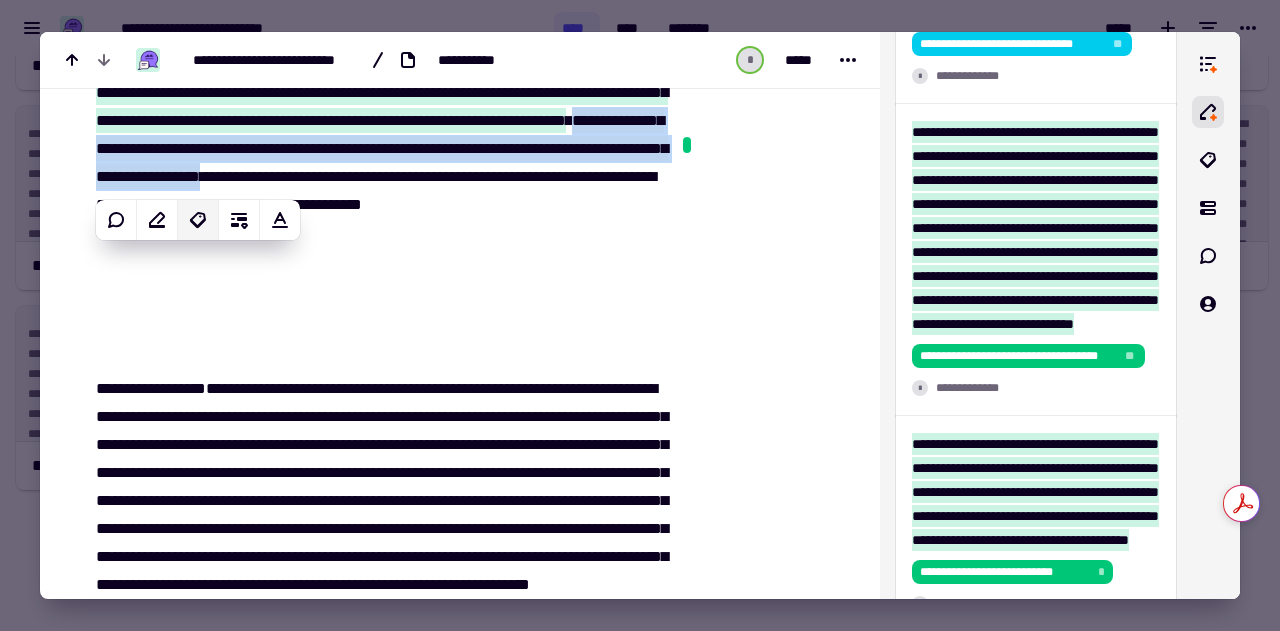 click 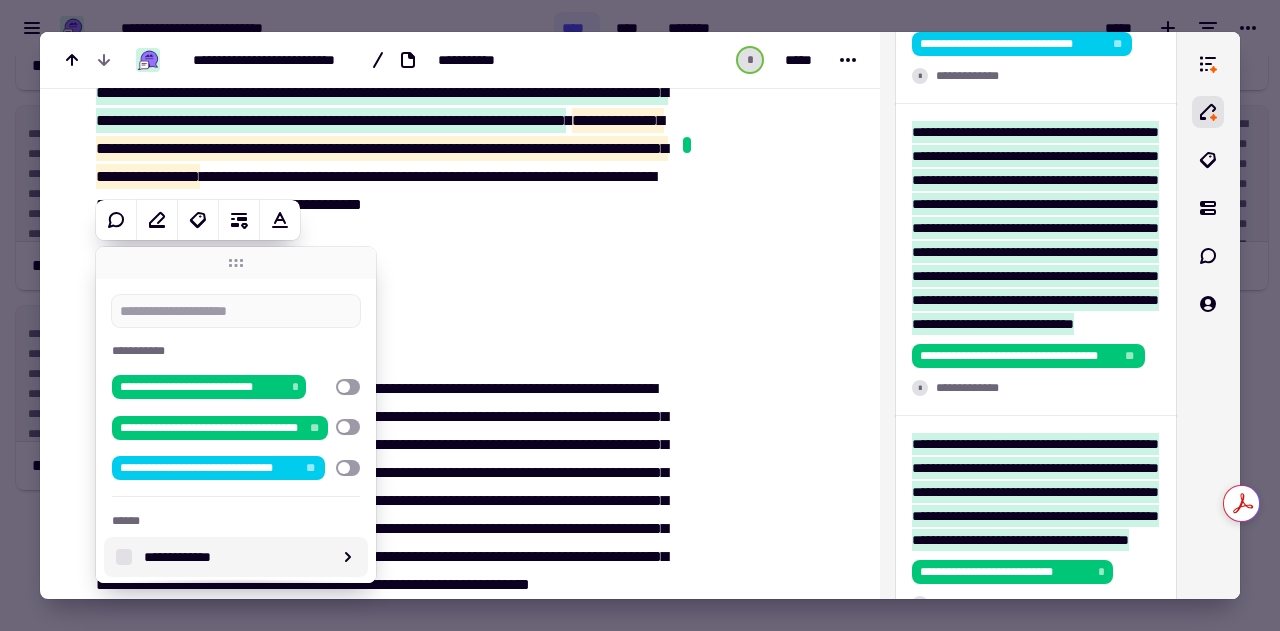 scroll, scrollTop: 105, scrollLeft: 0, axis: vertical 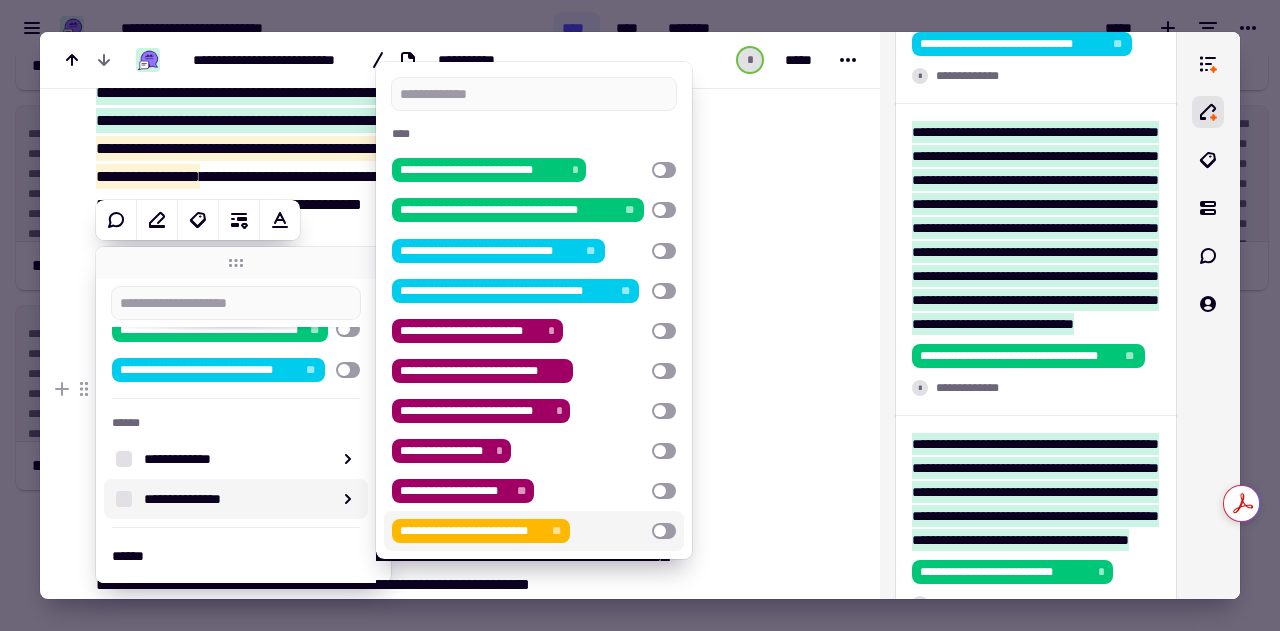 click at bounding box center [664, 531] 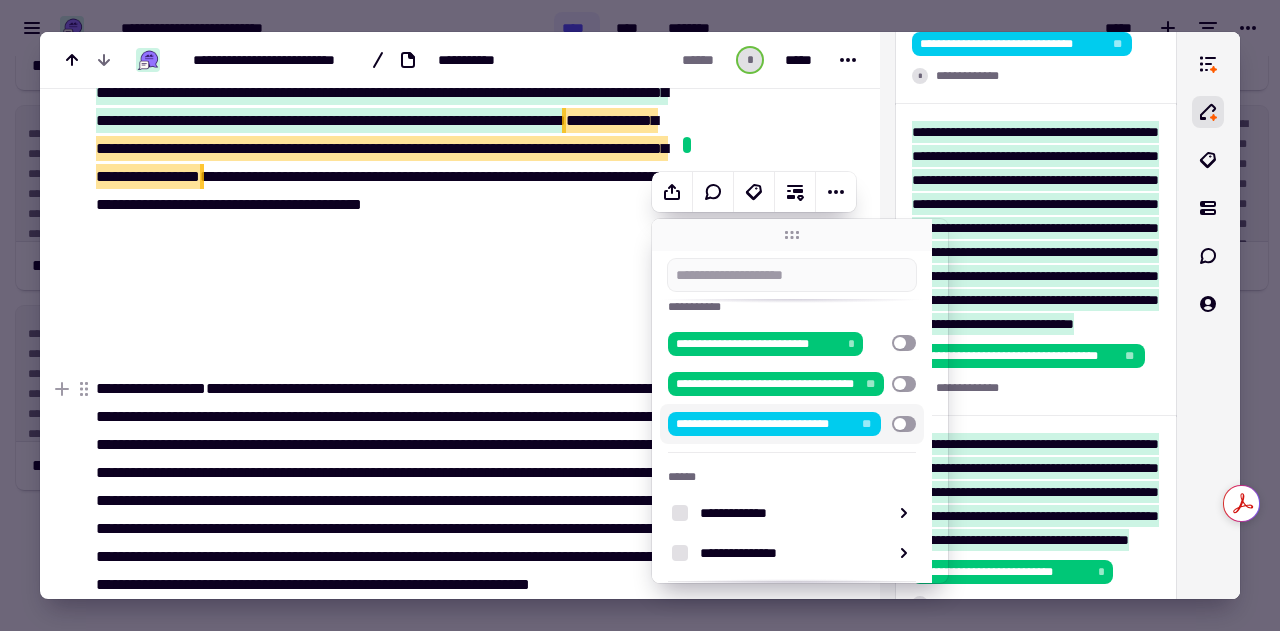 click on "**********" at bounding box center (379, 515) 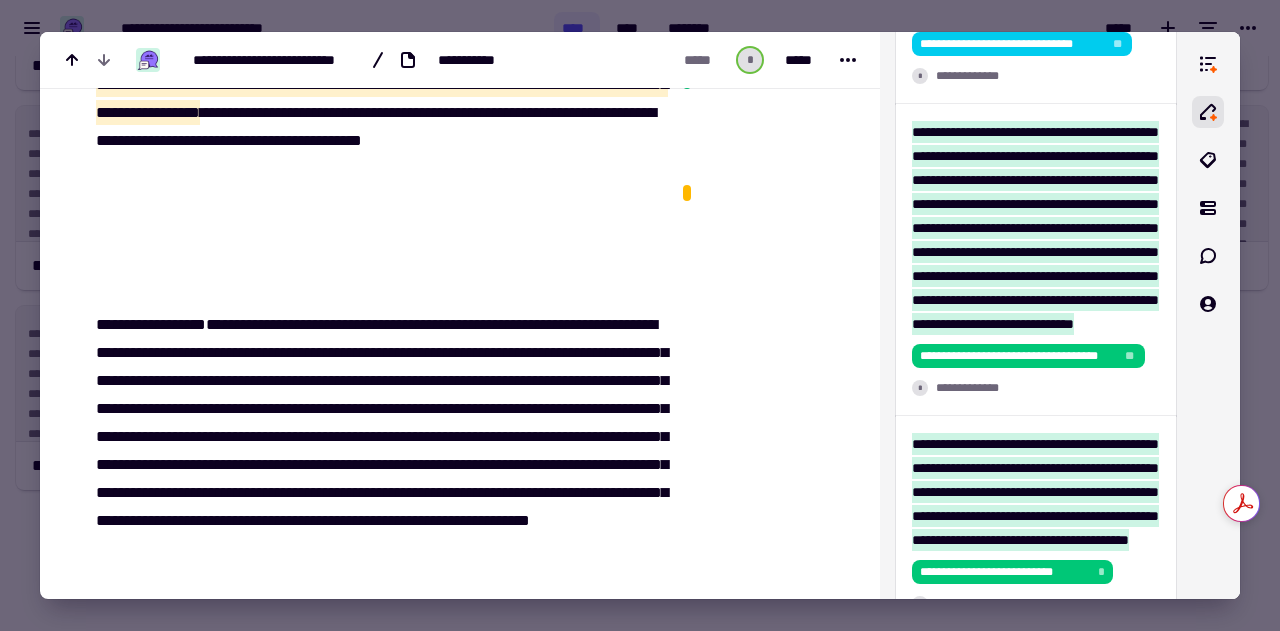 scroll, scrollTop: 1477, scrollLeft: 0, axis: vertical 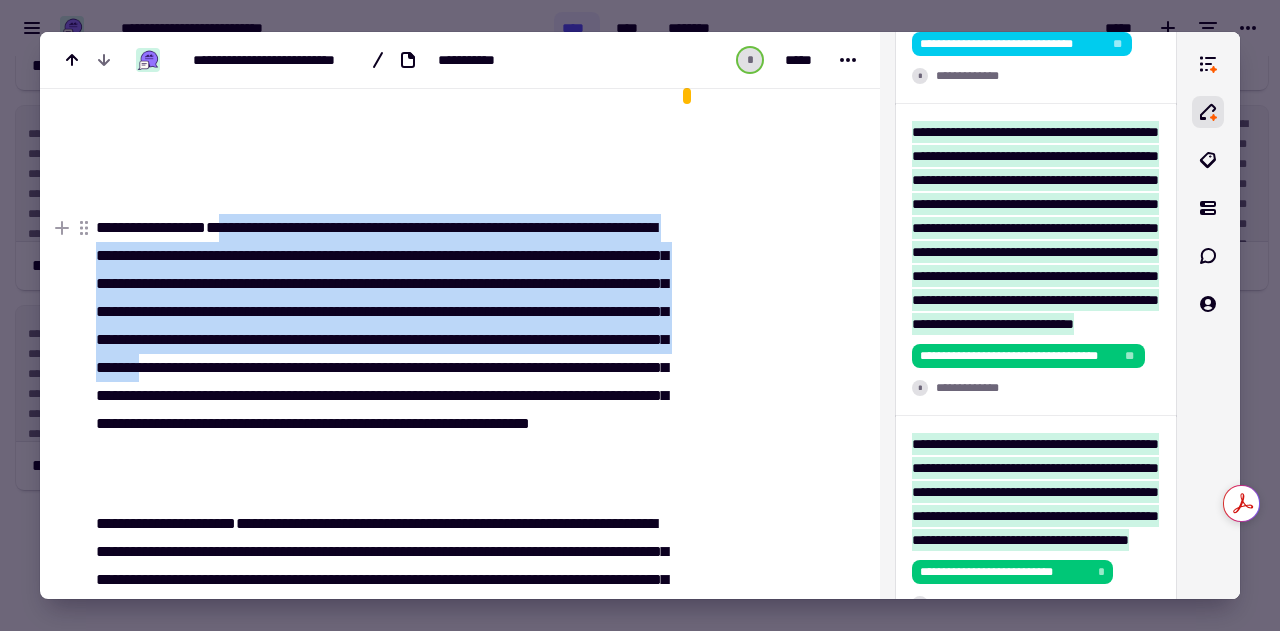 drag, startPoint x: 259, startPoint y: 227, endPoint x: 283, endPoint y: 393, distance: 167.72597 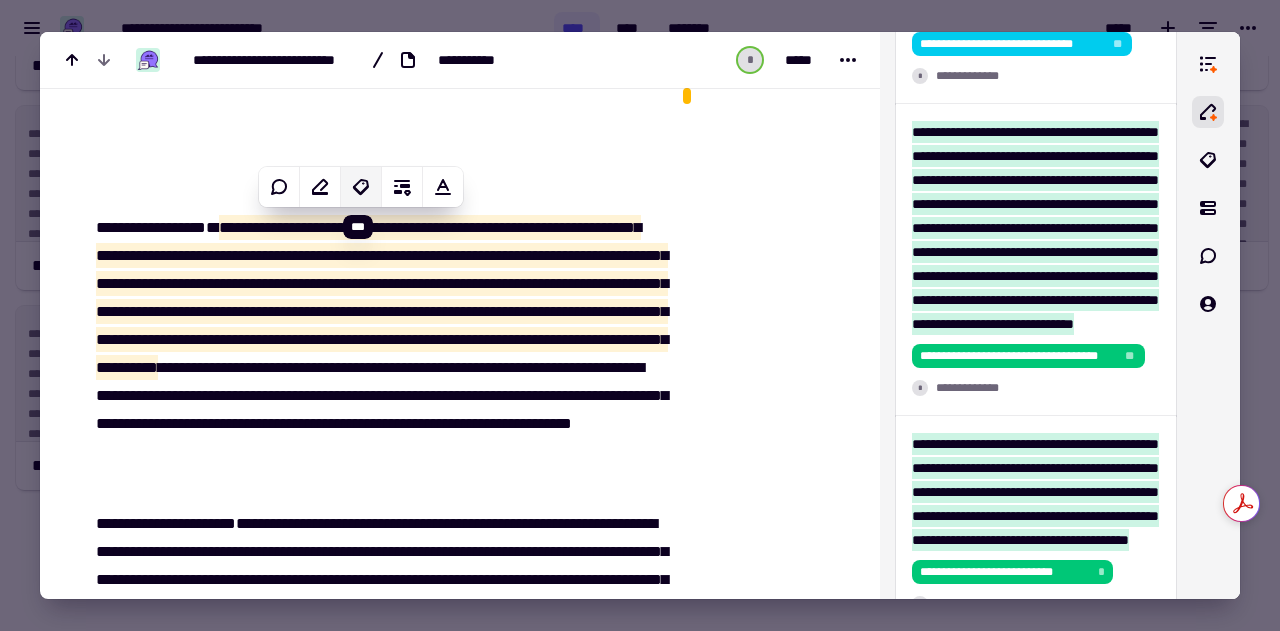 click 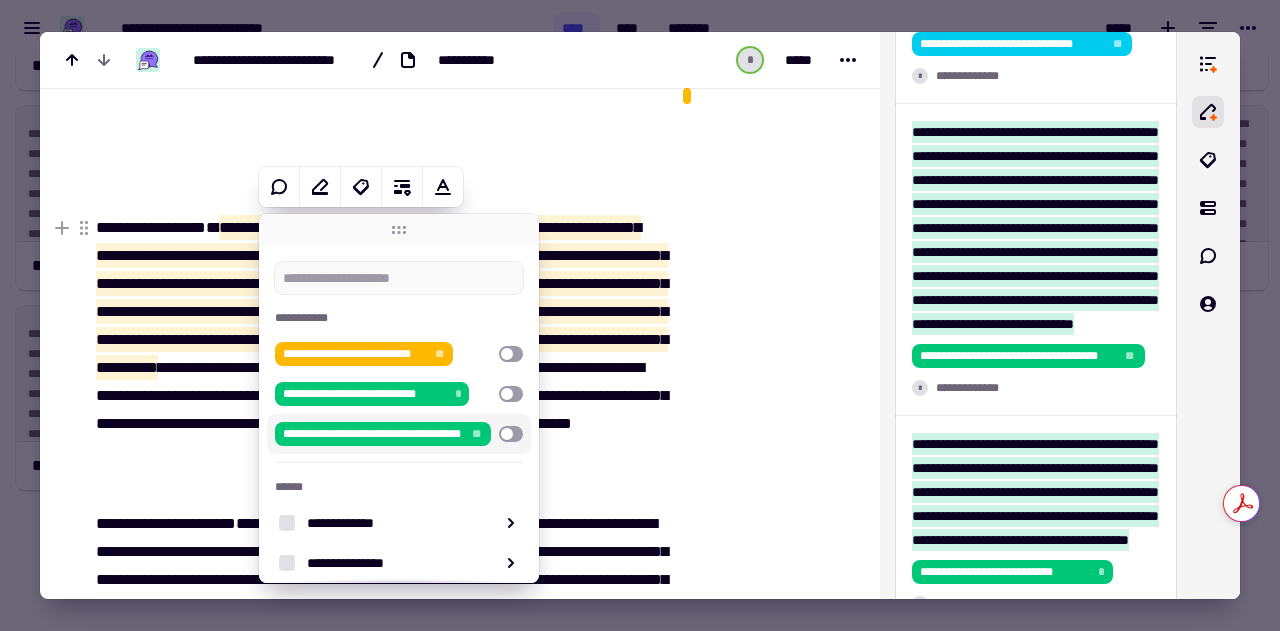 click at bounding box center [511, 434] 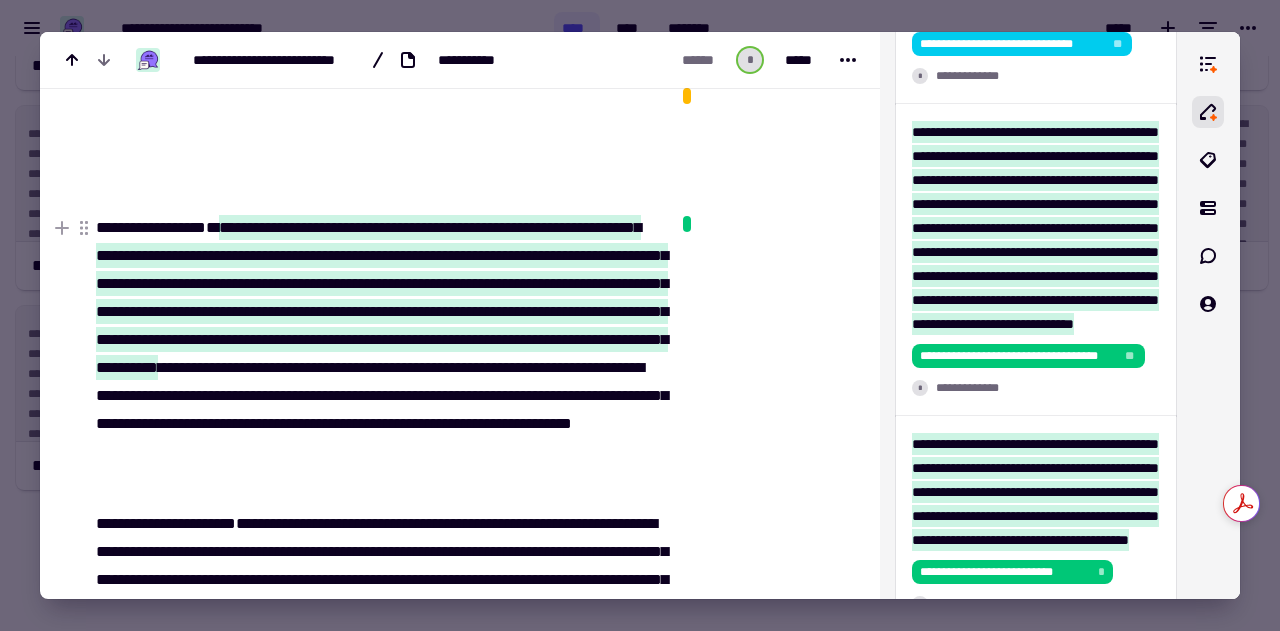 click on "**********" at bounding box center [379, 354] 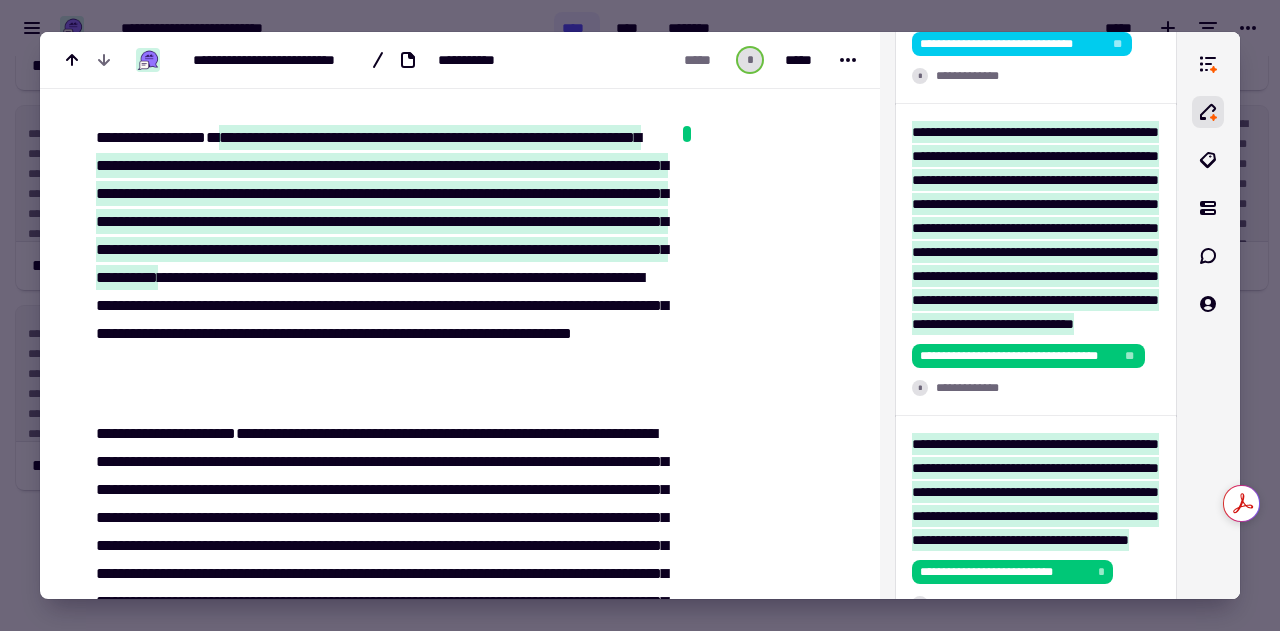 scroll, scrollTop: 1592, scrollLeft: 0, axis: vertical 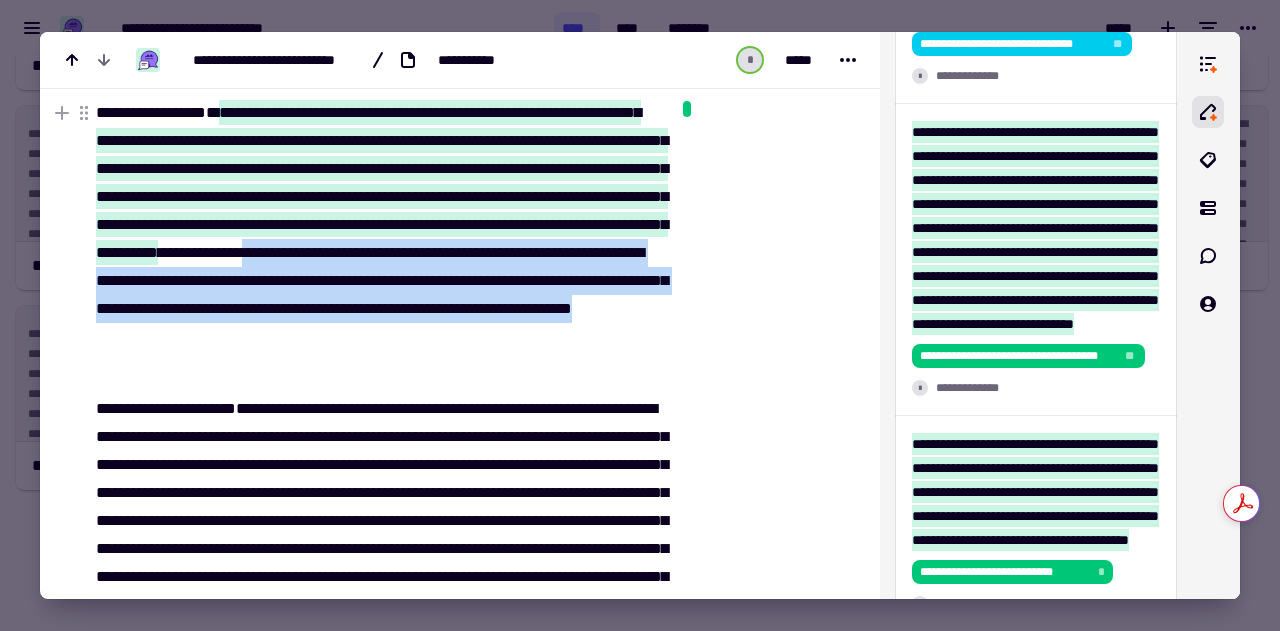 drag, startPoint x: 372, startPoint y: 278, endPoint x: 426, endPoint y: 360, distance: 98.1835 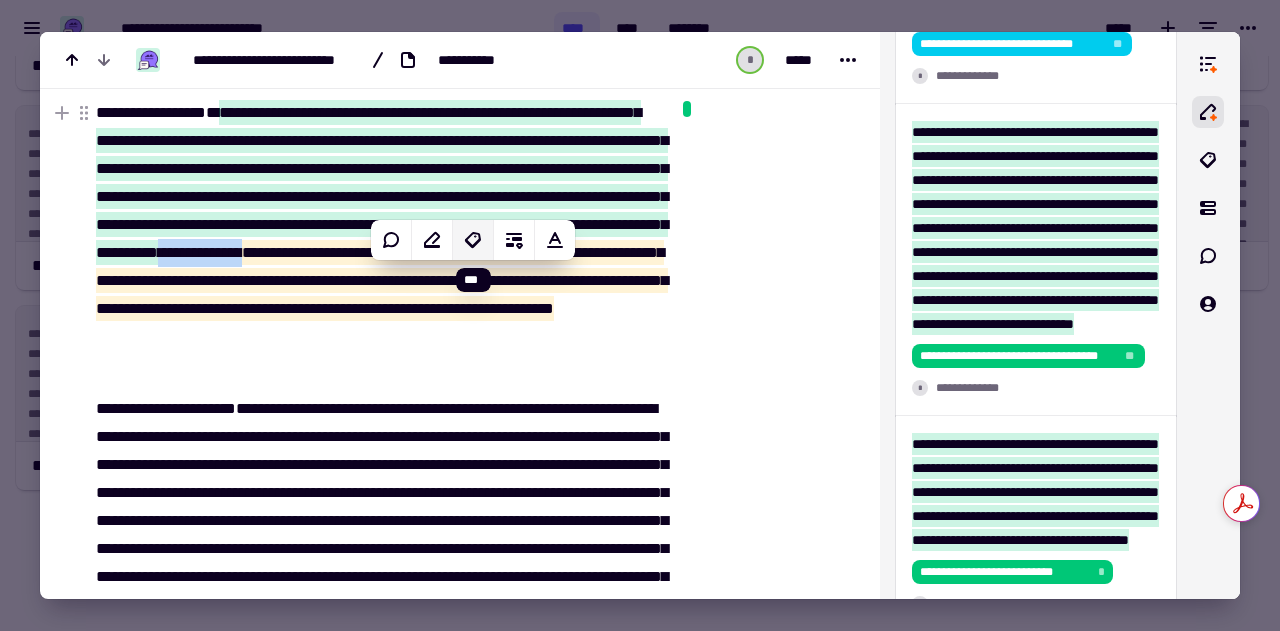 click 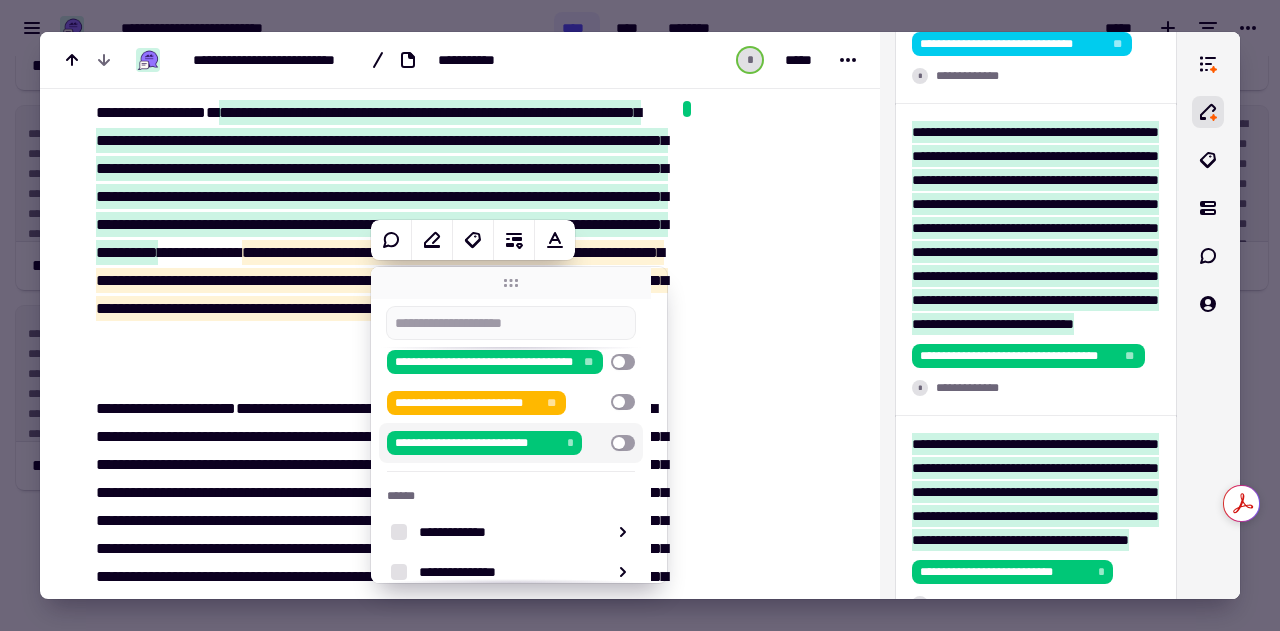 scroll, scrollTop: 46, scrollLeft: 0, axis: vertical 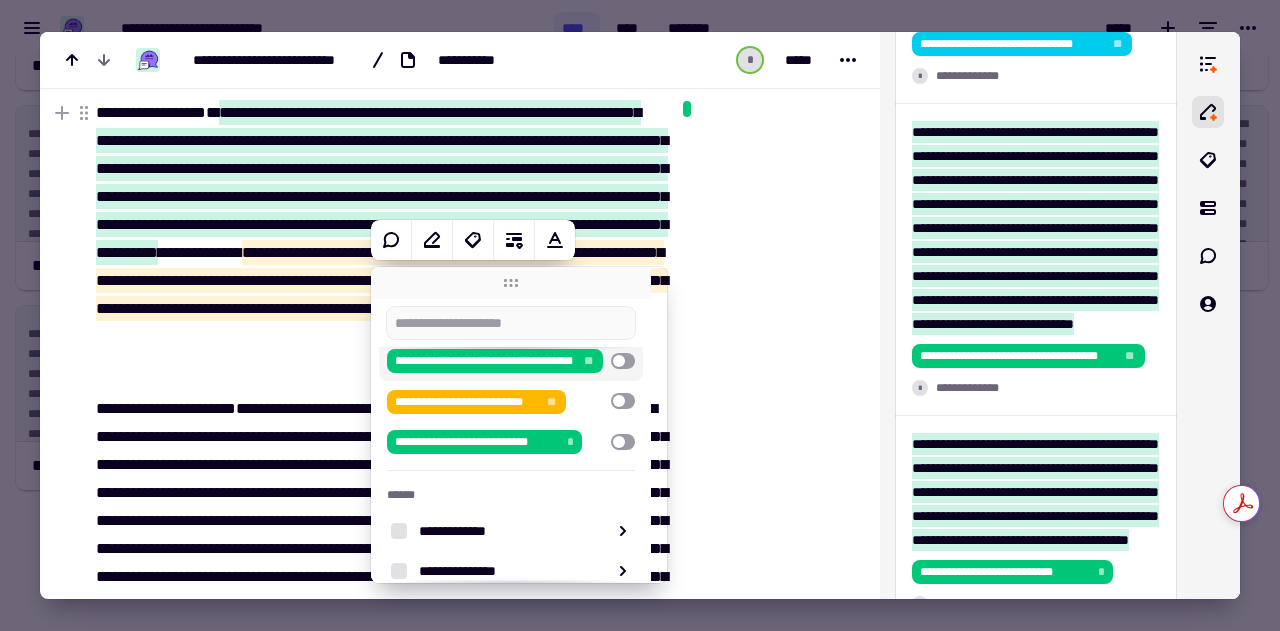 click at bounding box center (623, 361) 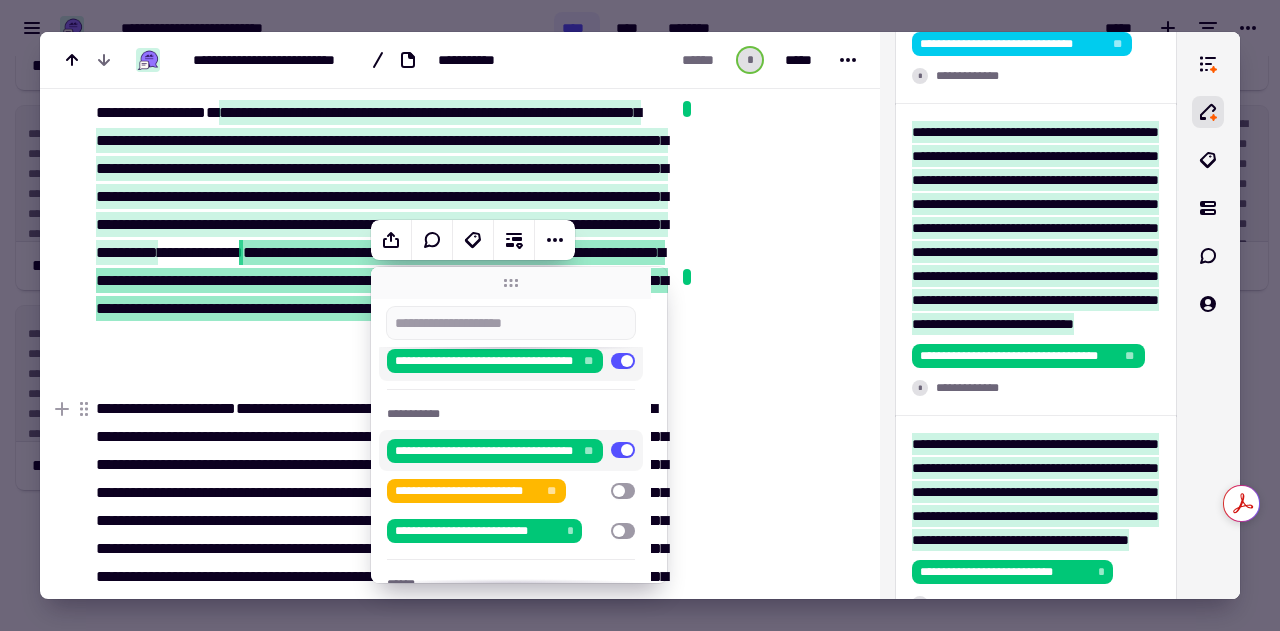 click on "**********" at bounding box center [379, 577] 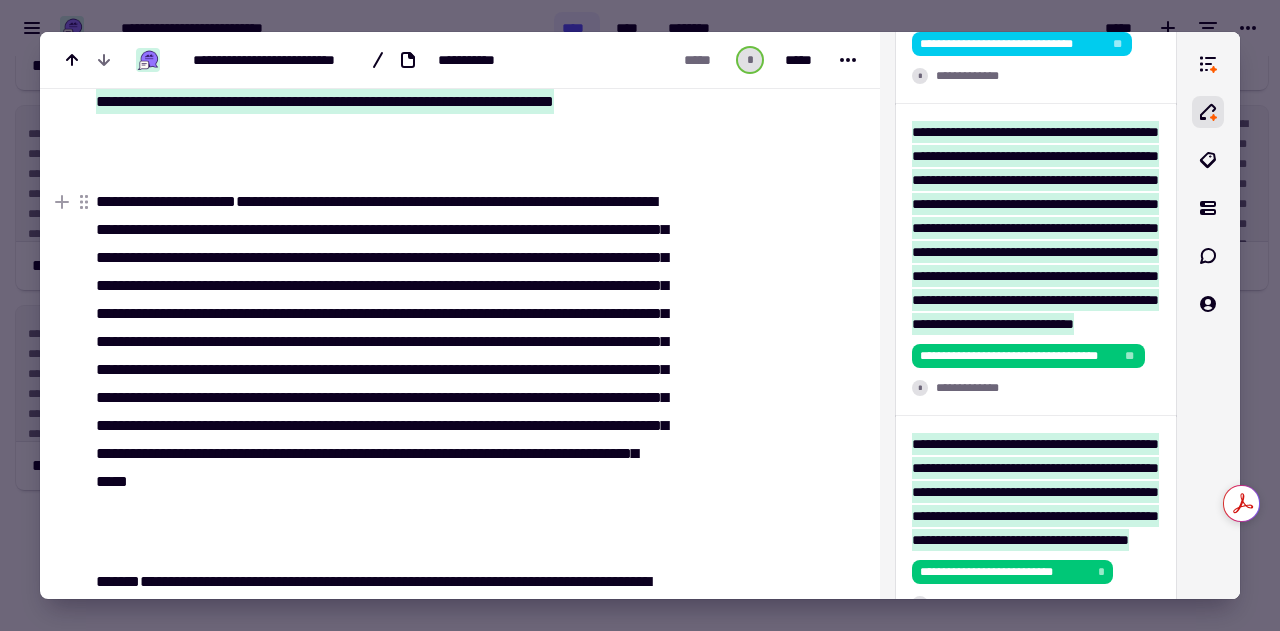 scroll, scrollTop: 1833, scrollLeft: 0, axis: vertical 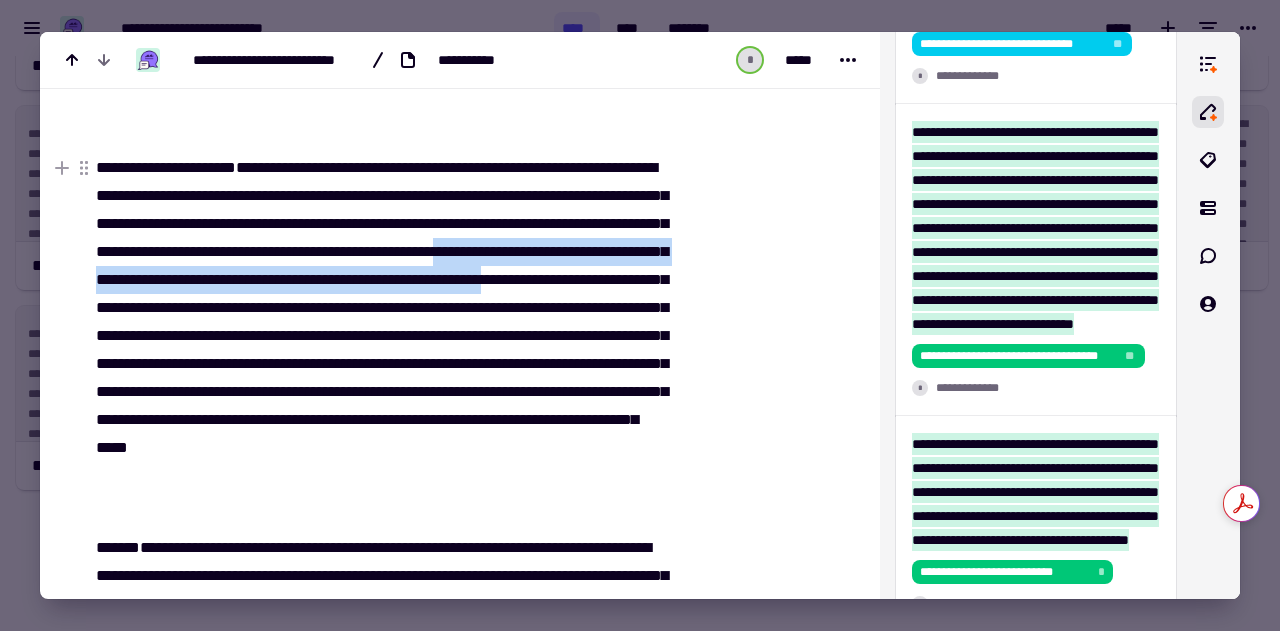 drag, startPoint x: 254, startPoint y: 278, endPoint x: 451, endPoint y: 305, distance: 198.84164 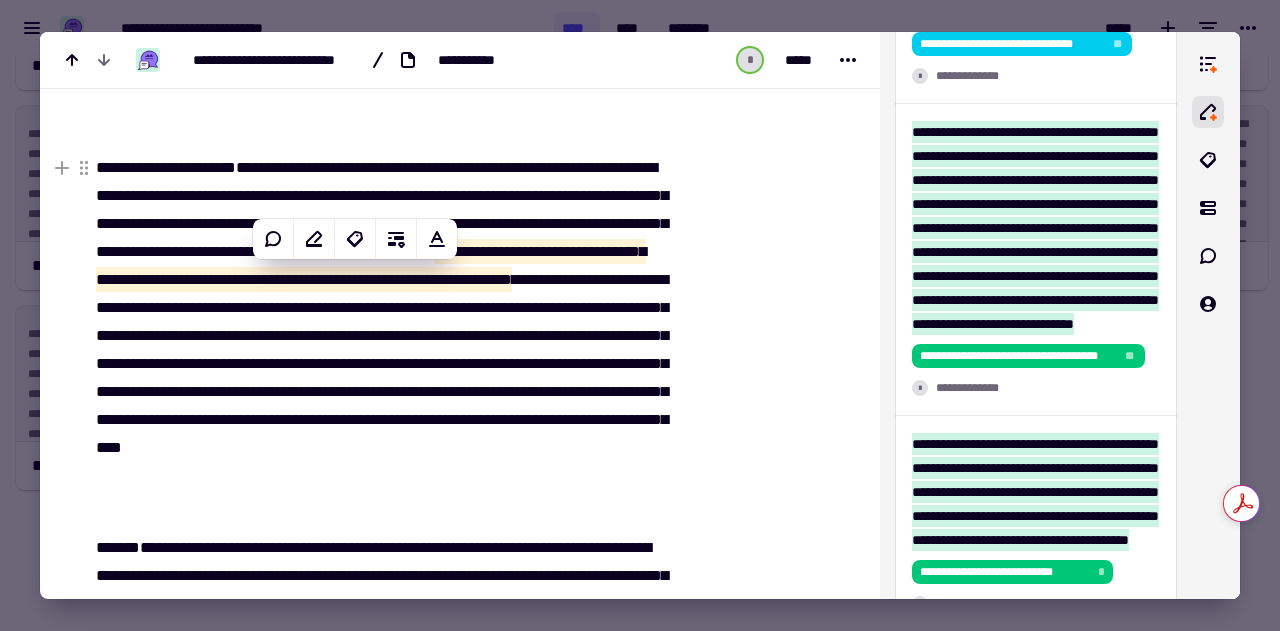 click on "**********" at bounding box center (379, 336) 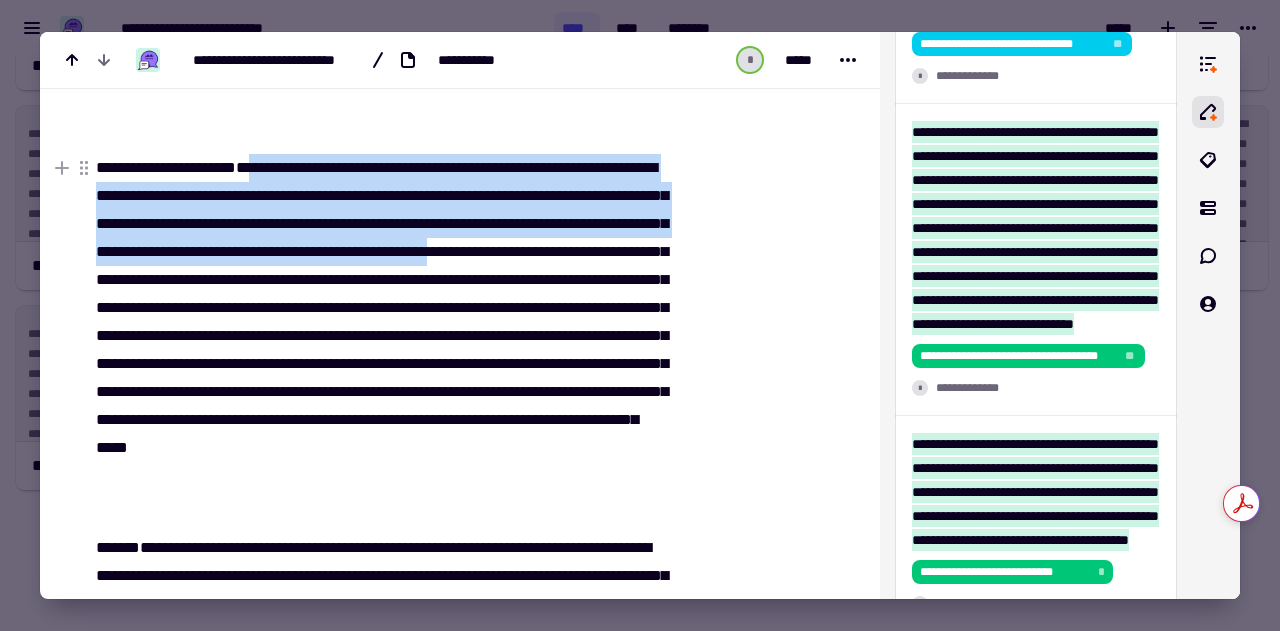 drag, startPoint x: 292, startPoint y: 169, endPoint x: 248, endPoint y: 273, distance: 112.92475 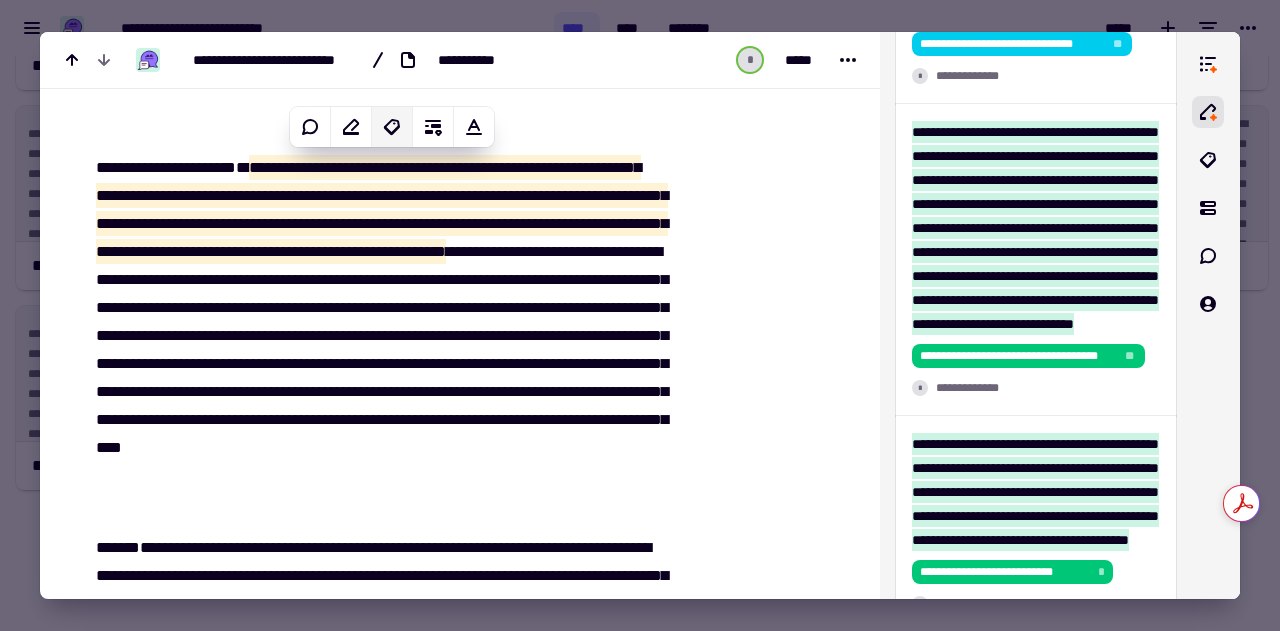 click 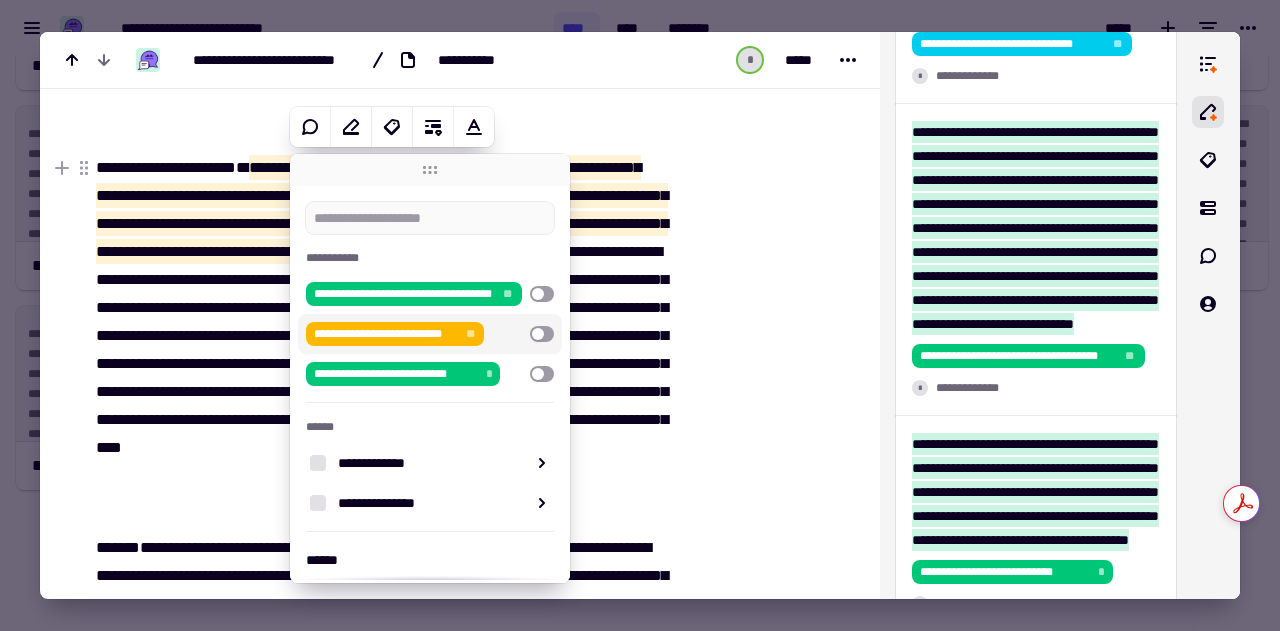 click at bounding box center [542, 334] 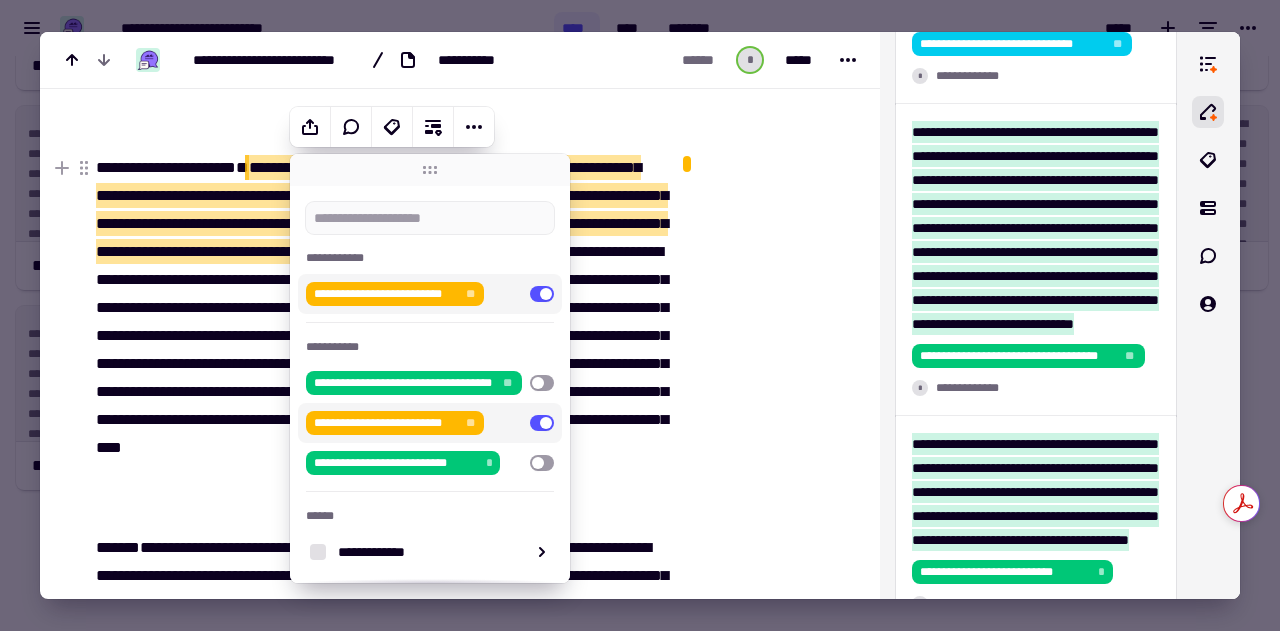 click at bounding box center (761, -128) 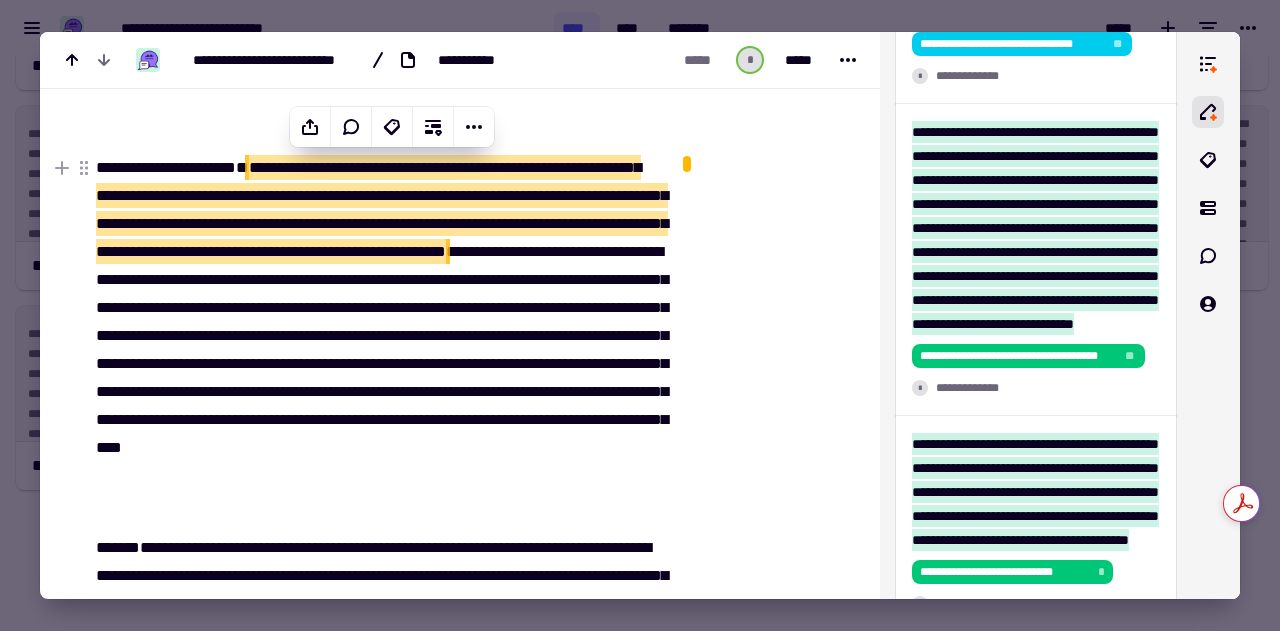 click on "**********" at bounding box center (379, 336) 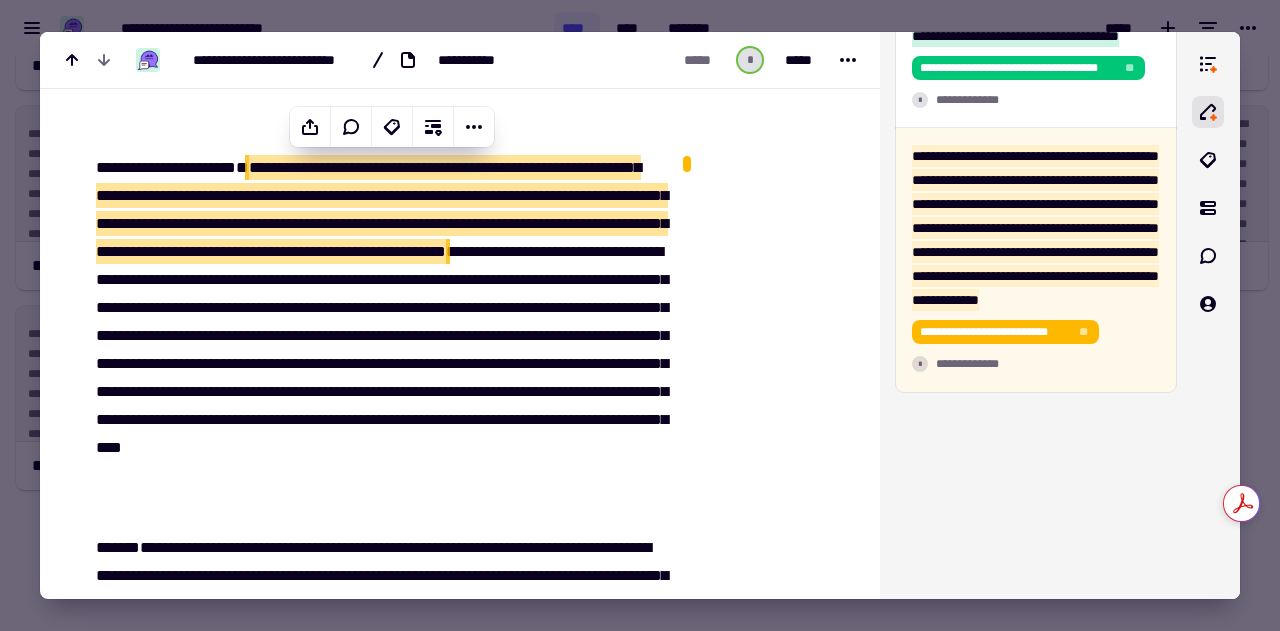 scroll, scrollTop: 3120, scrollLeft: 0, axis: vertical 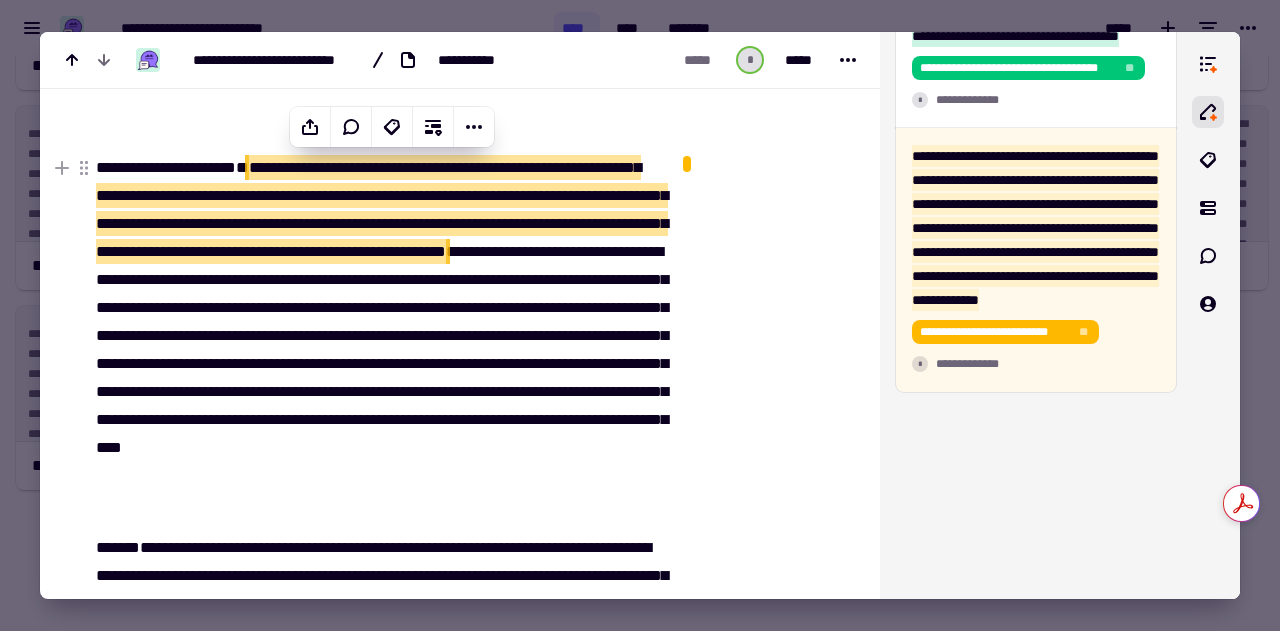 click on "**********" at bounding box center [379, 336] 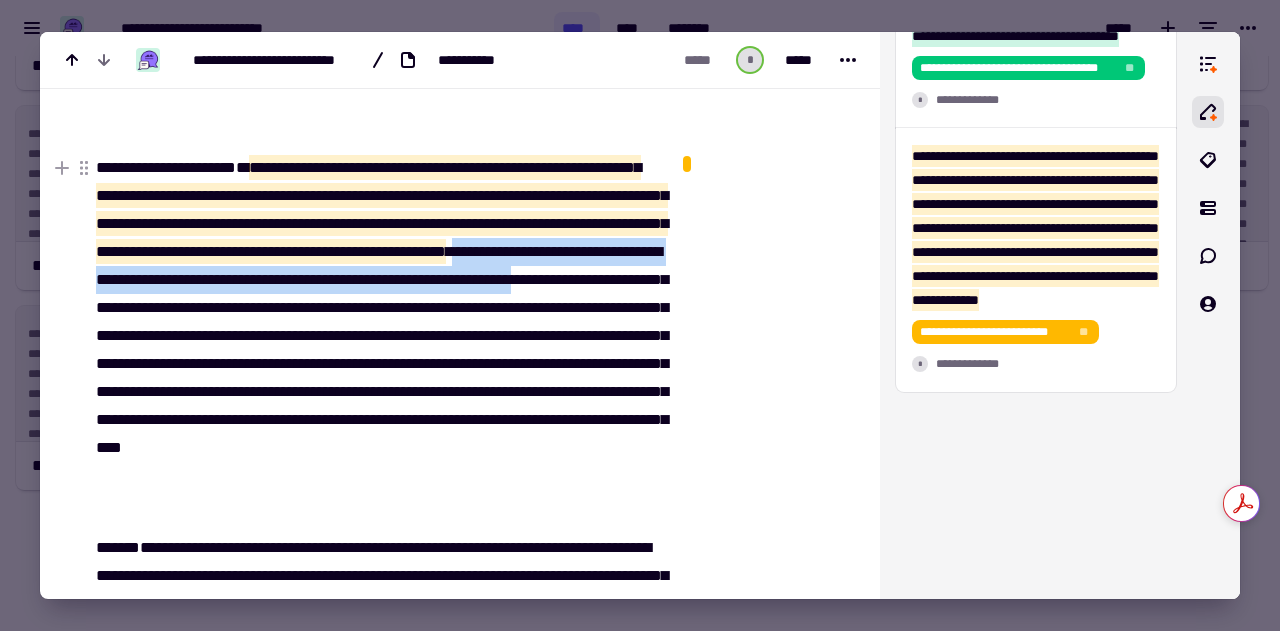 drag, startPoint x: 254, startPoint y: 277, endPoint x: 453, endPoint y: 306, distance: 201.10196 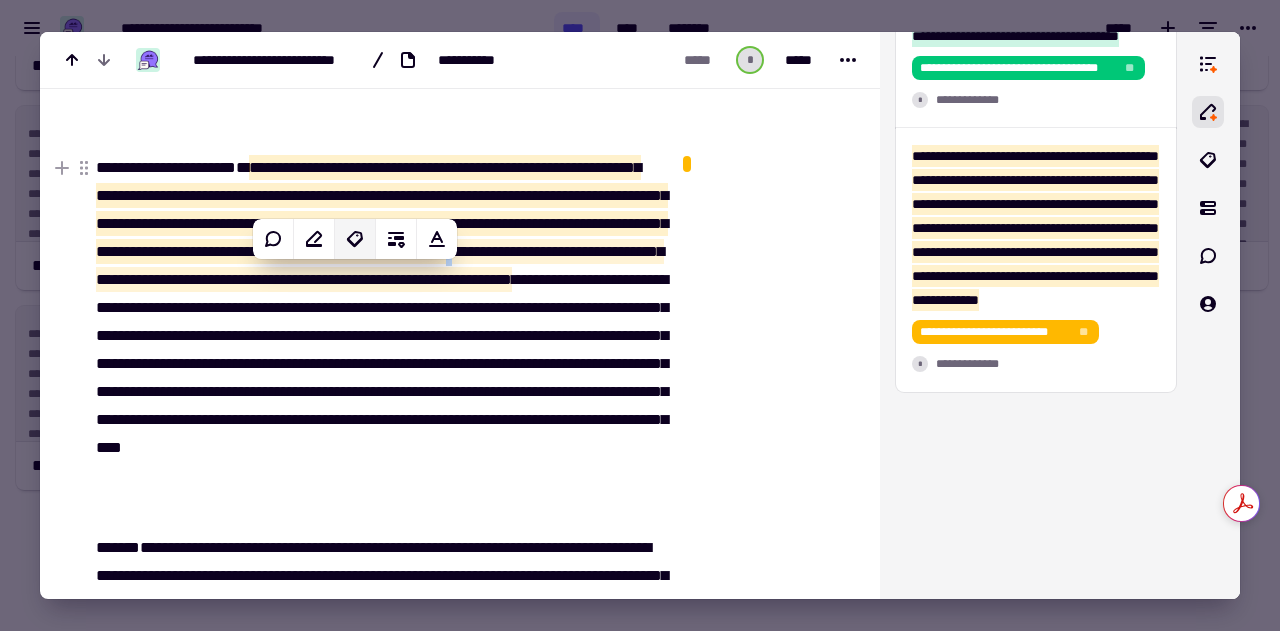 click 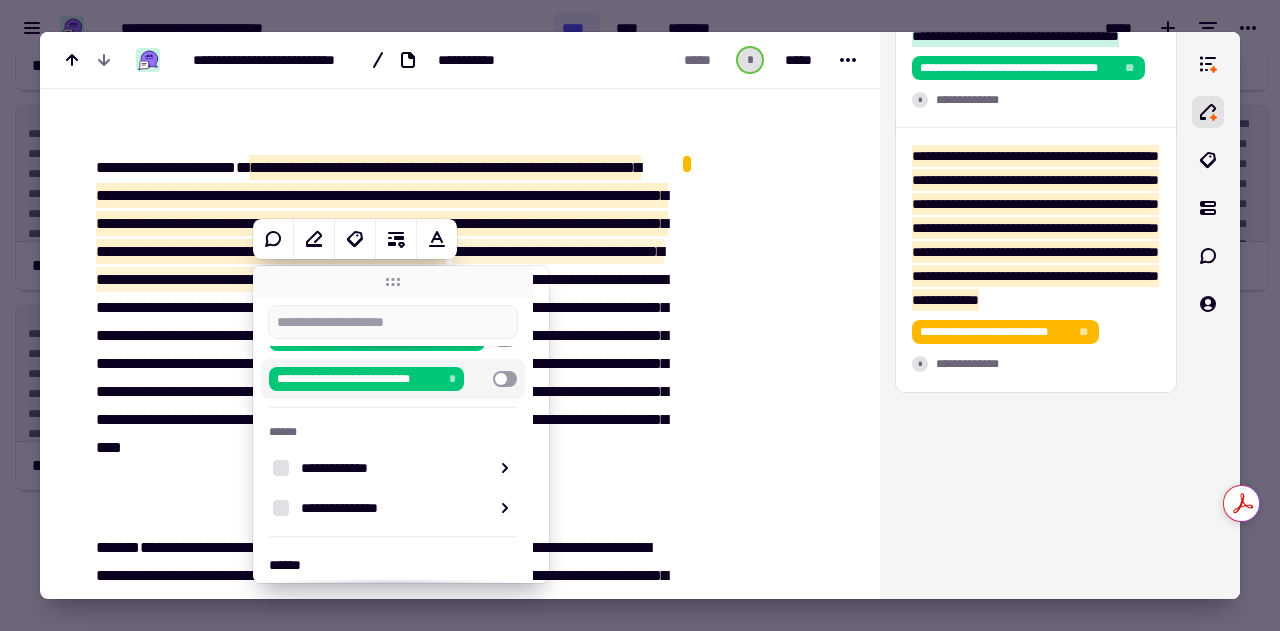 scroll, scrollTop: 108, scrollLeft: 0, axis: vertical 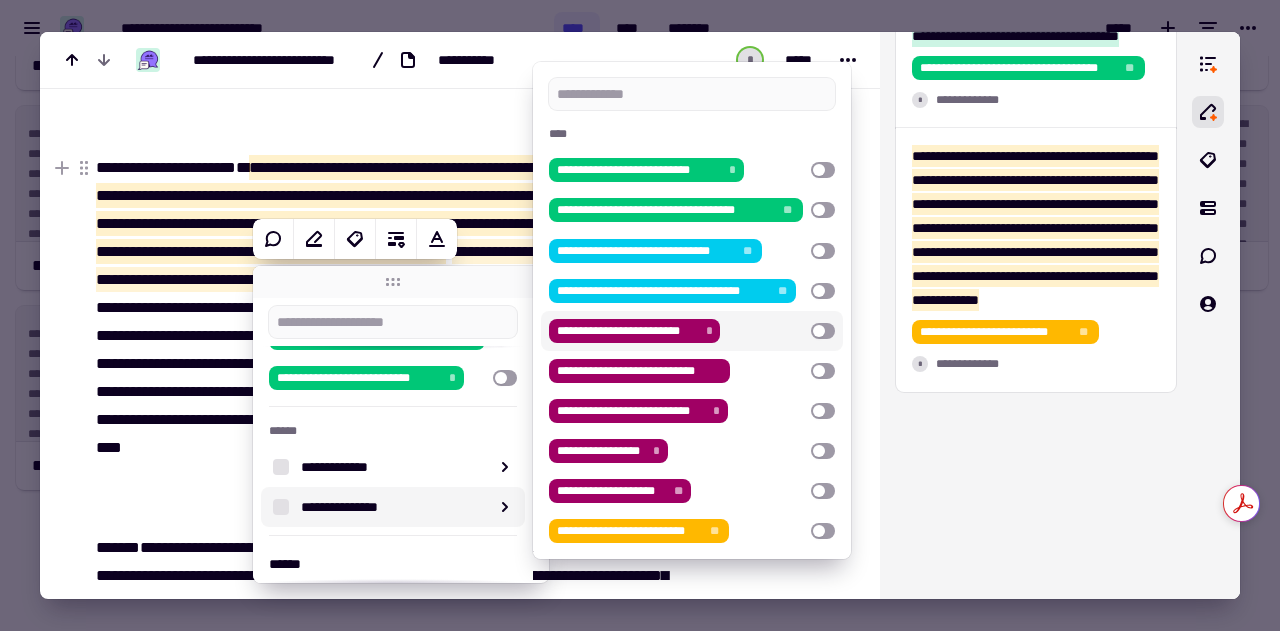 click at bounding box center [823, 331] 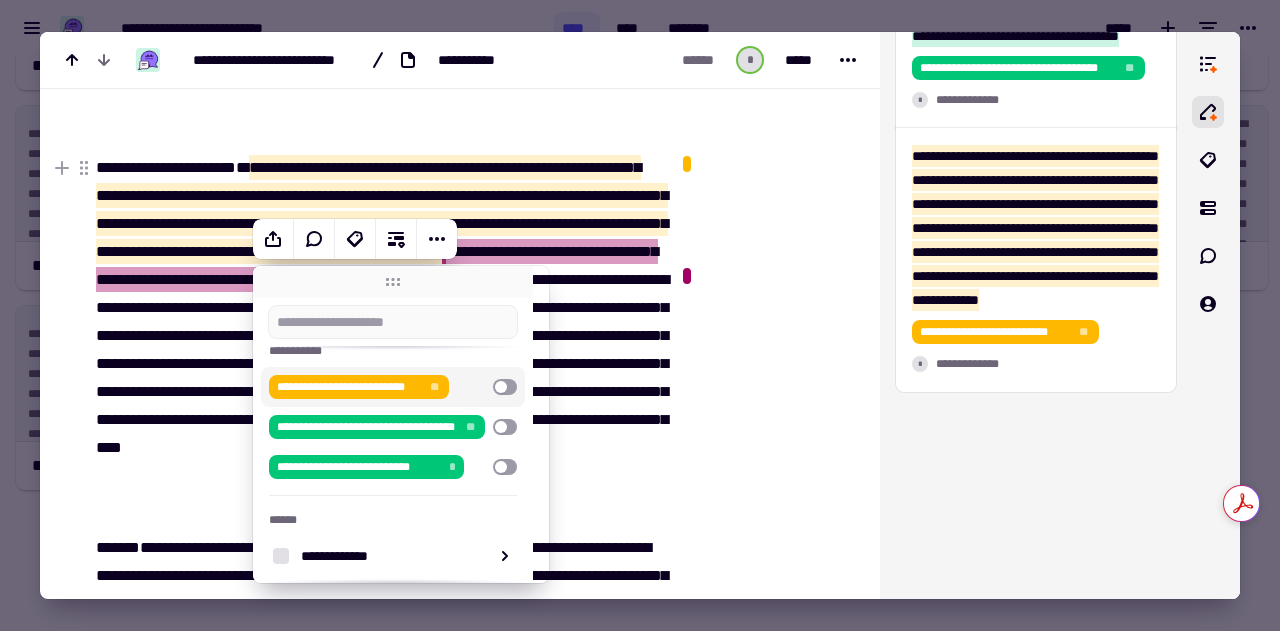 click on "**********" at bounding box center (379, 336) 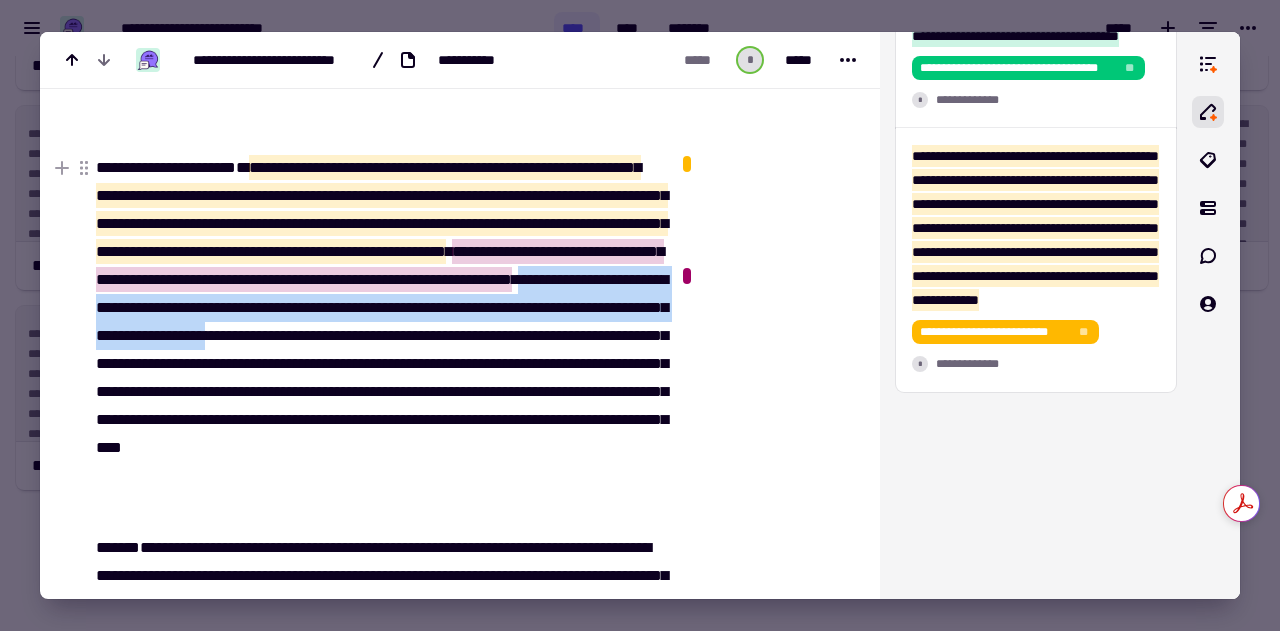 drag, startPoint x: 460, startPoint y: 309, endPoint x: 376, endPoint y: 363, distance: 99.8599 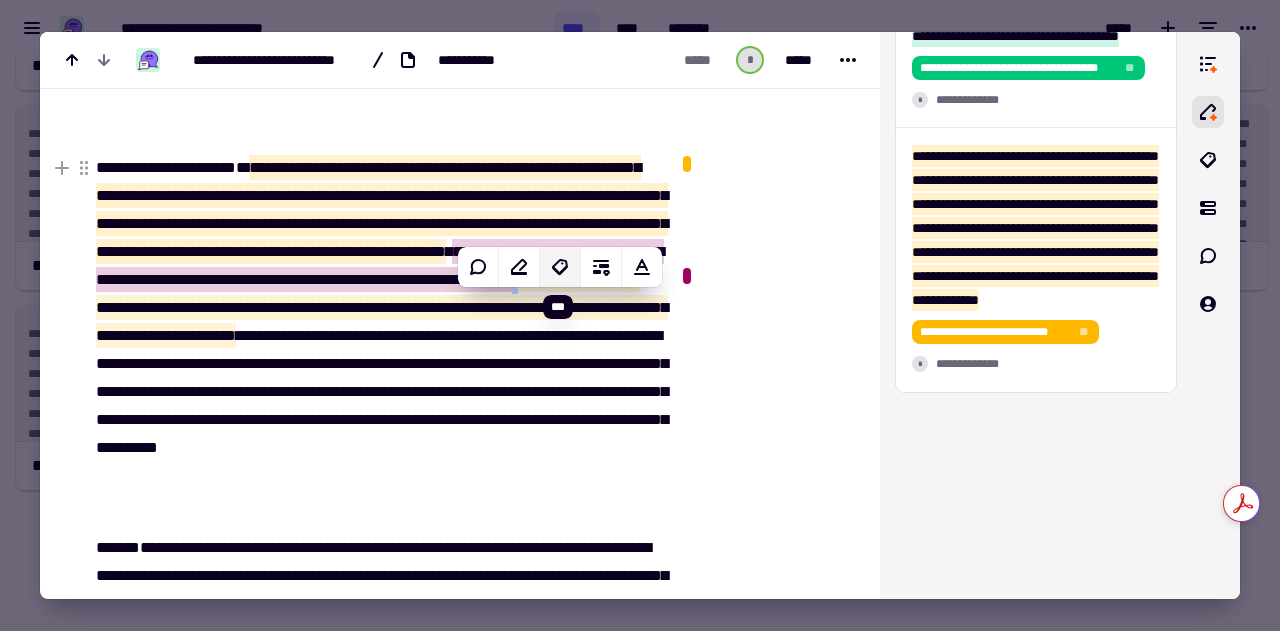 click 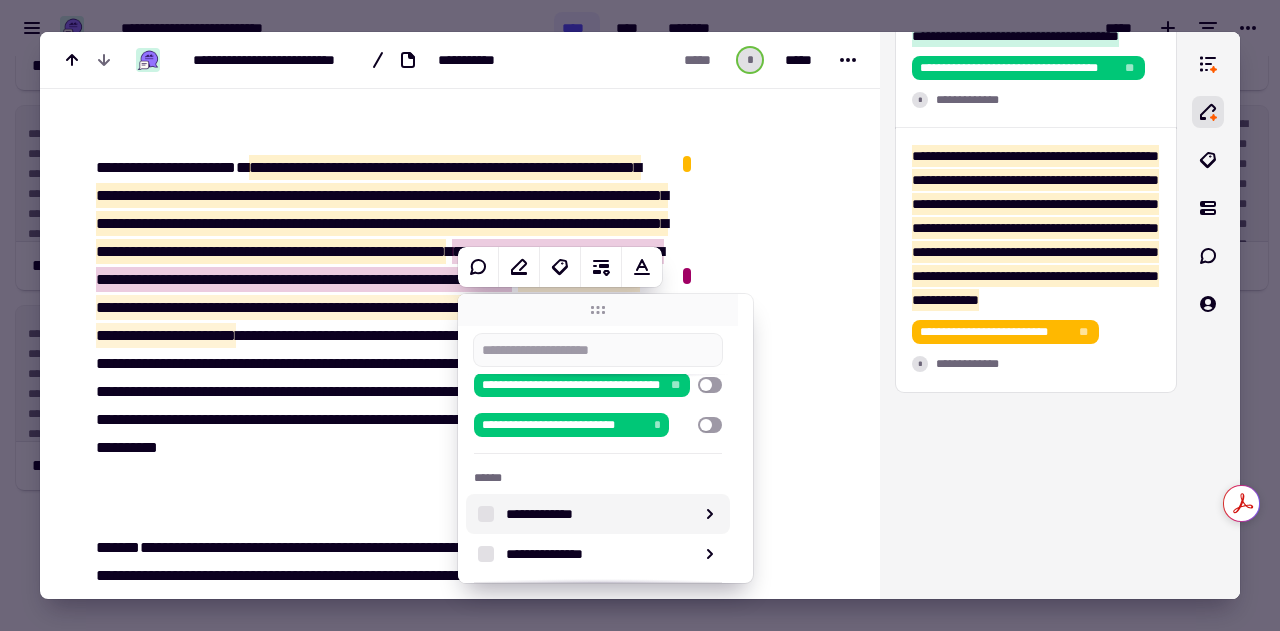 scroll, scrollTop: 152, scrollLeft: 0, axis: vertical 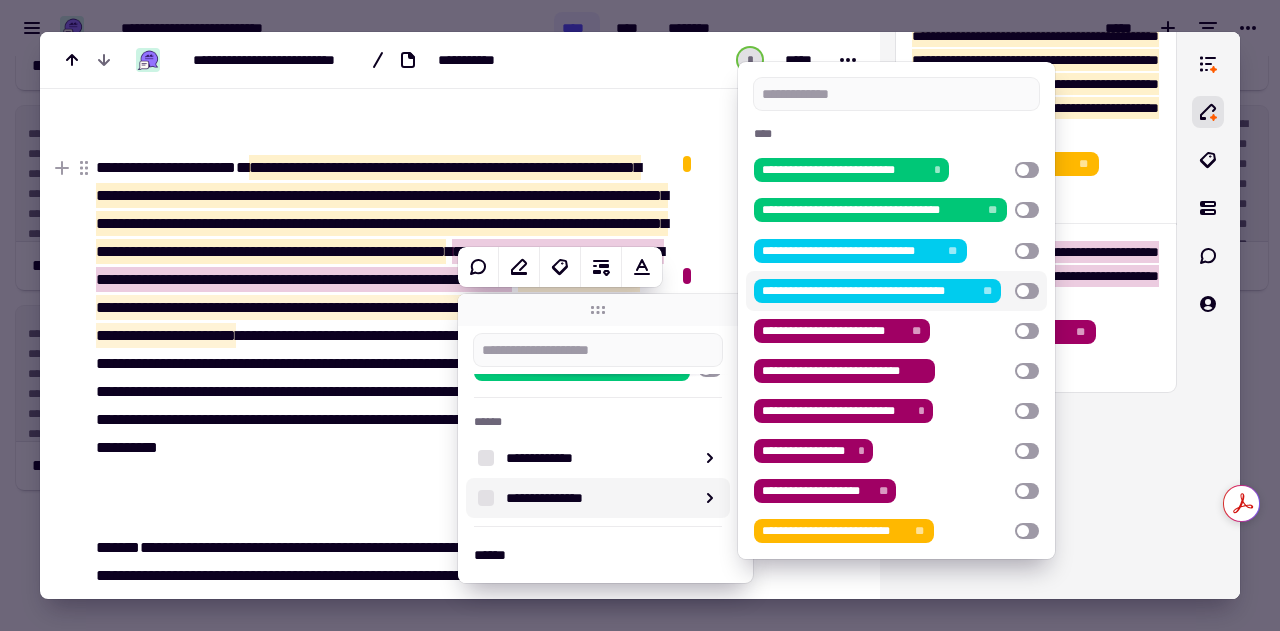 click at bounding box center [1027, 291] 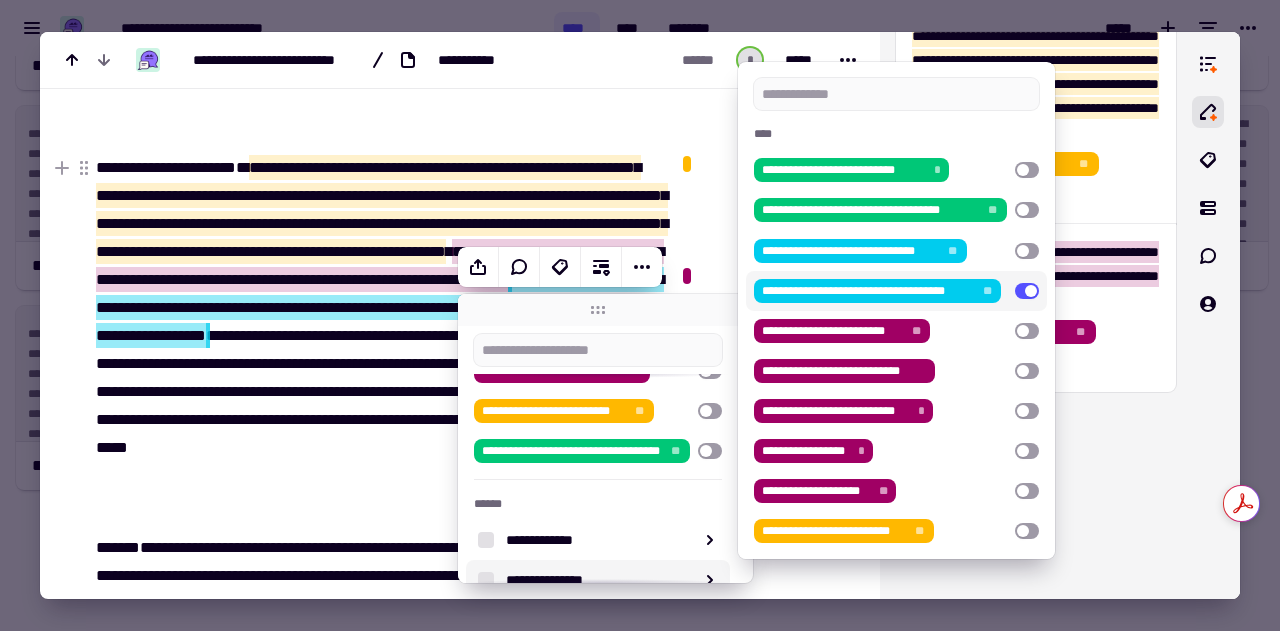 click on "**********" at bounding box center [379, 336] 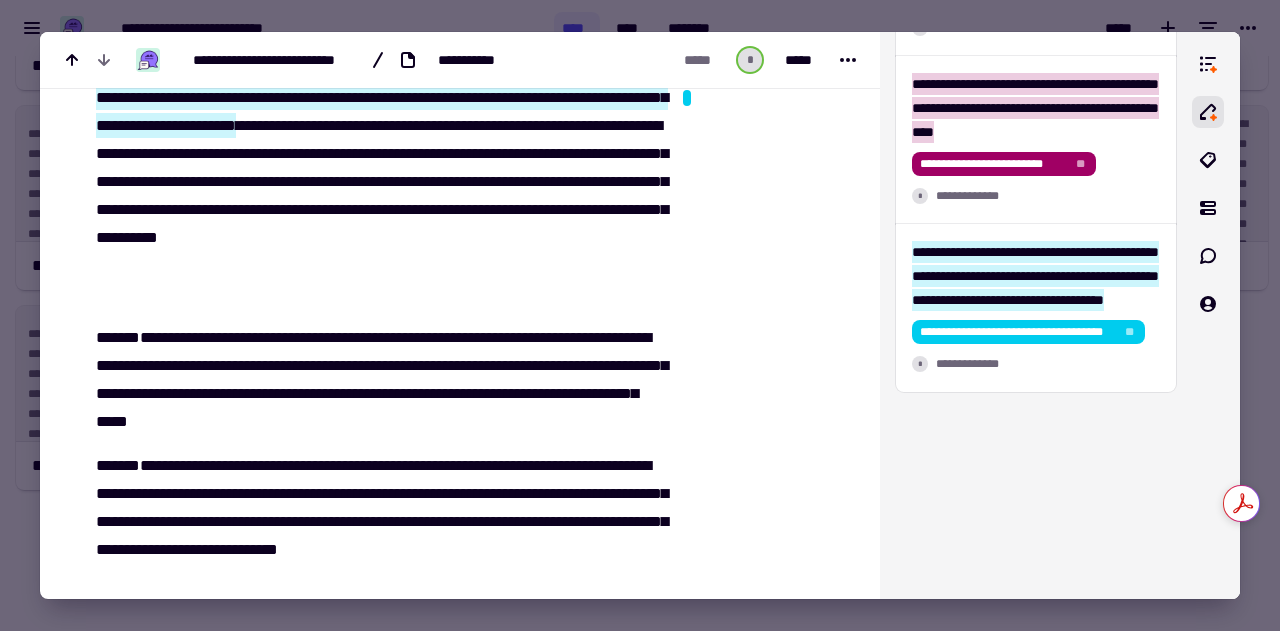 scroll, scrollTop: 2087, scrollLeft: 0, axis: vertical 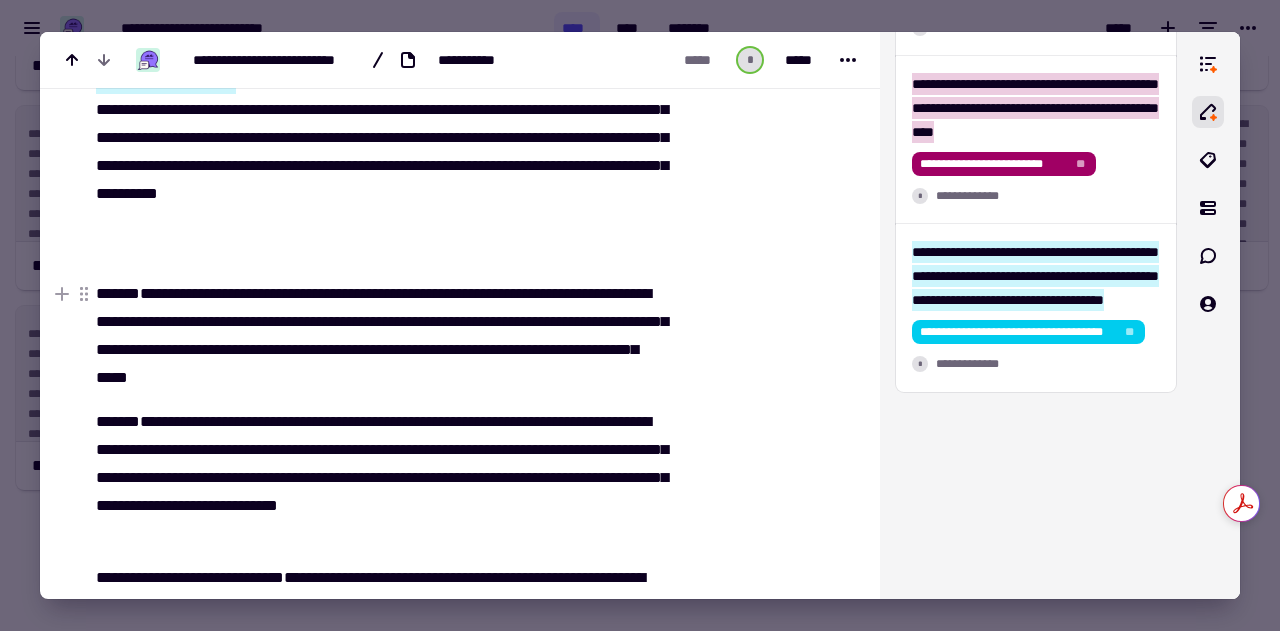 click on "**********" at bounding box center (379, 336) 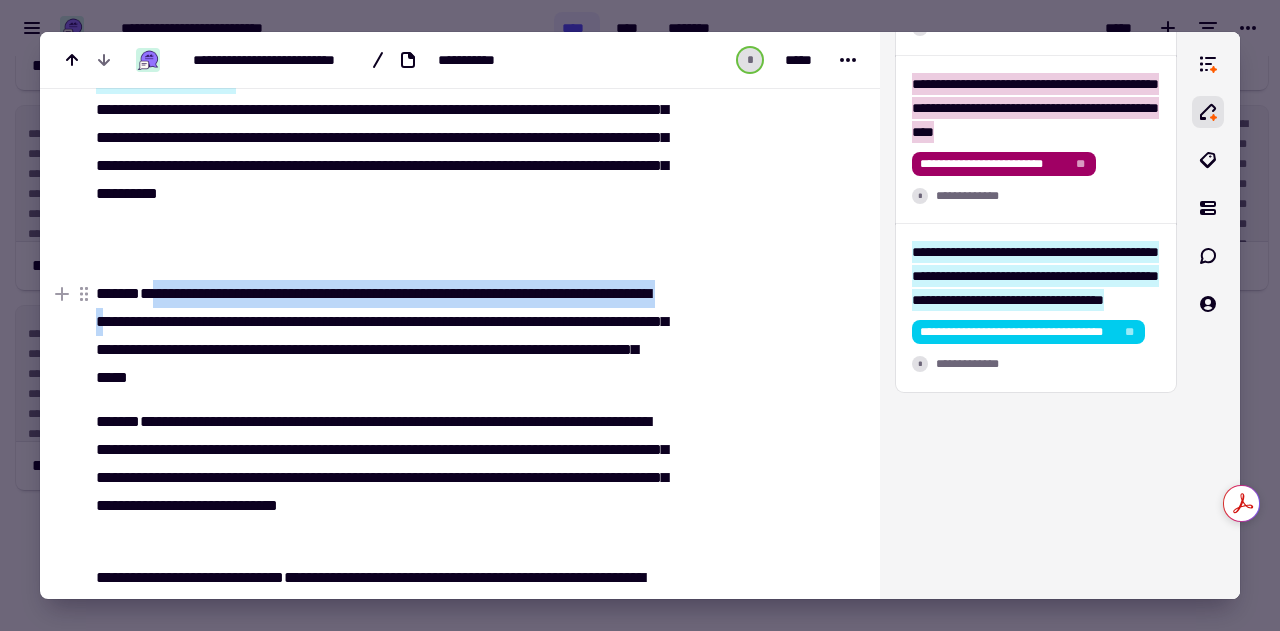 drag, startPoint x: 162, startPoint y: 293, endPoint x: 205, endPoint y: 323, distance: 52.43091 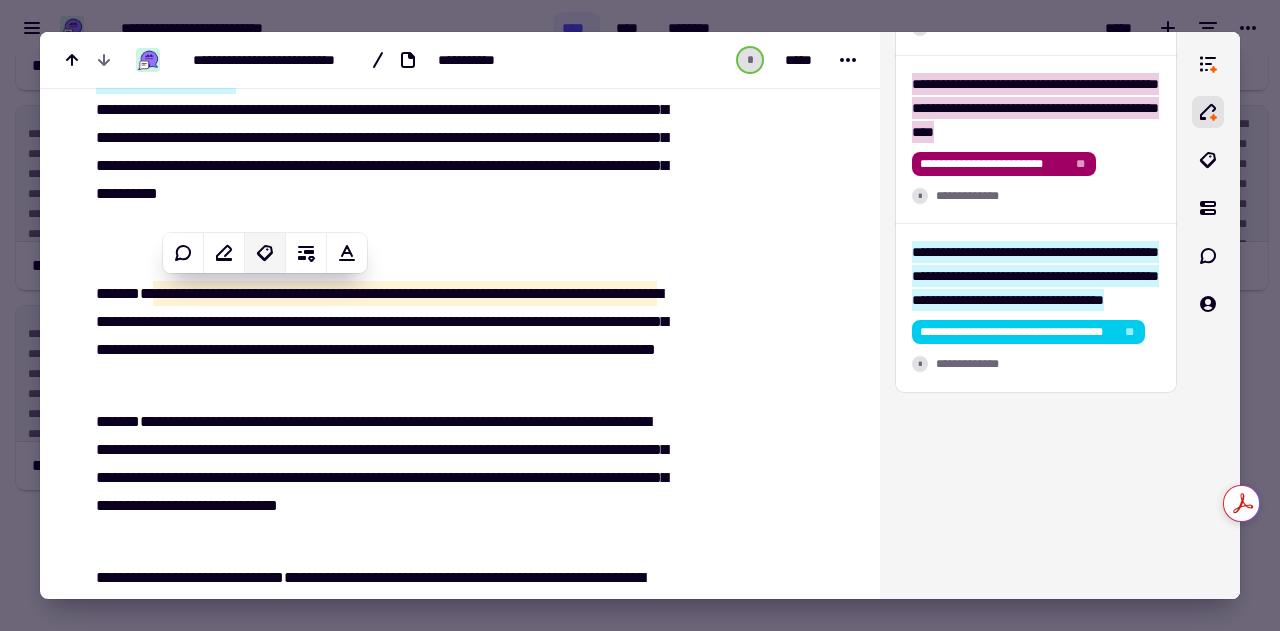 click 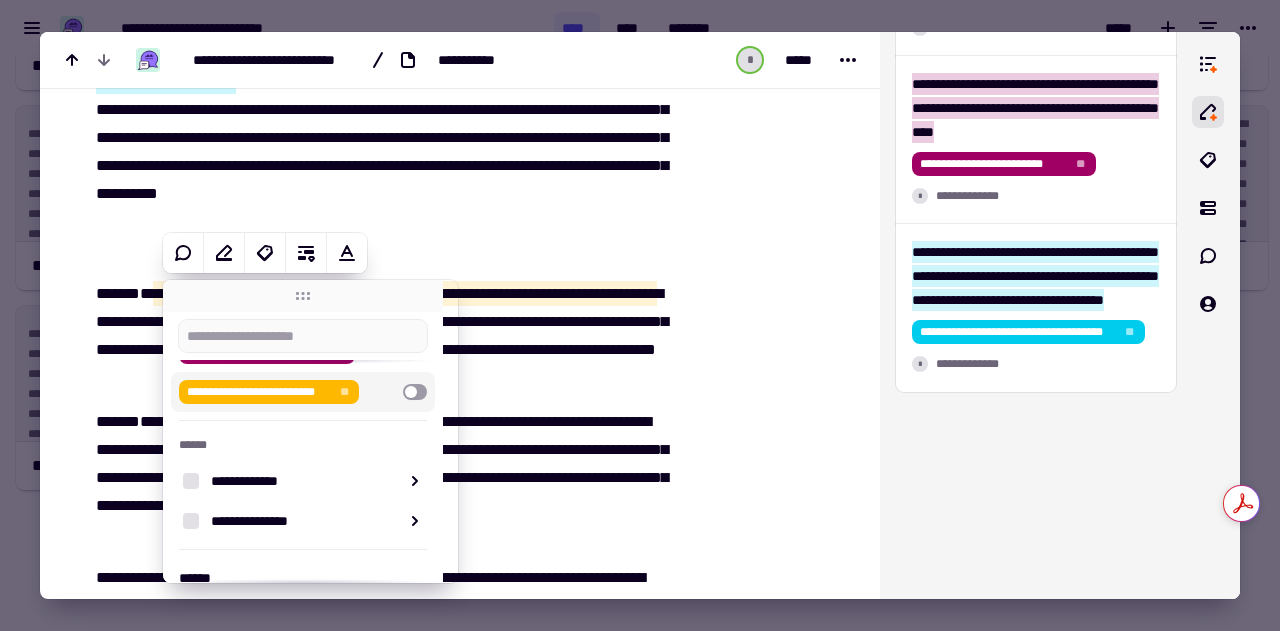 scroll, scrollTop: 138, scrollLeft: 0, axis: vertical 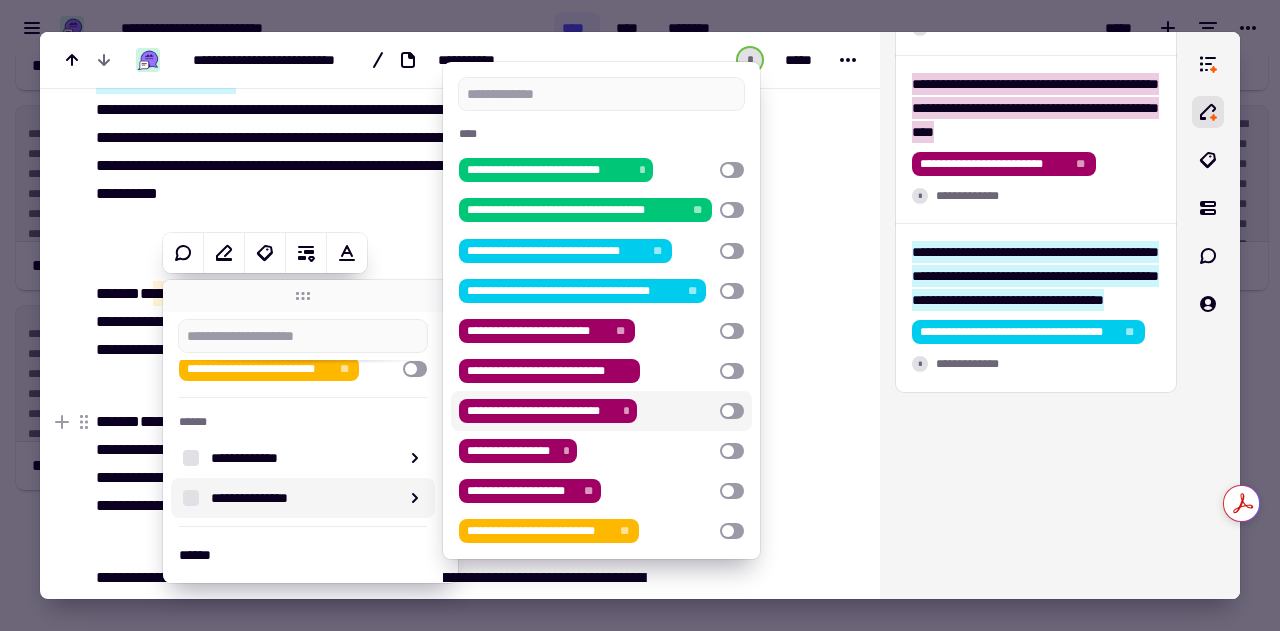 click at bounding box center [732, 411] 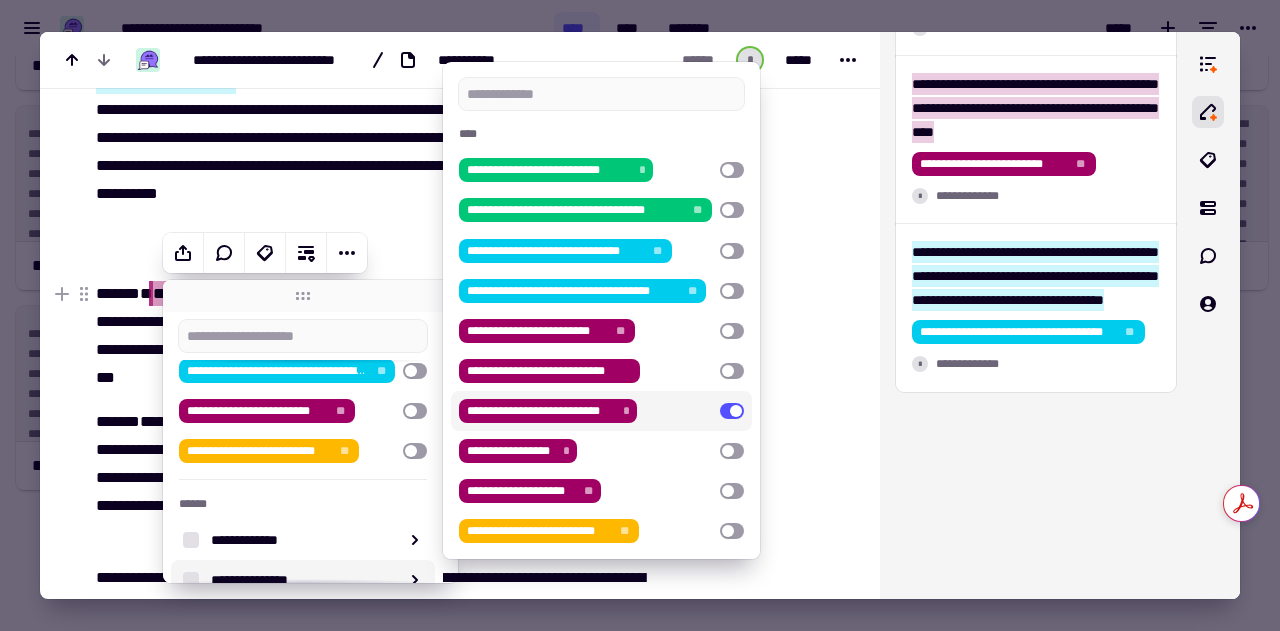 click at bounding box center [763, -386] 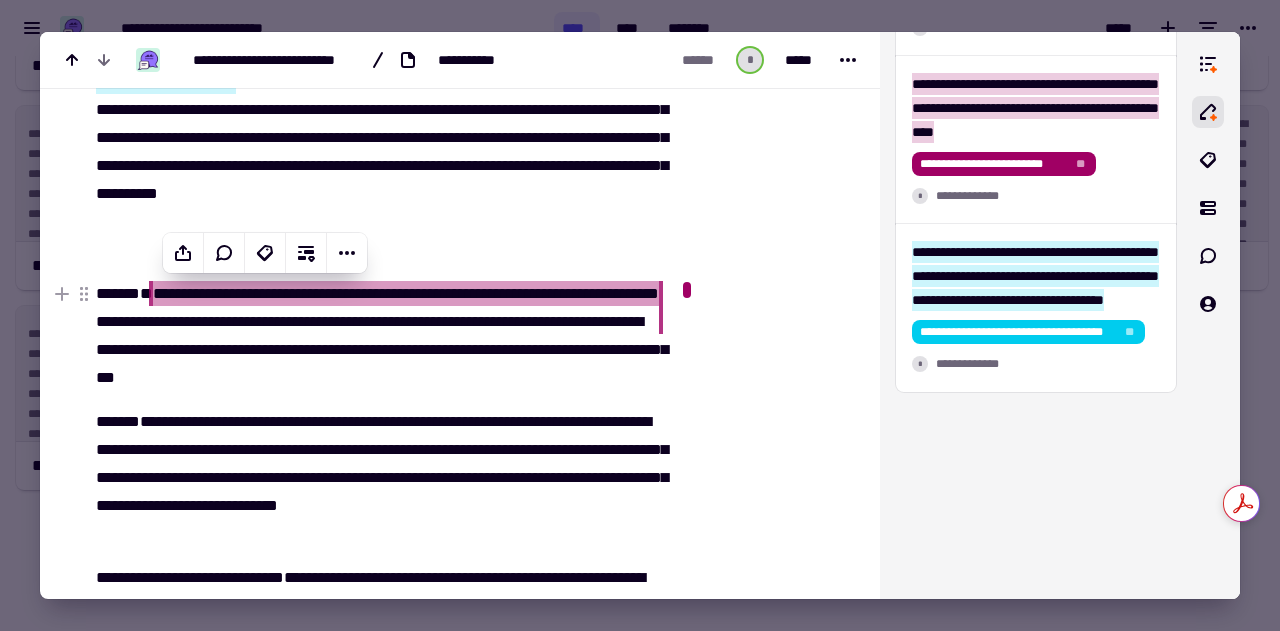 click on "**********" at bounding box center [373, -370] 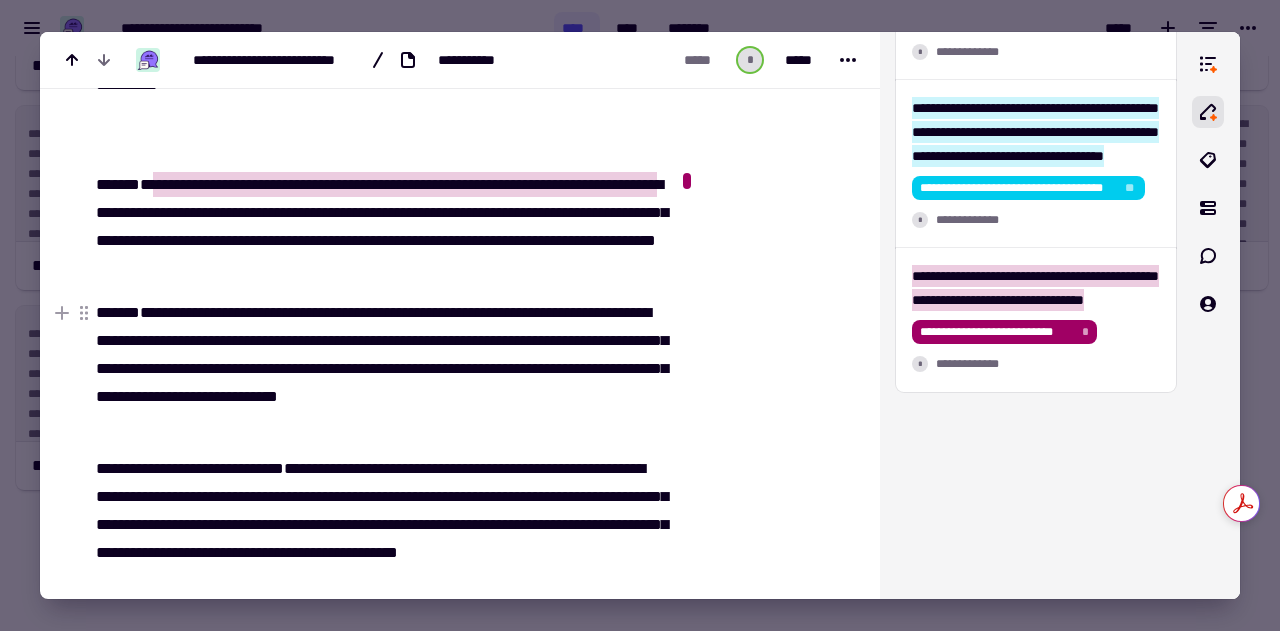 scroll, scrollTop: 2230, scrollLeft: 0, axis: vertical 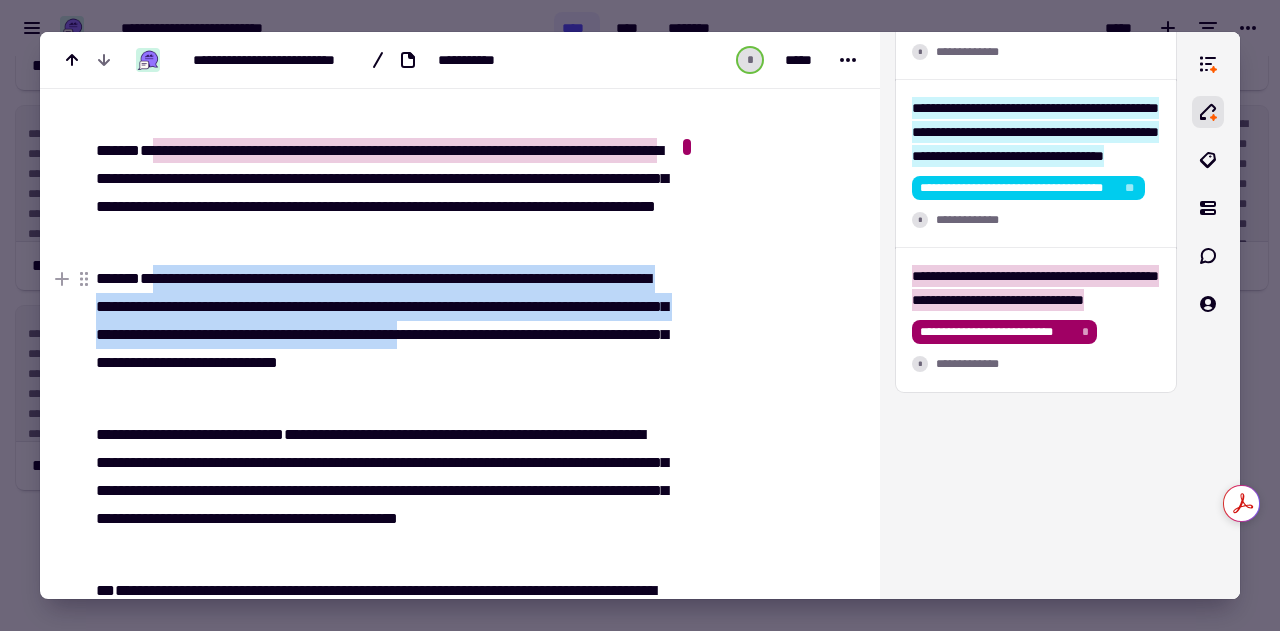 drag, startPoint x: 164, startPoint y: 279, endPoint x: 170, endPoint y: 369, distance: 90.199776 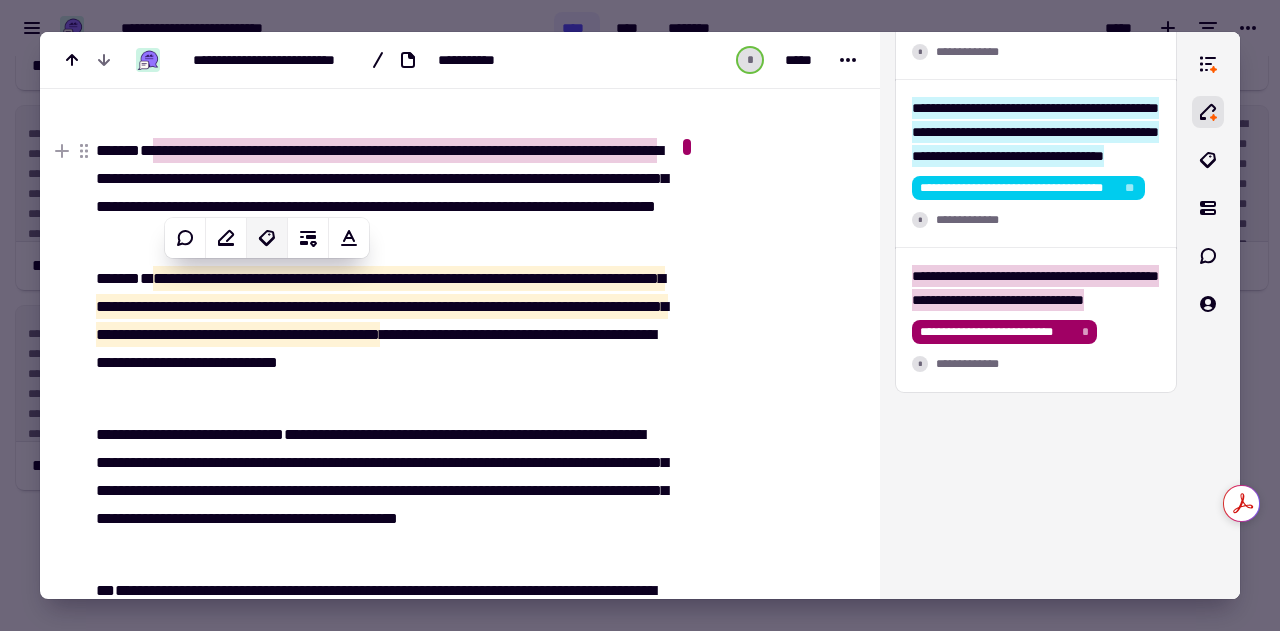 click 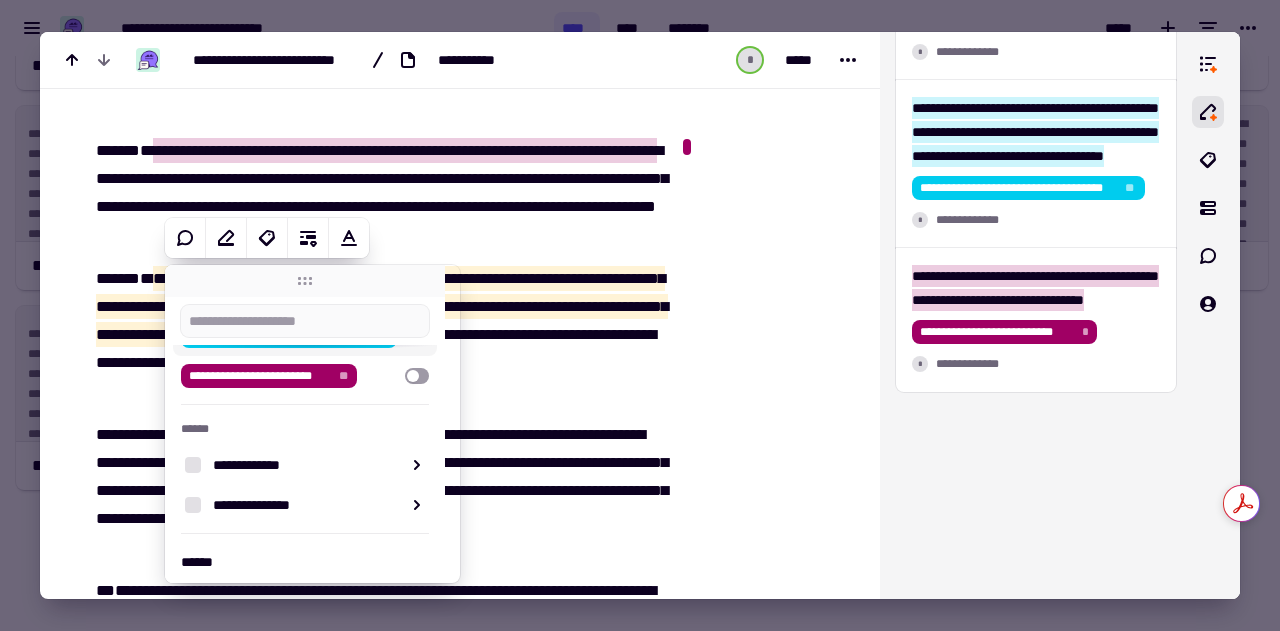 scroll, scrollTop: 123, scrollLeft: 0, axis: vertical 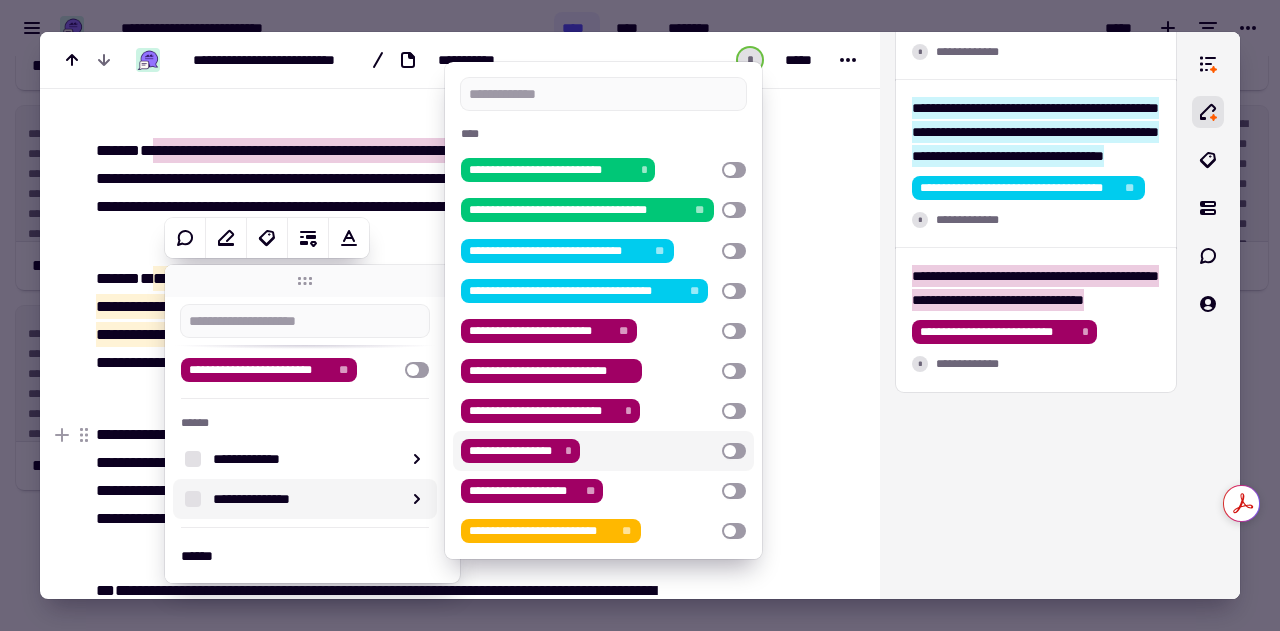 click at bounding box center (734, 451) 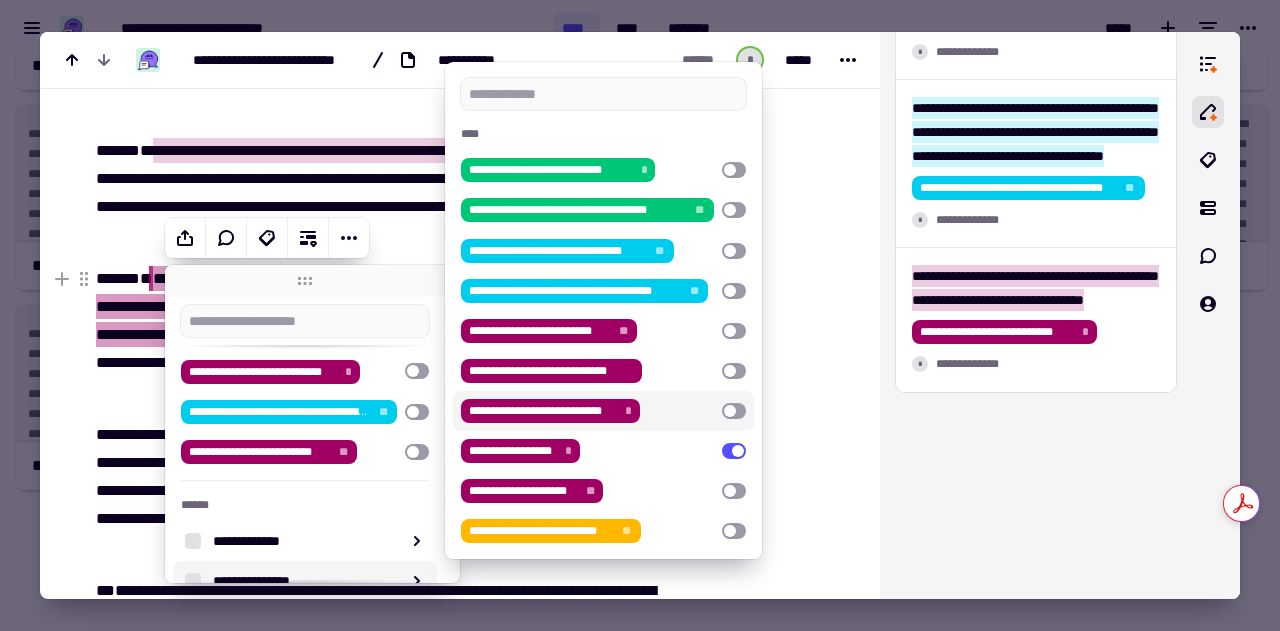 click at bounding box center [763, -529] 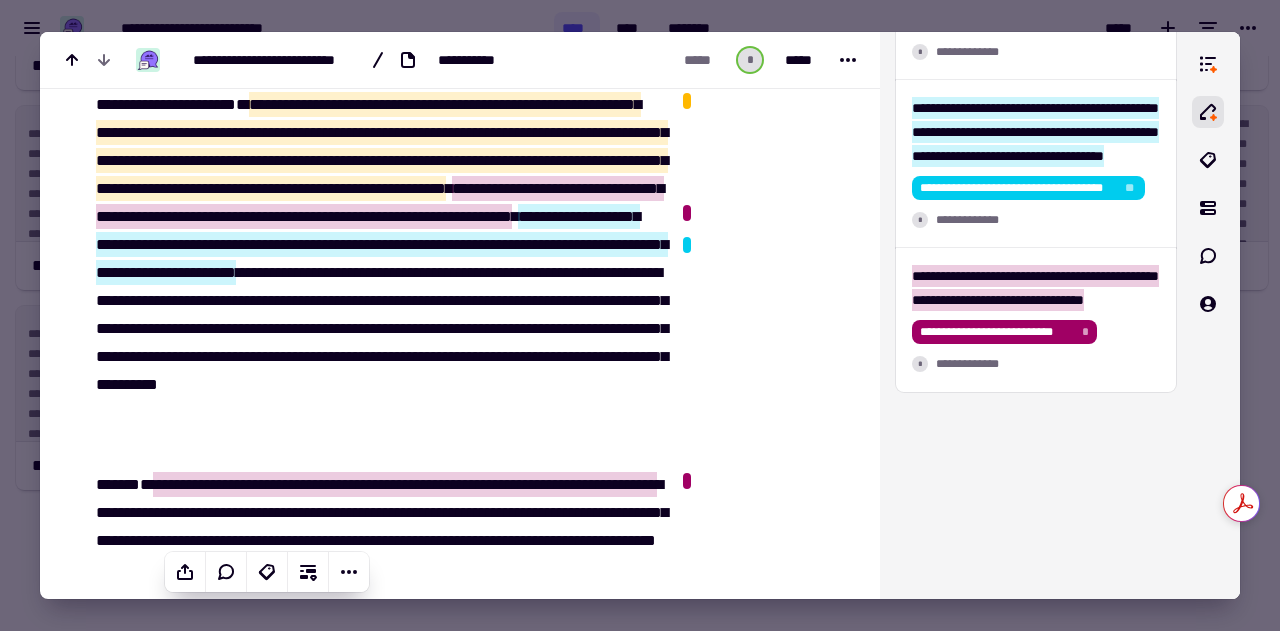 click on "**********" at bounding box center (379, 273) 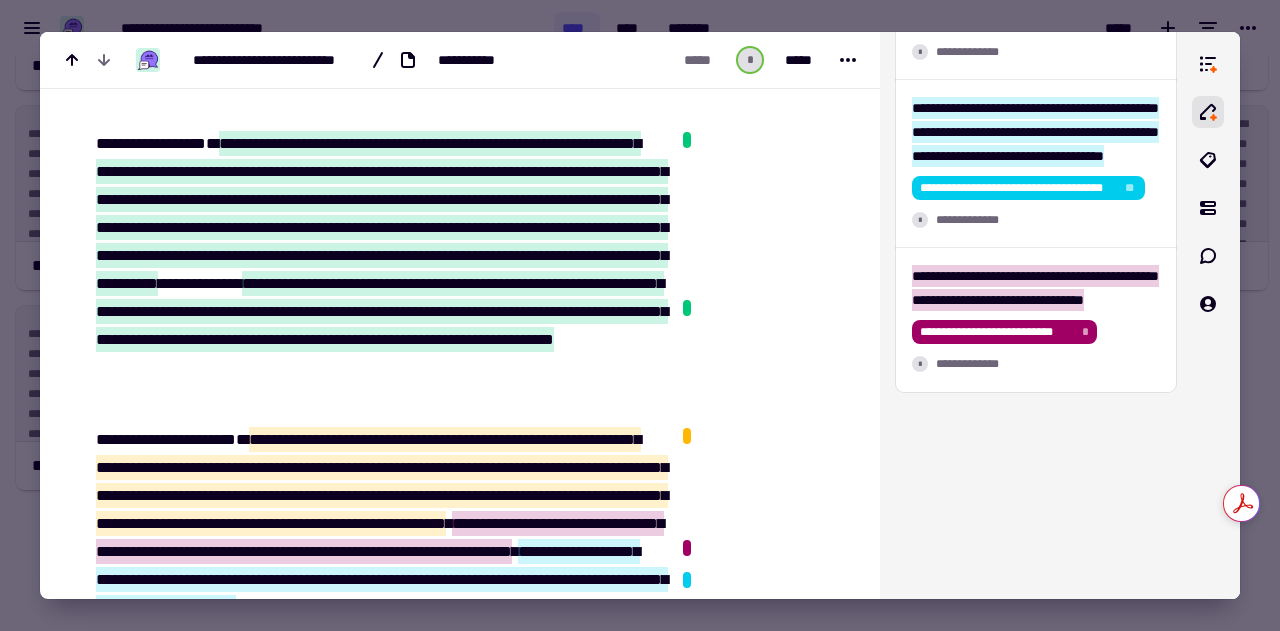 scroll, scrollTop: 1560, scrollLeft: 0, axis: vertical 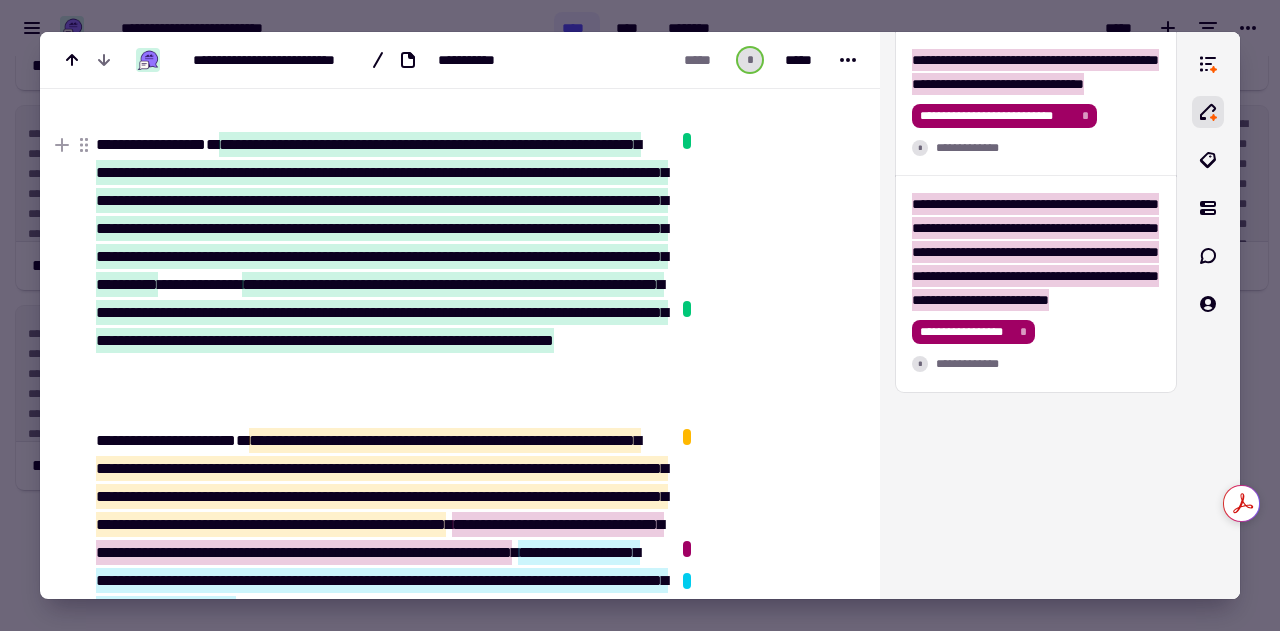 click on "**********" 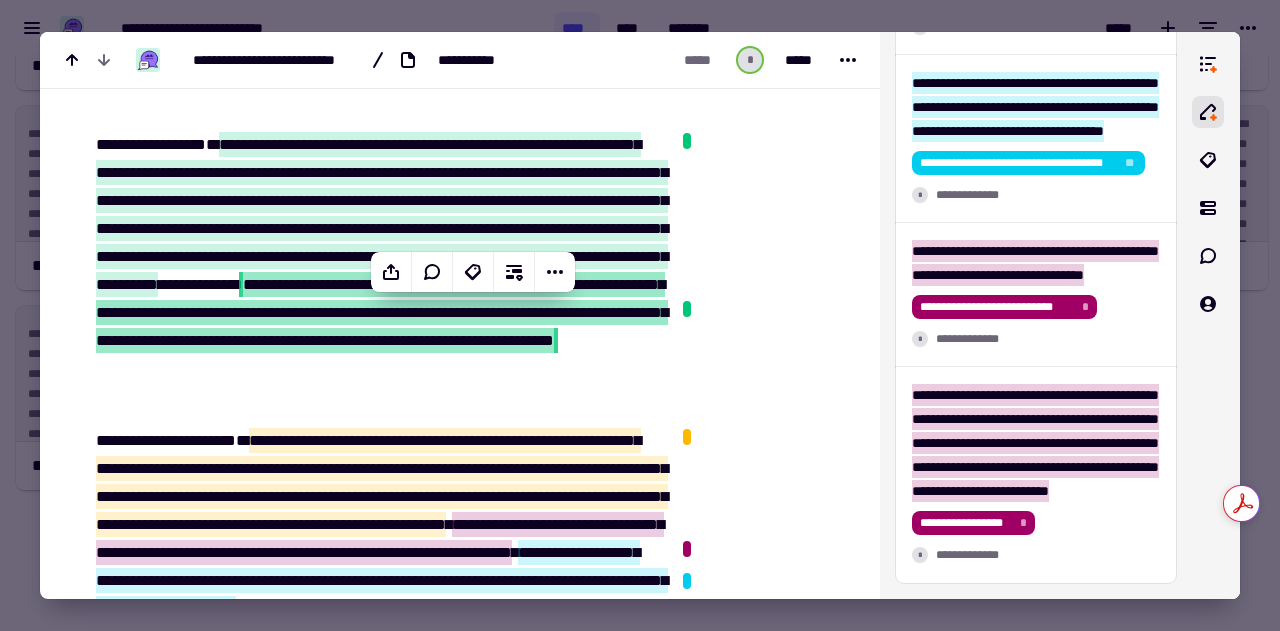 scroll, scrollTop: 2880, scrollLeft: 0, axis: vertical 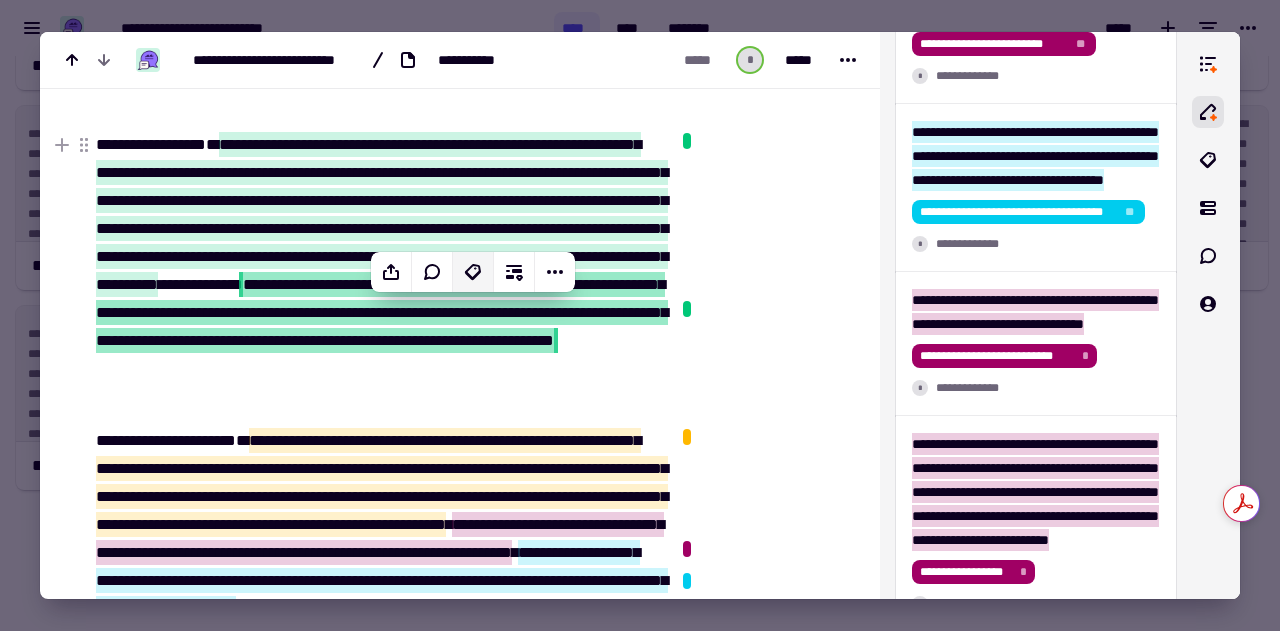click 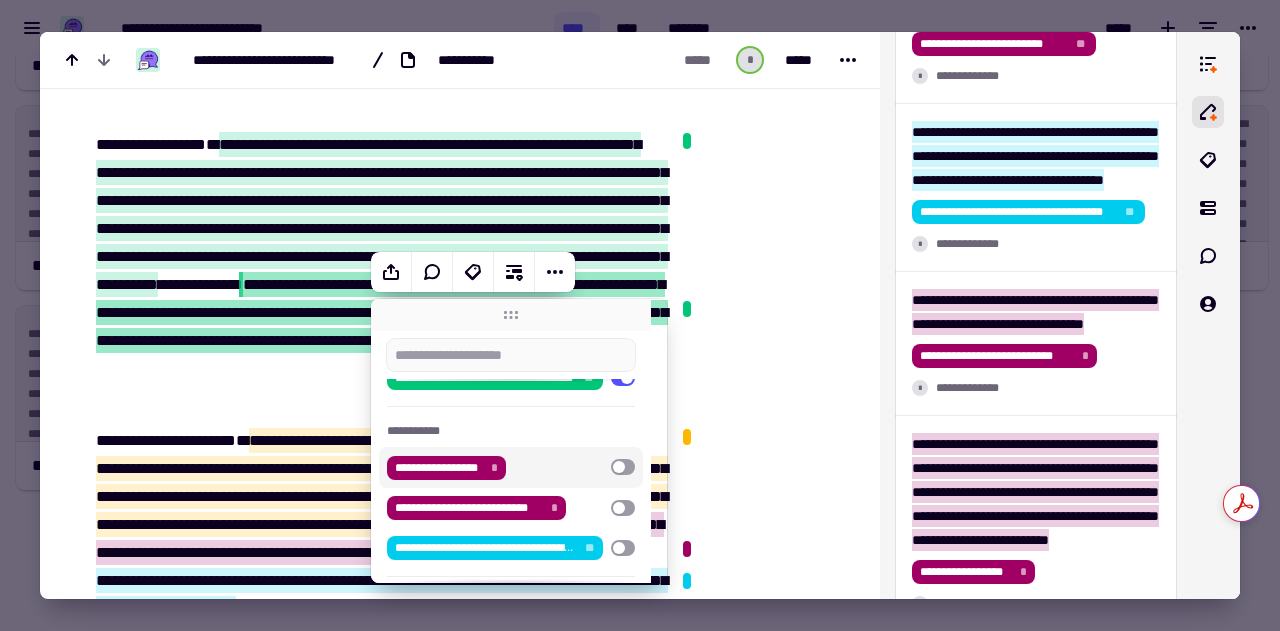 scroll, scrollTop: 62, scrollLeft: 0, axis: vertical 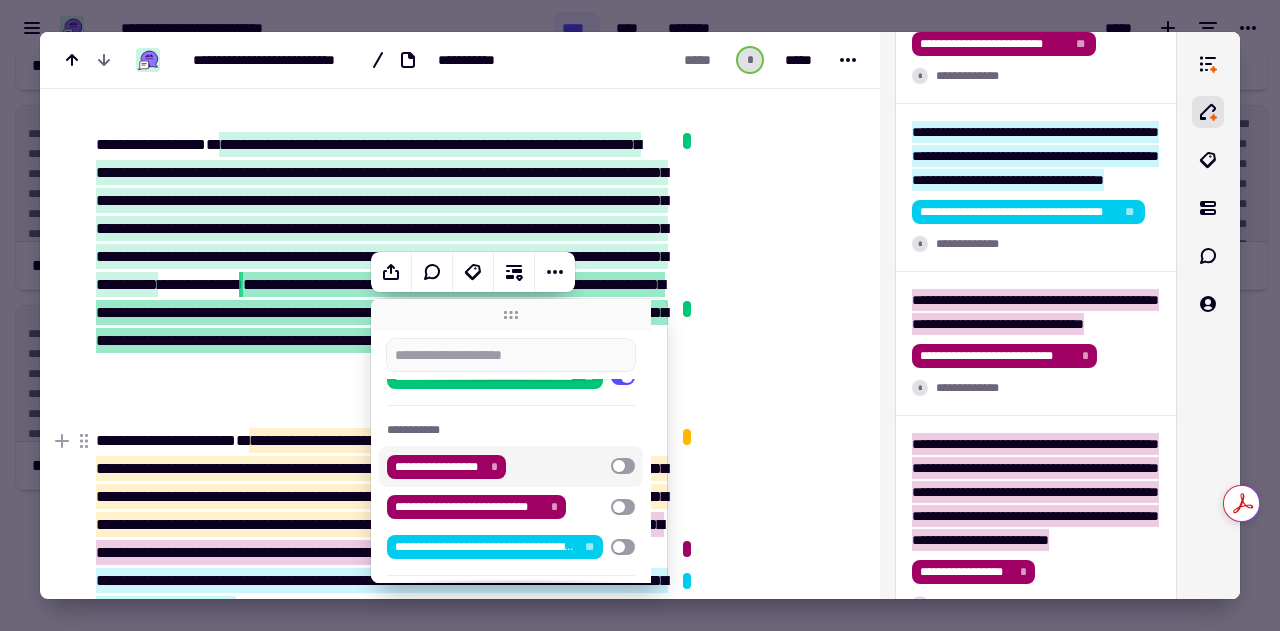 click at bounding box center (623, 466) 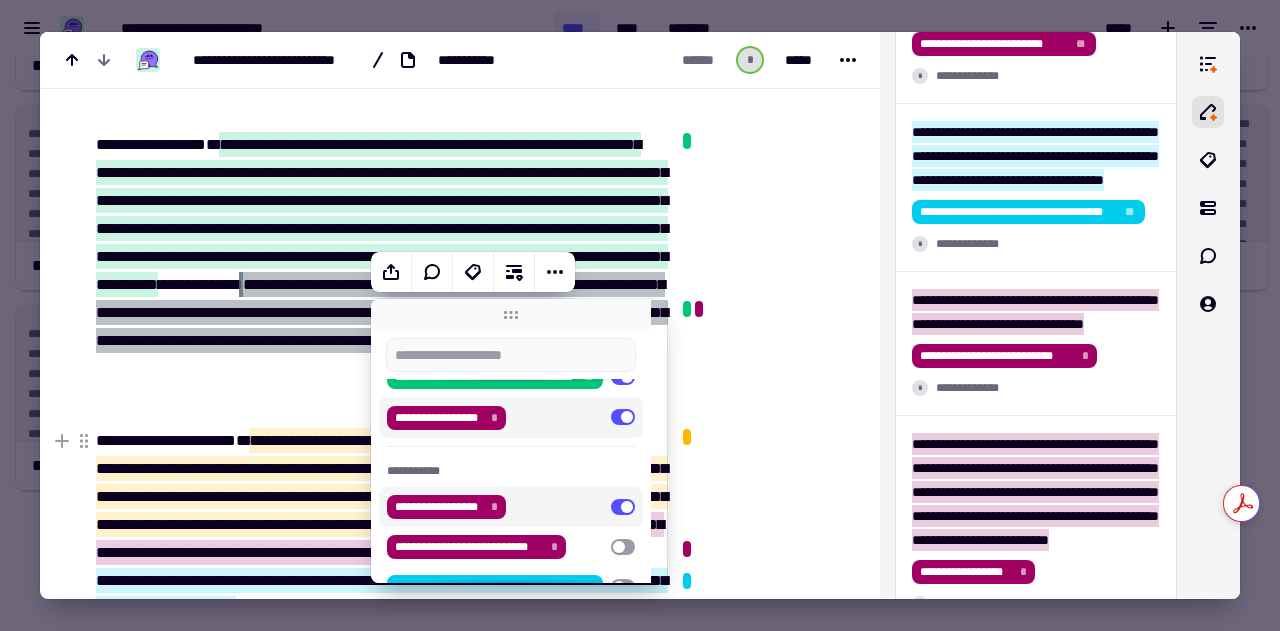 click at bounding box center [765, -419] 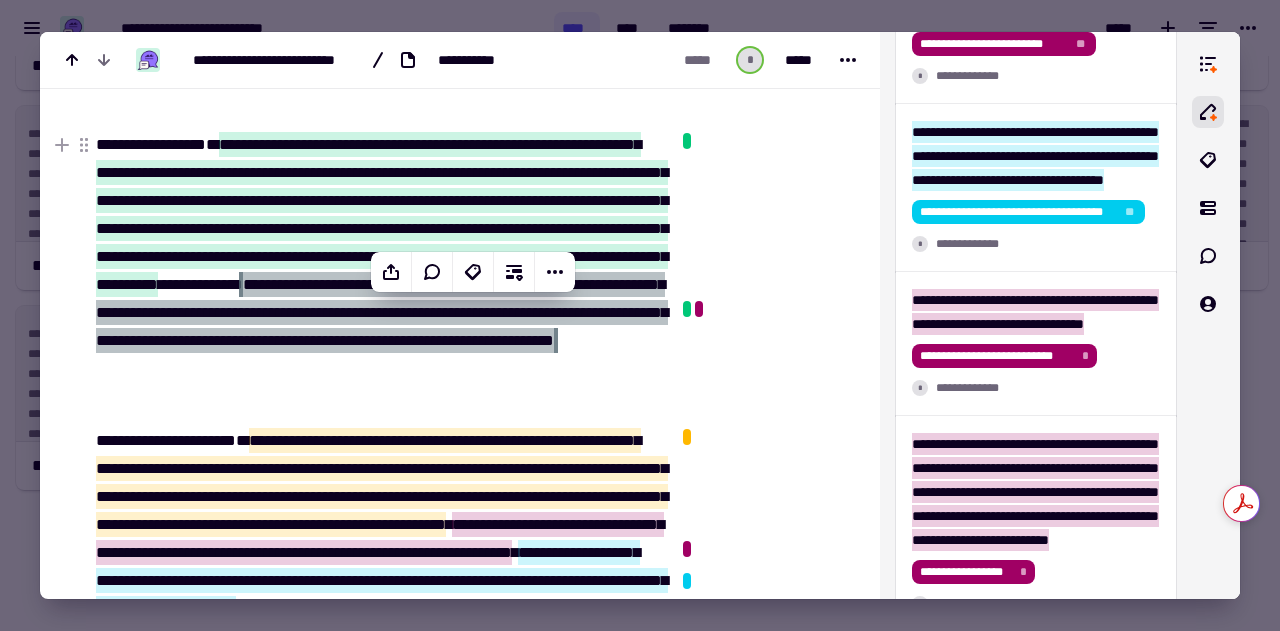 click at bounding box center (765, -475) 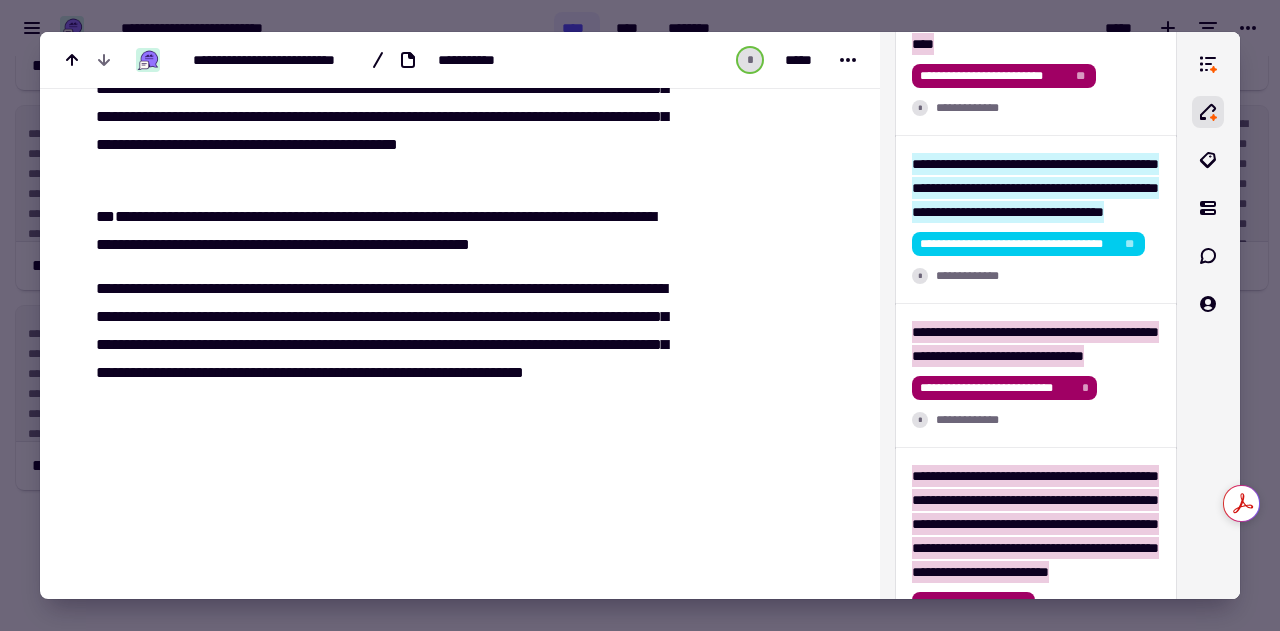 scroll, scrollTop: 2694, scrollLeft: 0, axis: vertical 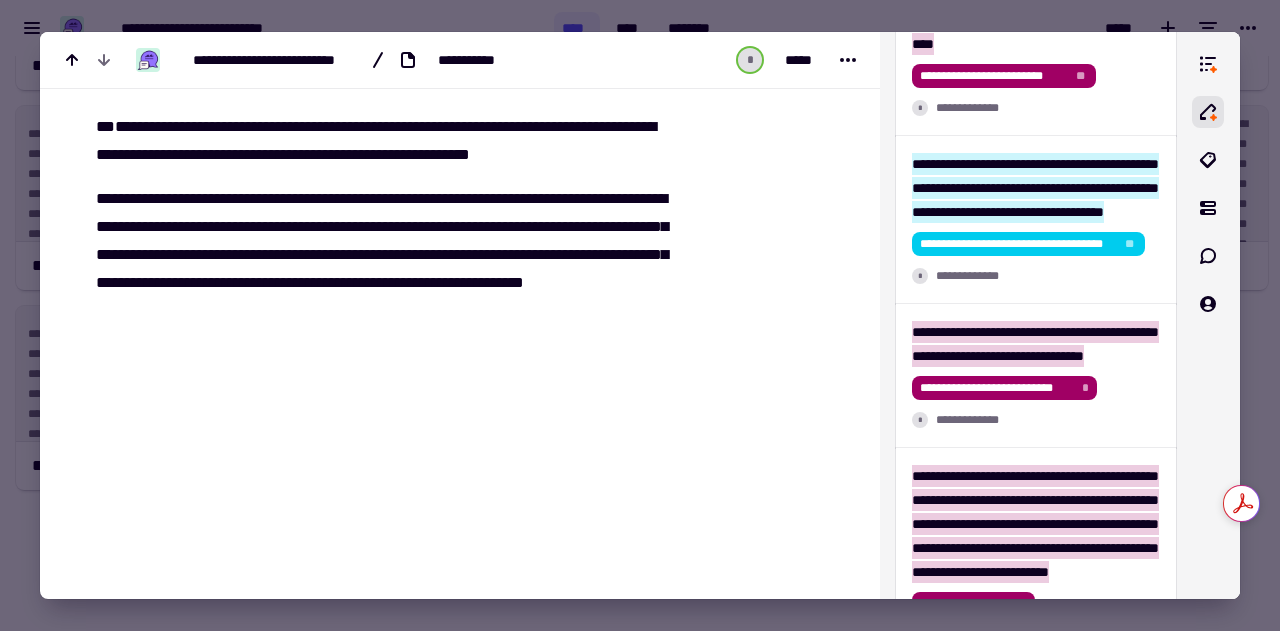 click at bounding box center (640, 315) 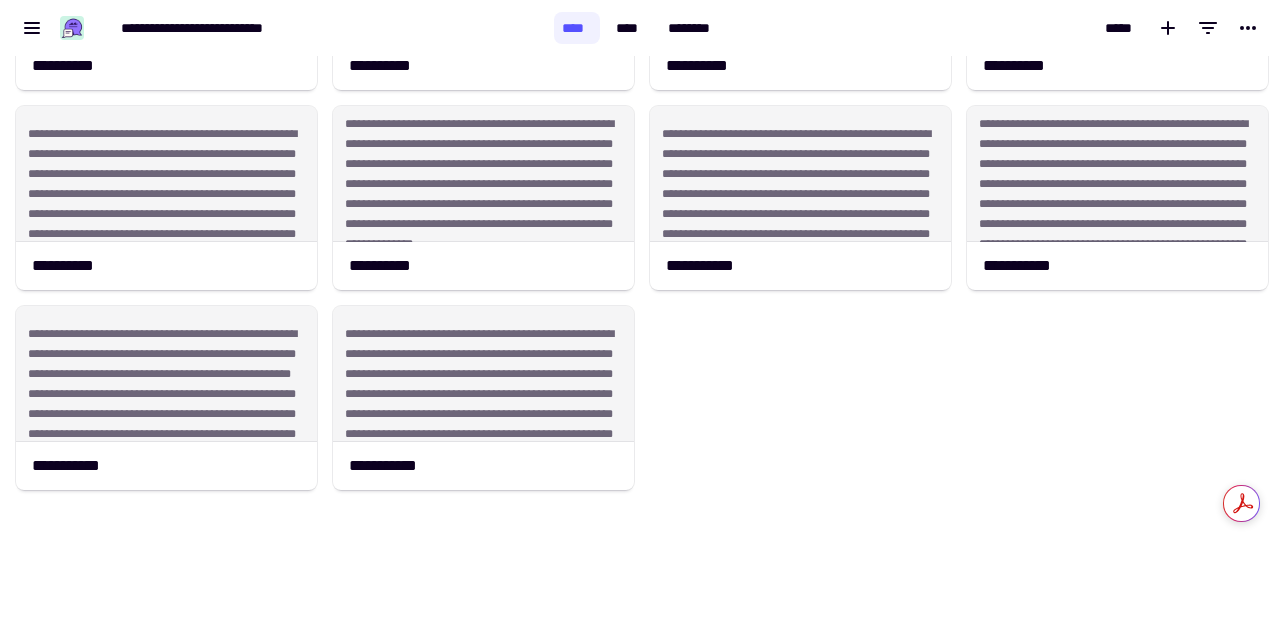 scroll, scrollTop: 358, scrollLeft: 0, axis: vertical 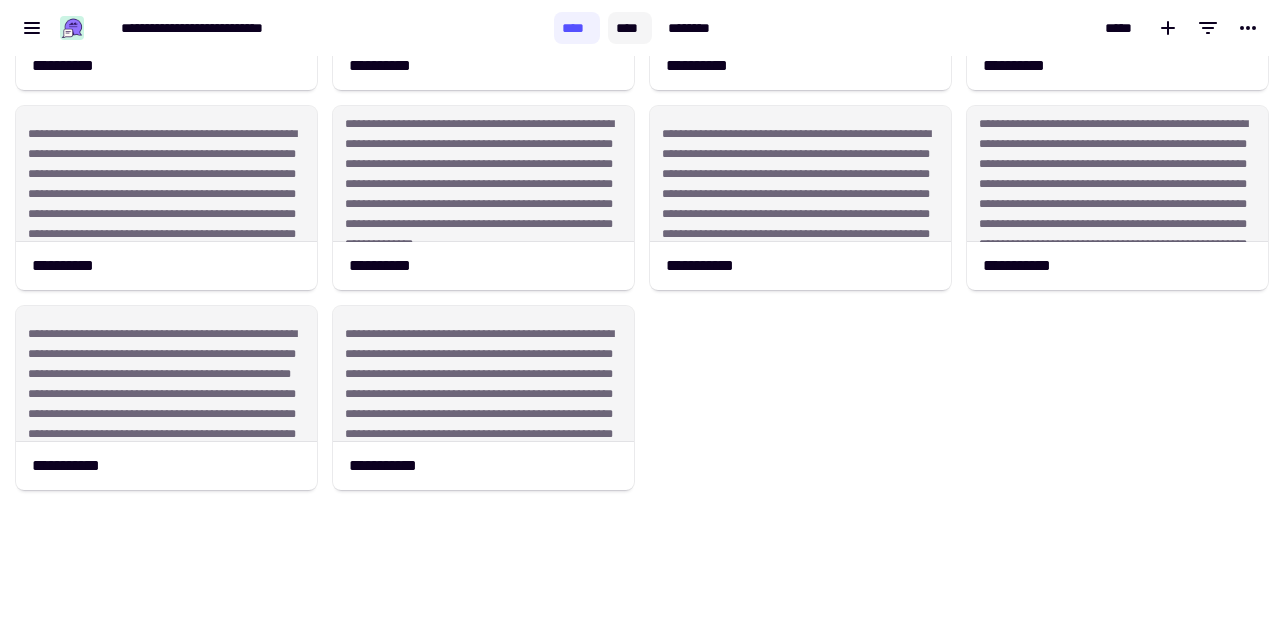 click on "****" 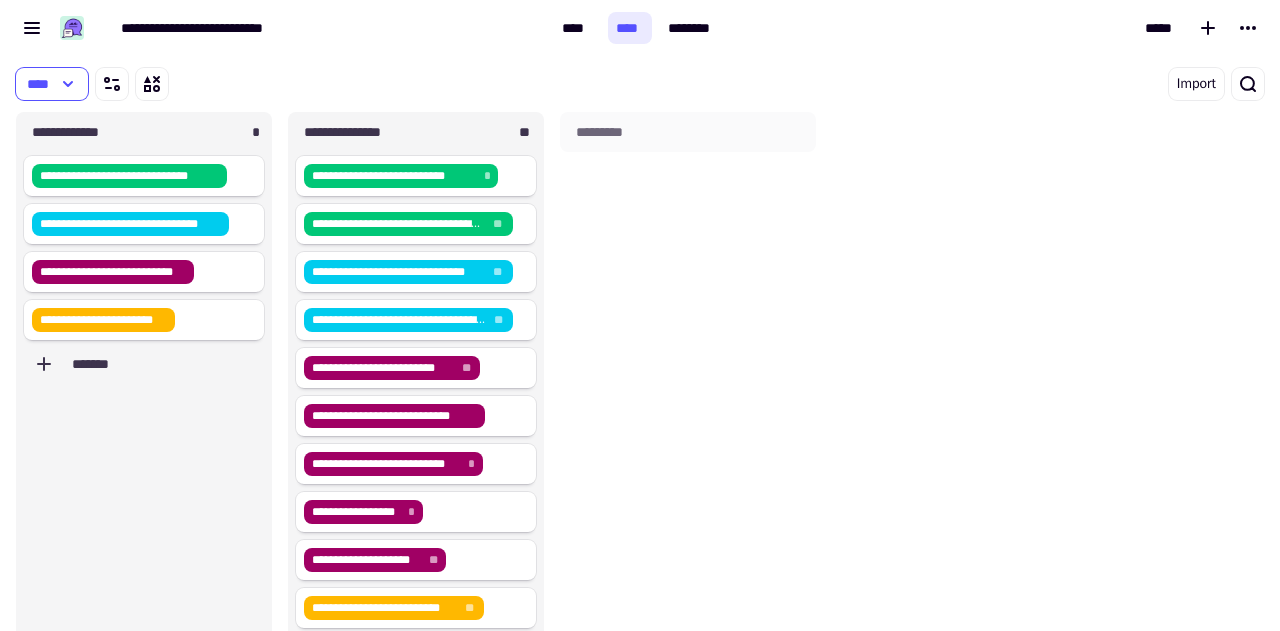 scroll, scrollTop: 16, scrollLeft: 16, axis: both 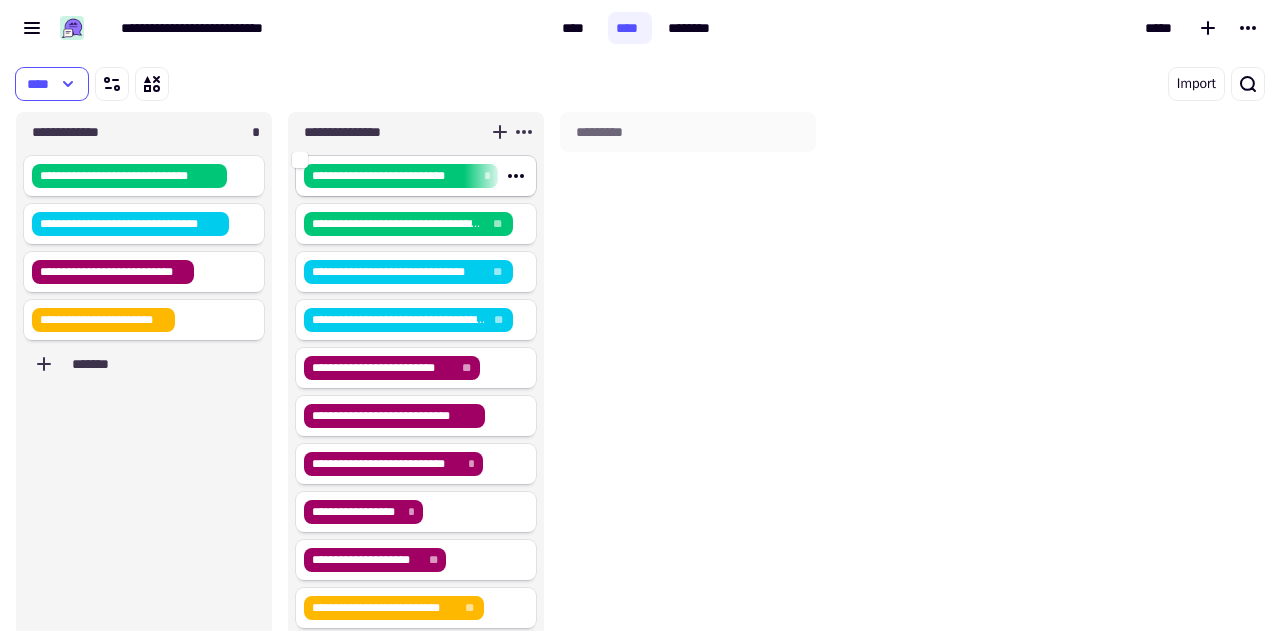 click on "**********" 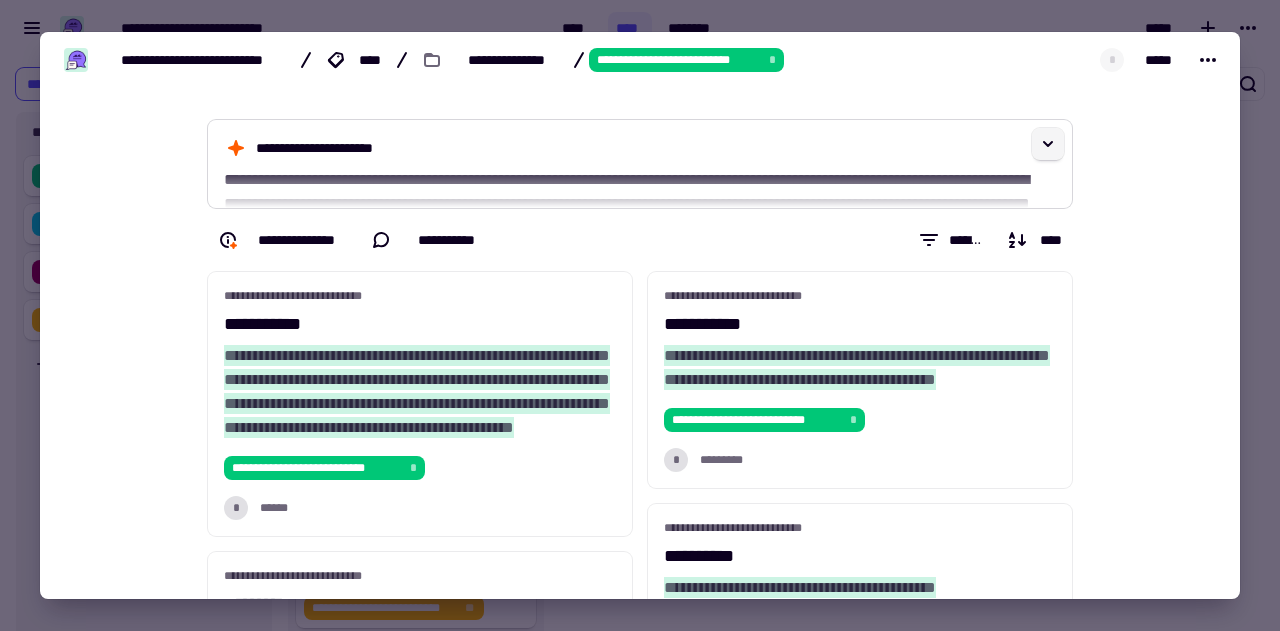 click 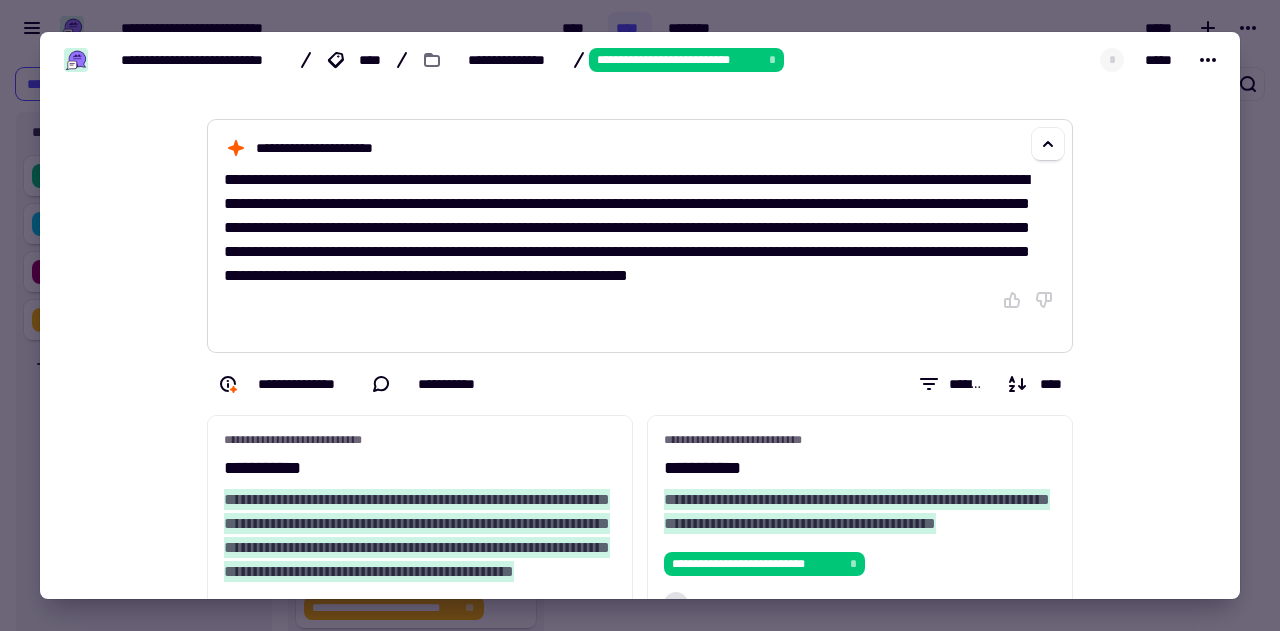 click on "**********" at bounding box center [640, 236] 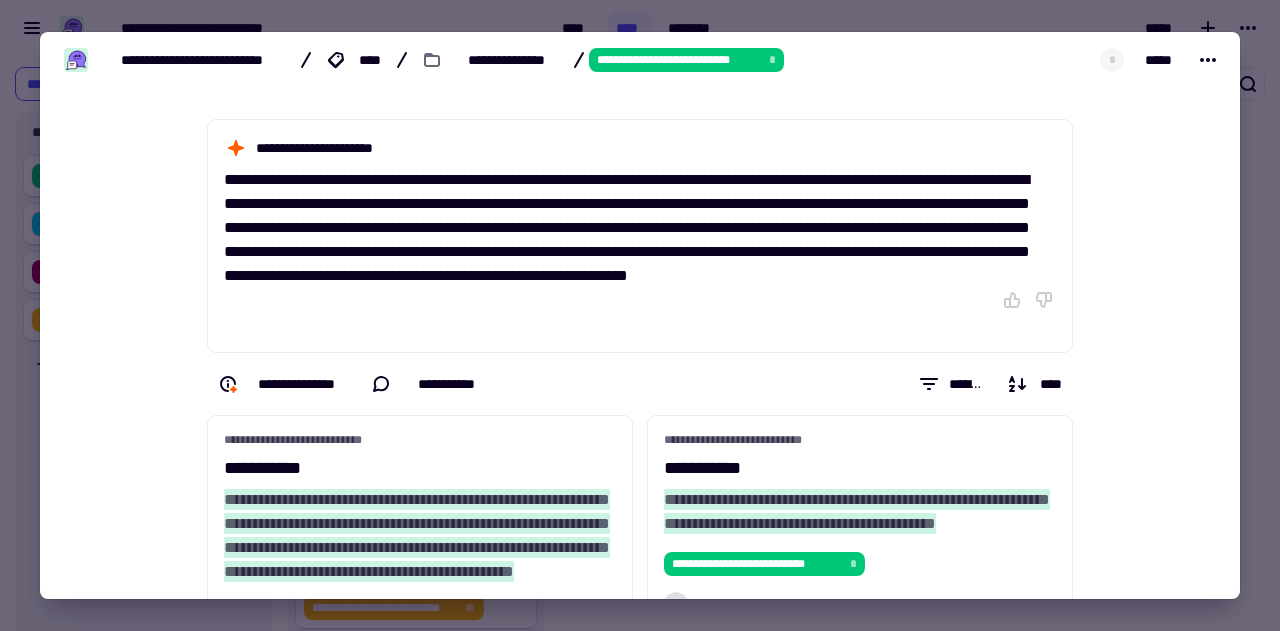 scroll, scrollTop: 83, scrollLeft: 0, axis: vertical 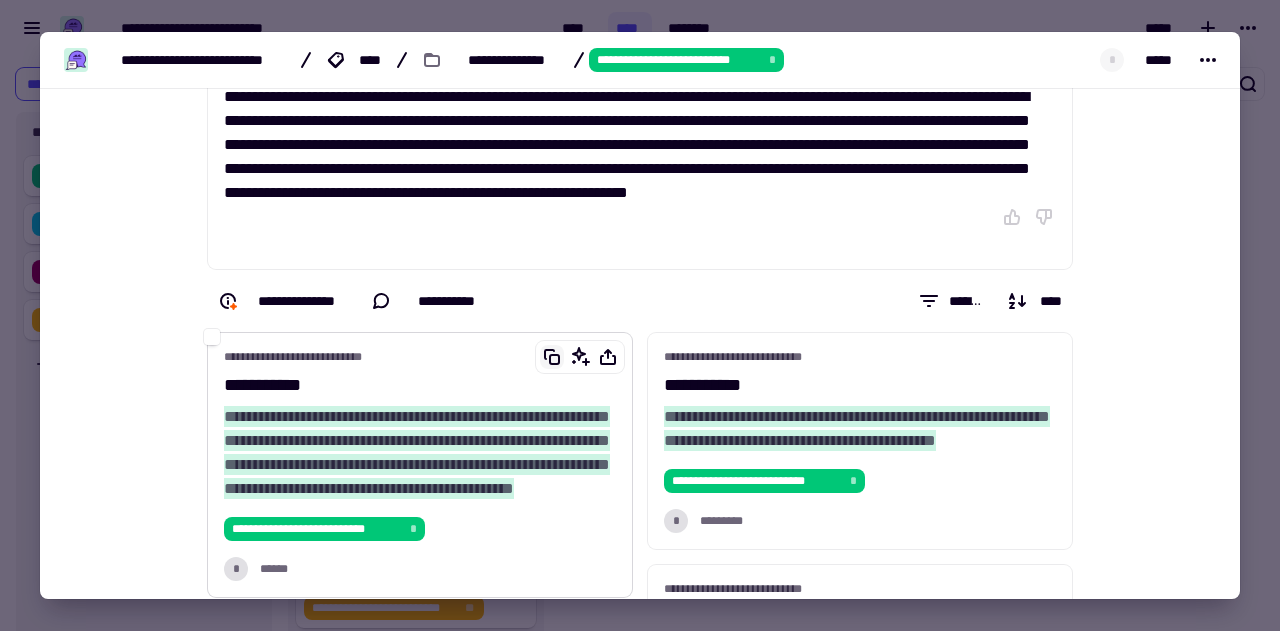 click 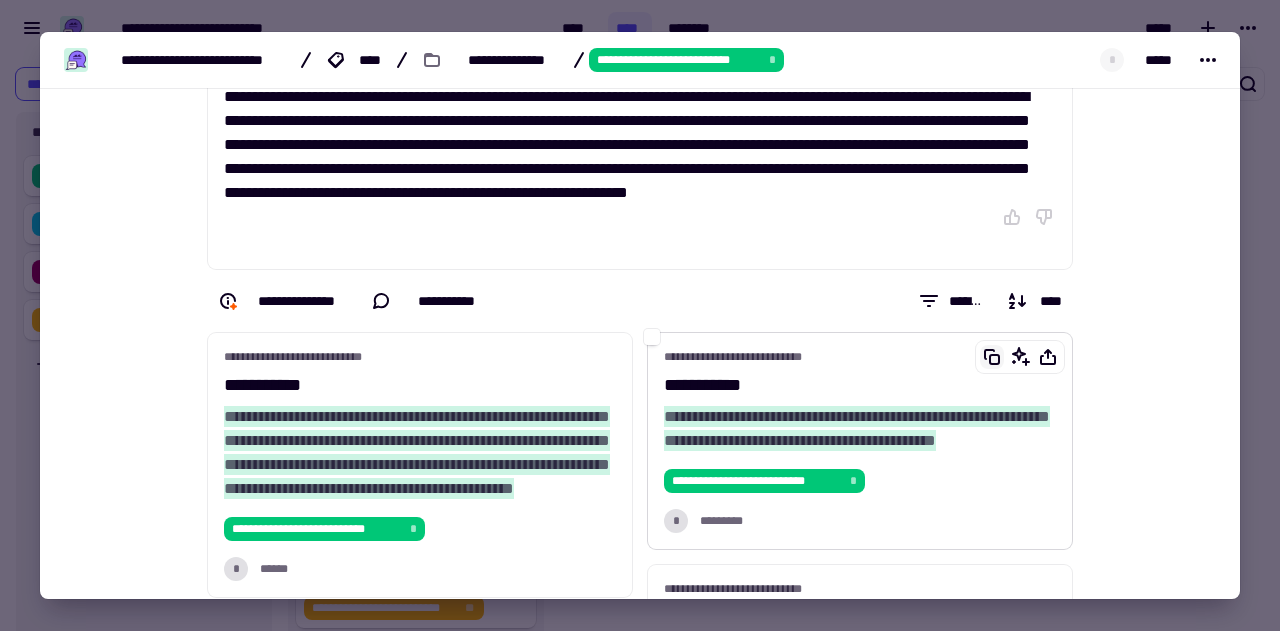 click 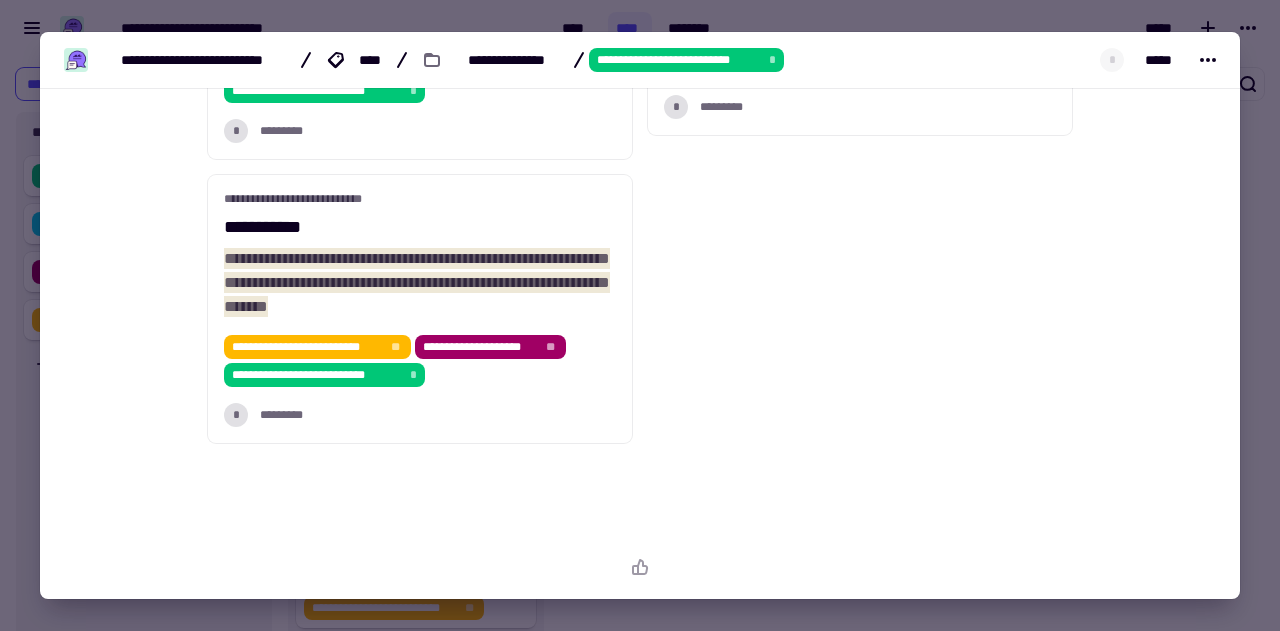 scroll, scrollTop: 991, scrollLeft: 0, axis: vertical 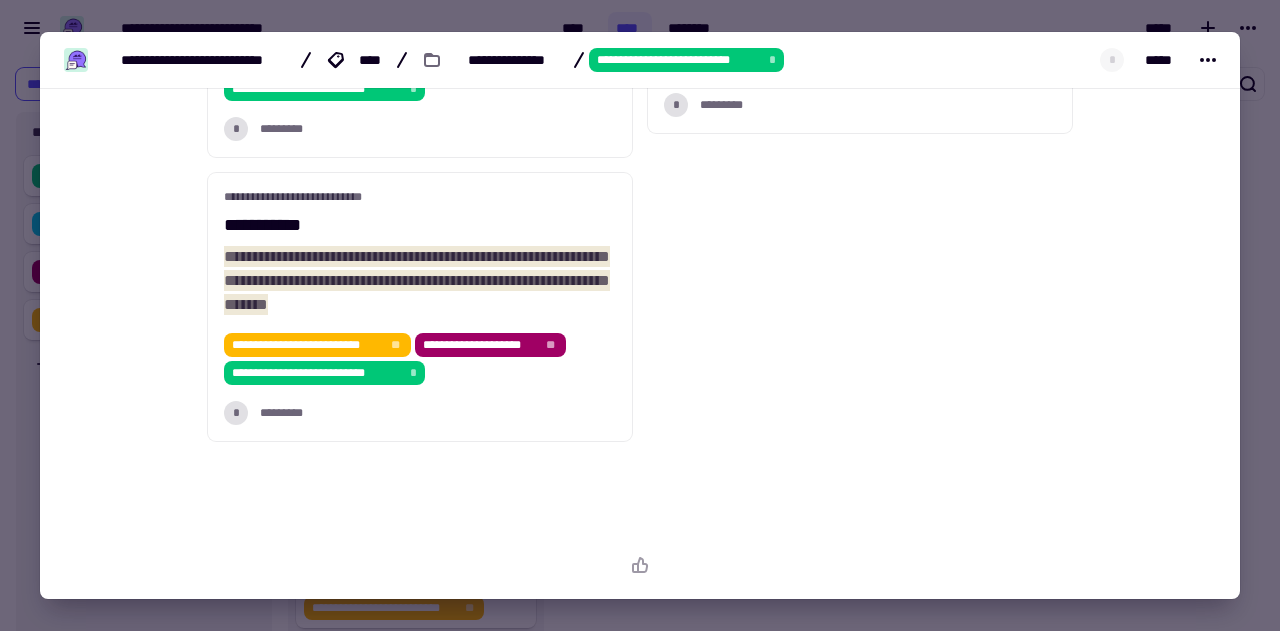 click at bounding box center (640, 315) 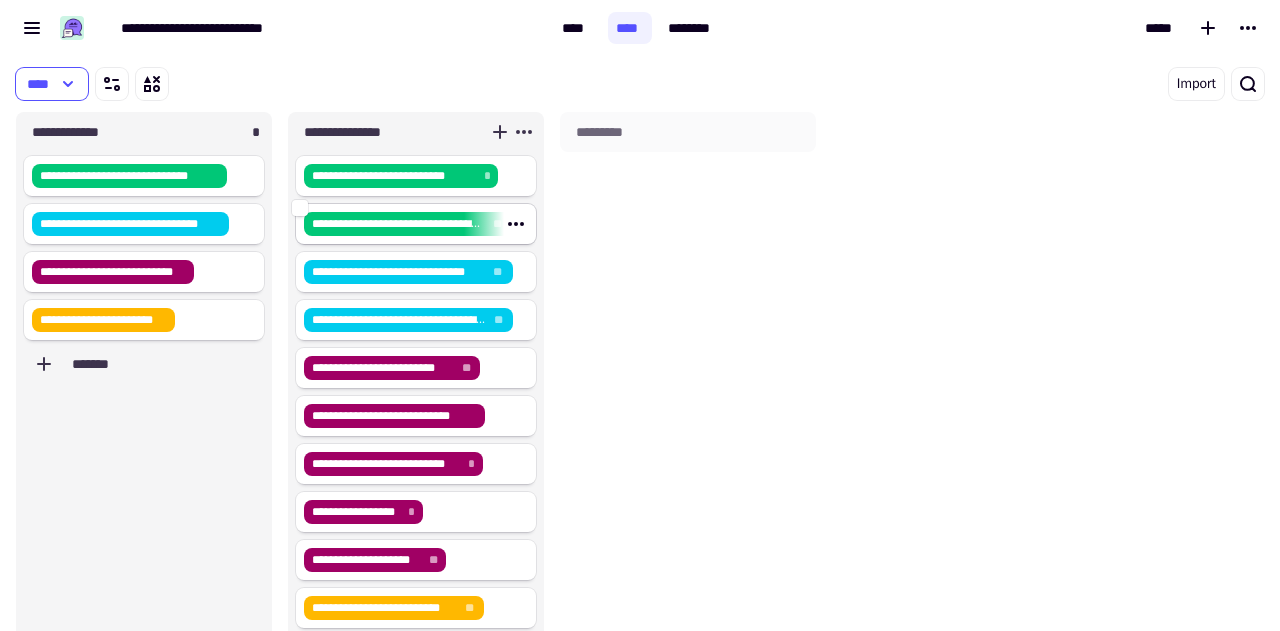 click on "**********" 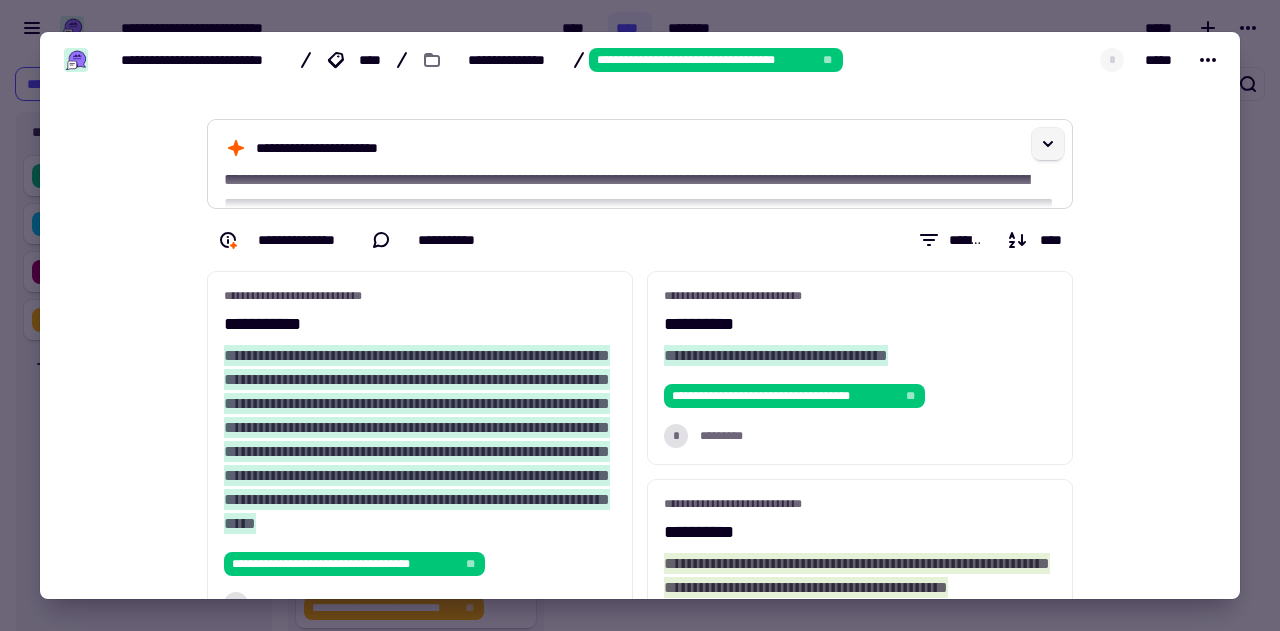 click 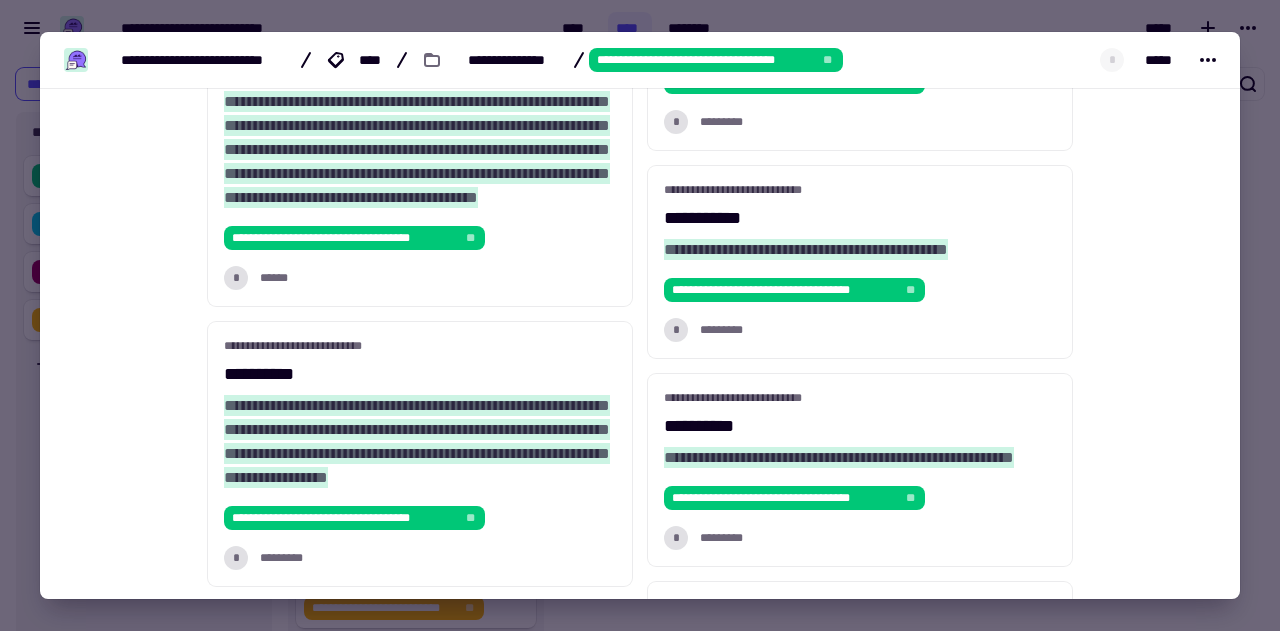 scroll, scrollTop: 5138, scrollLeft: 0, axis: vertical 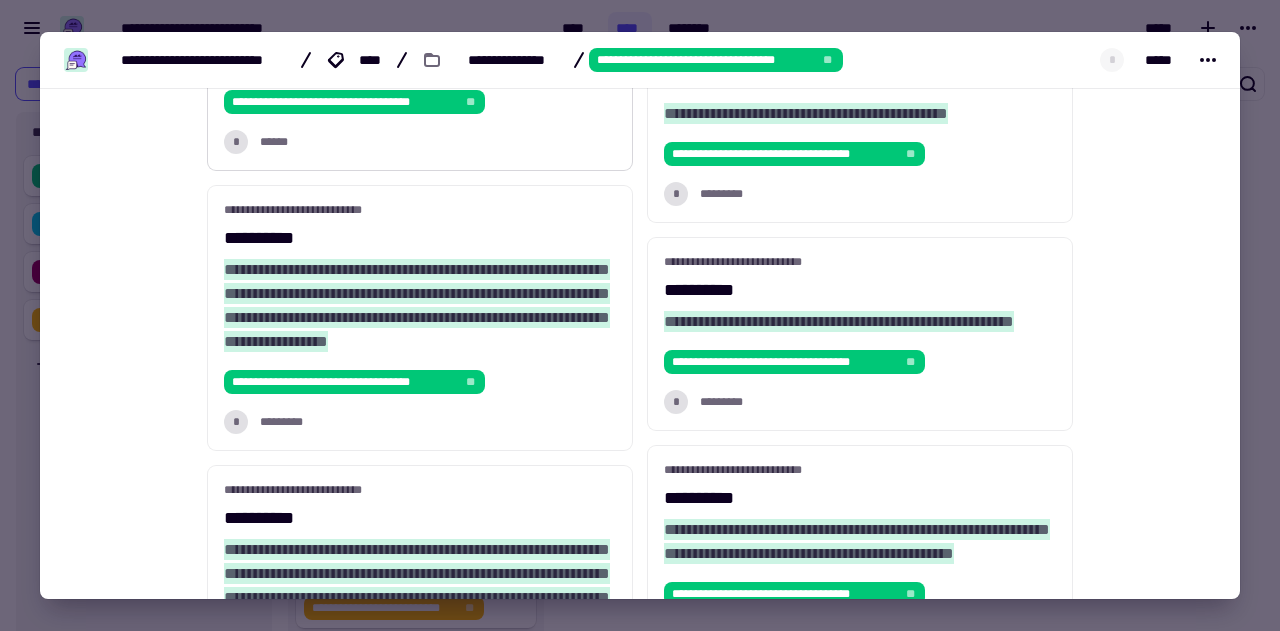 click 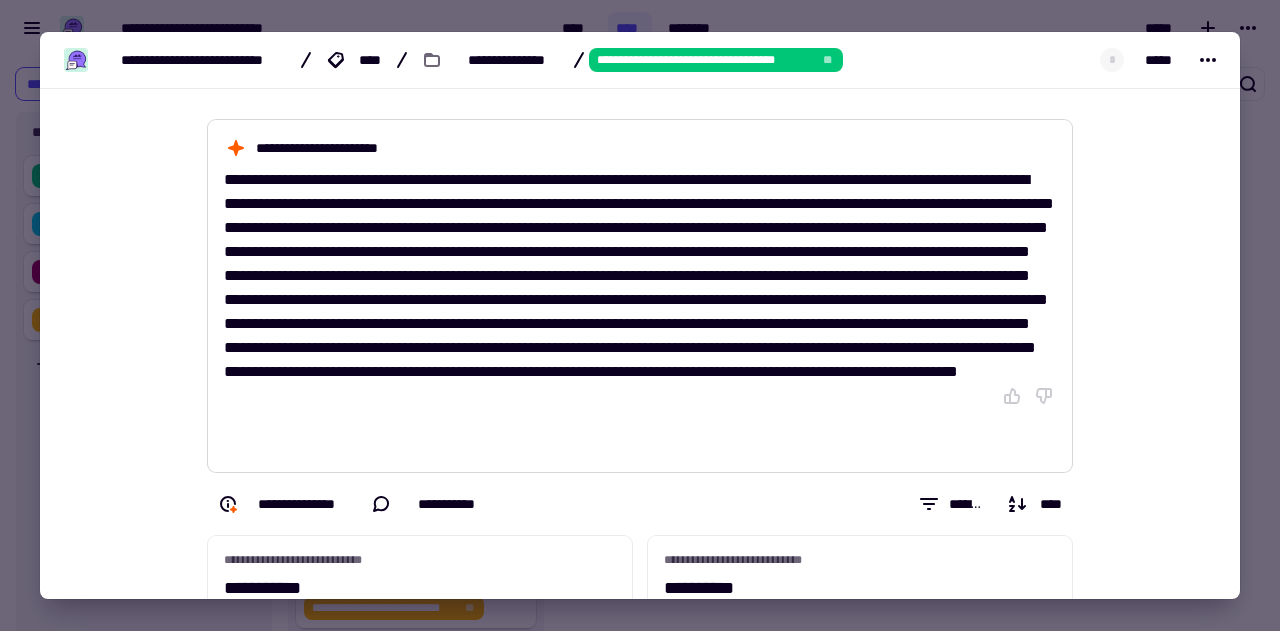 scroll, scrollTop: 326, scrollLeft: 0, axis: vertical 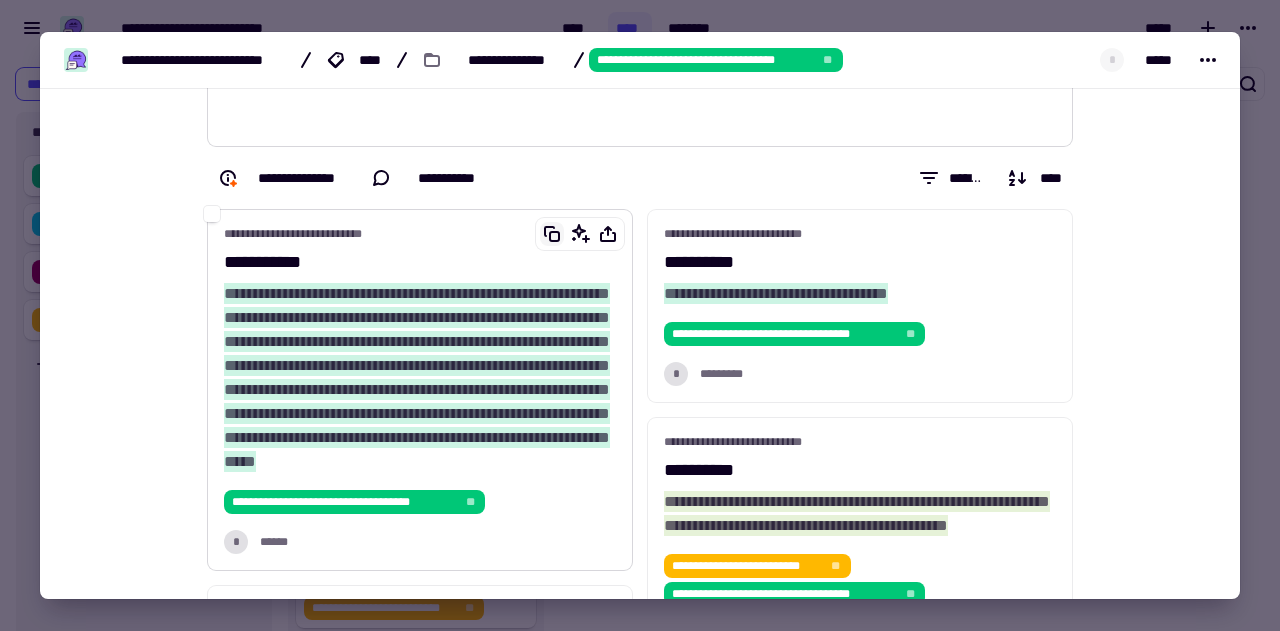 click 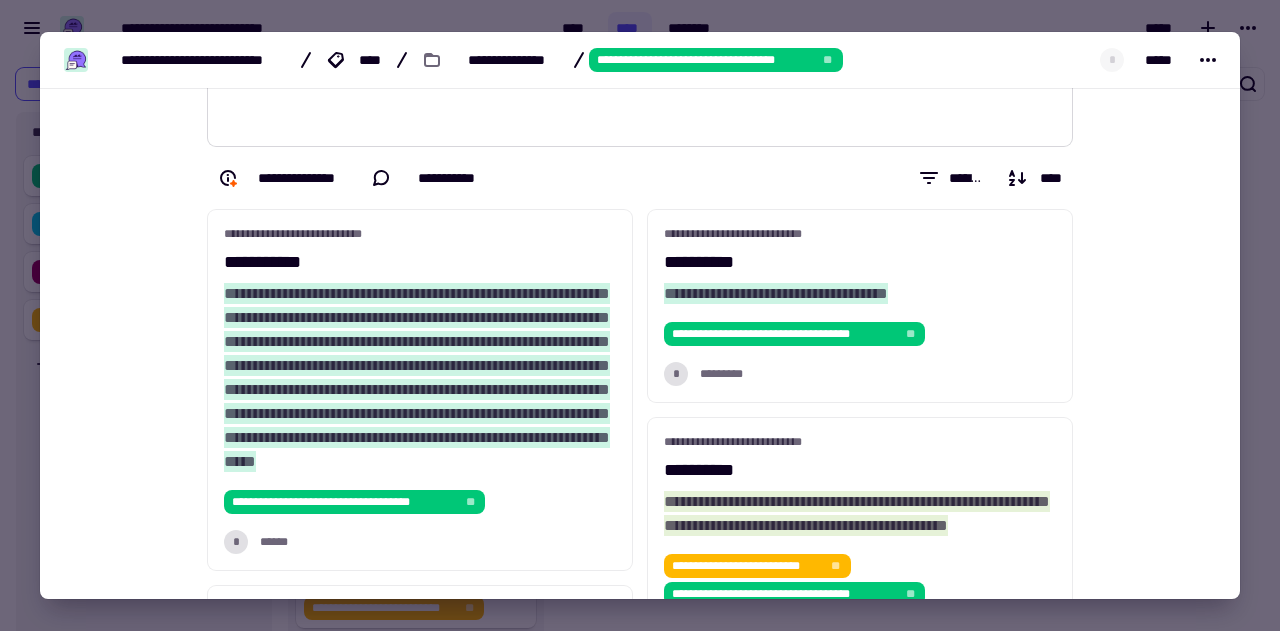 click at bounding box center [640, 315] 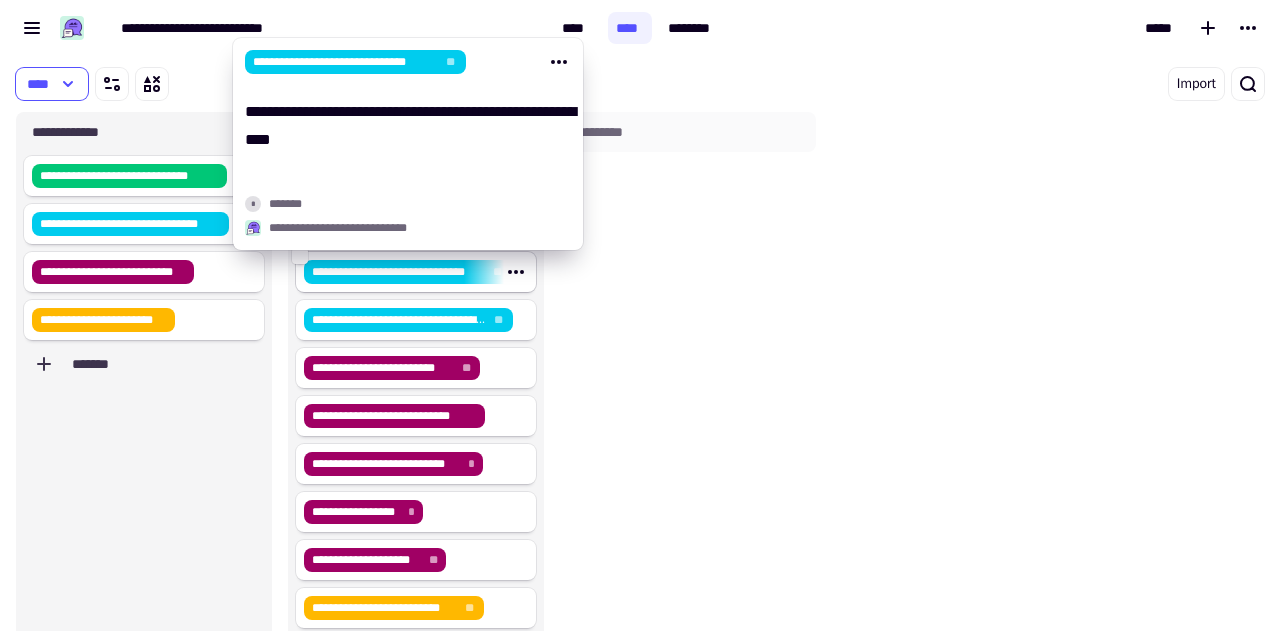 click on "**********" 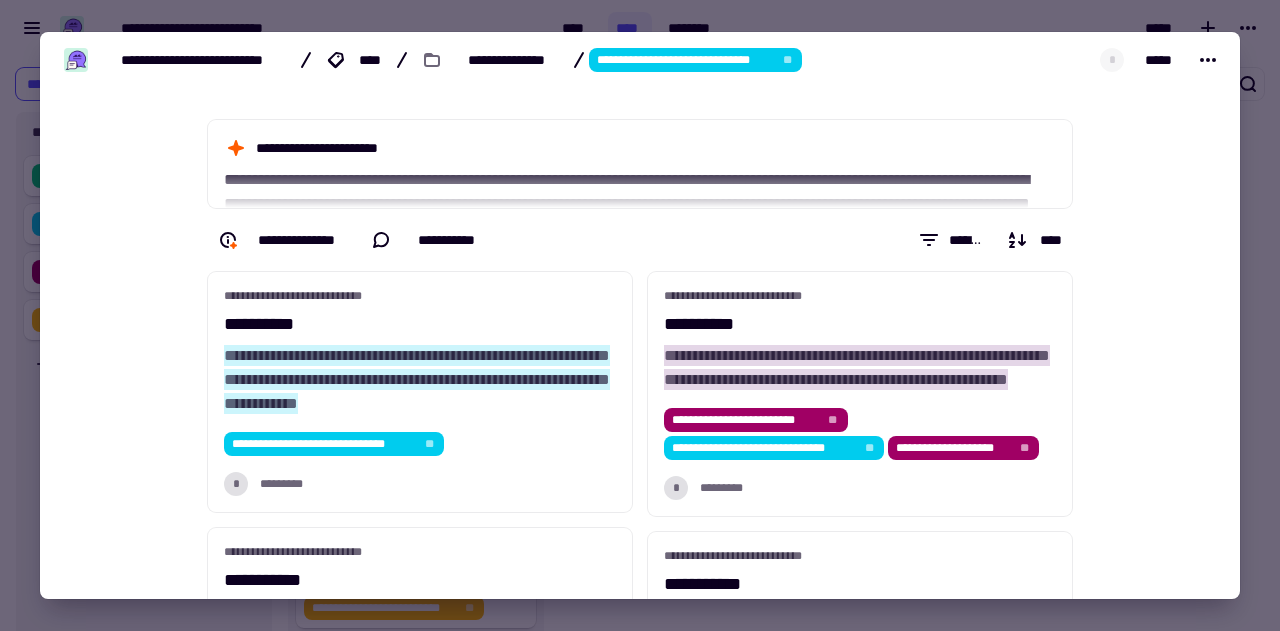 click at bounding box center (640, 315) 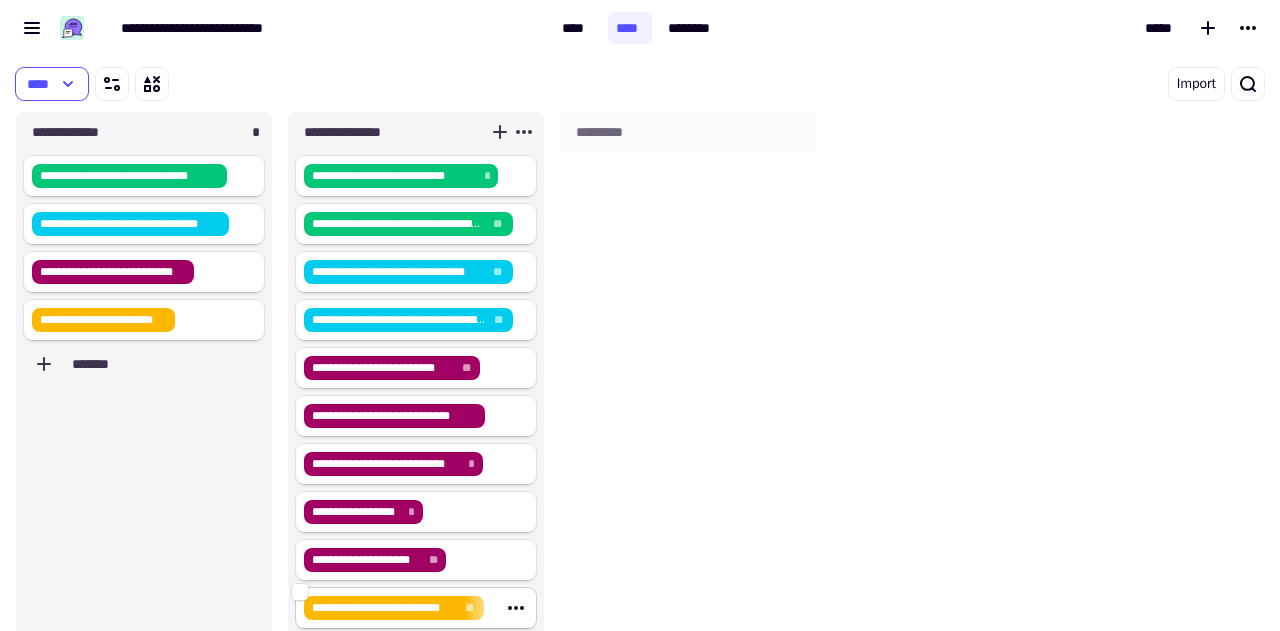click on "**********" 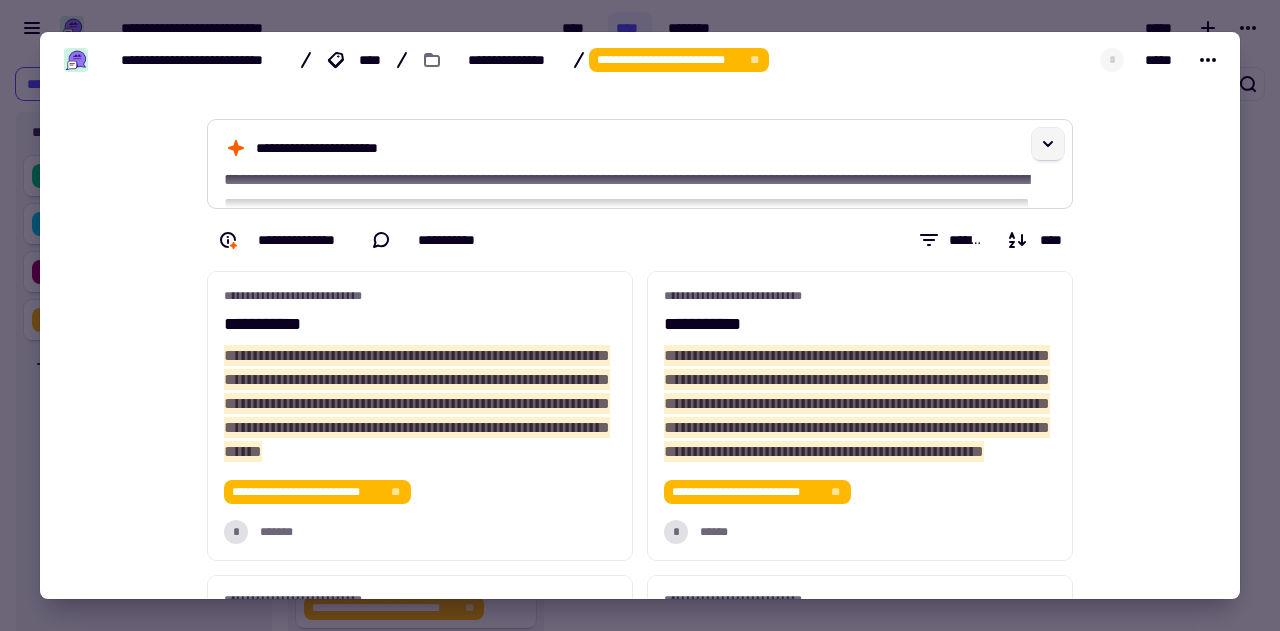 click 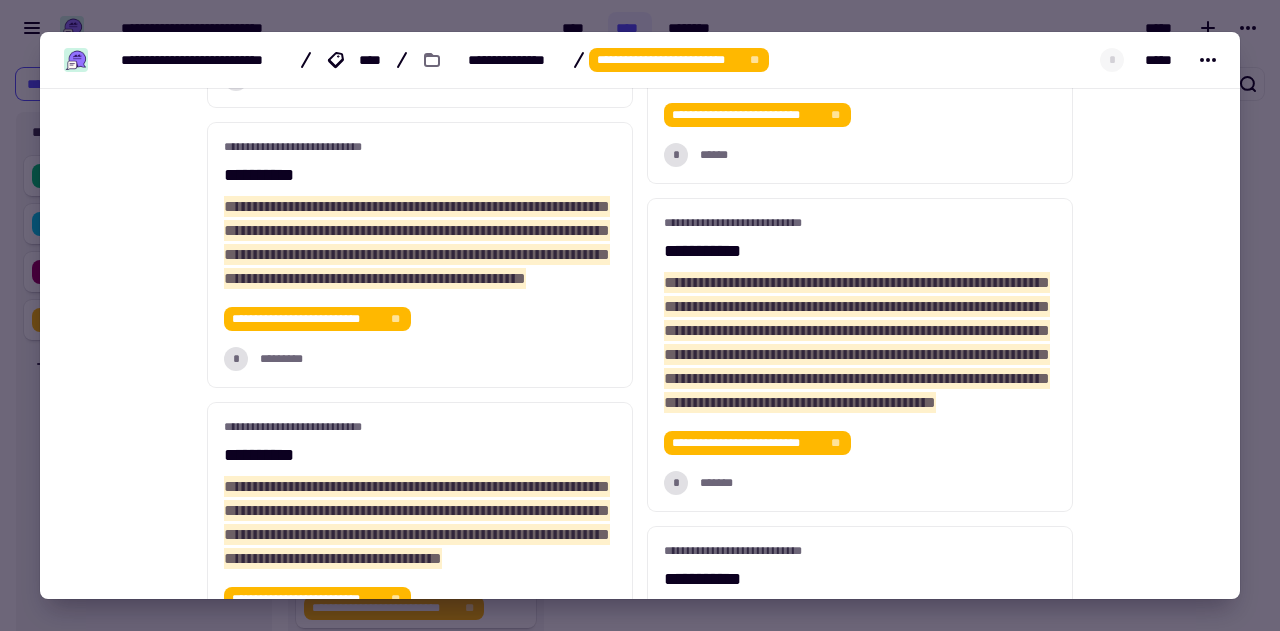 scroll, scrollTop: 1684, scrollLeft: 0, axis: vertical 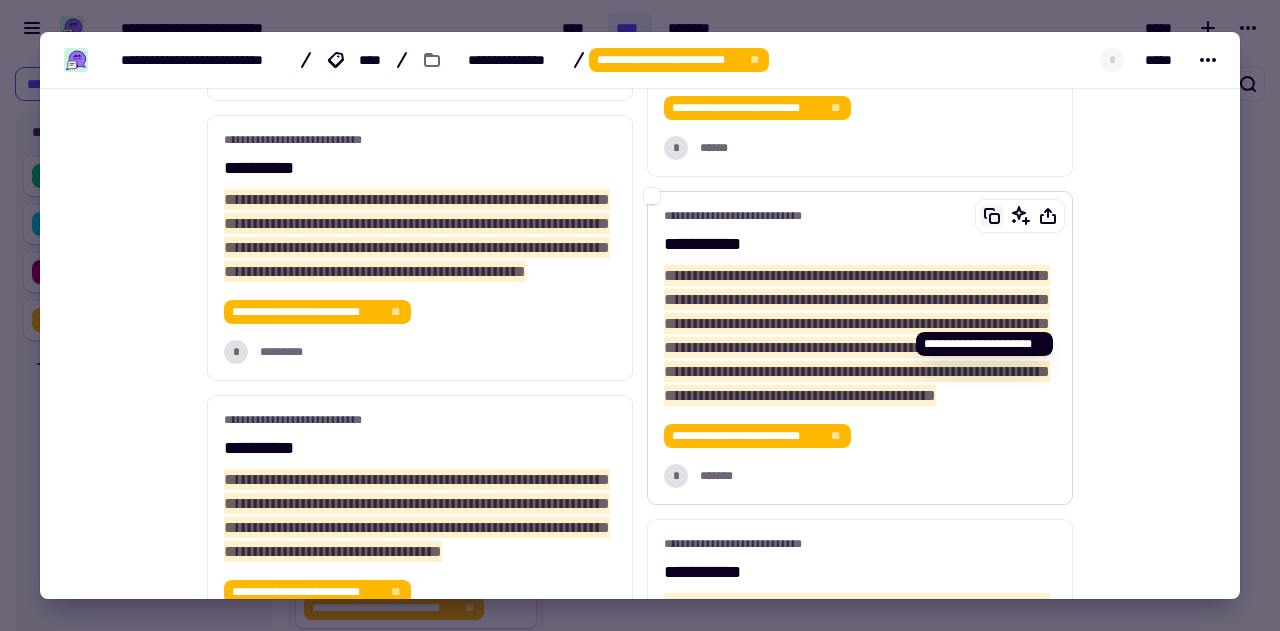 click 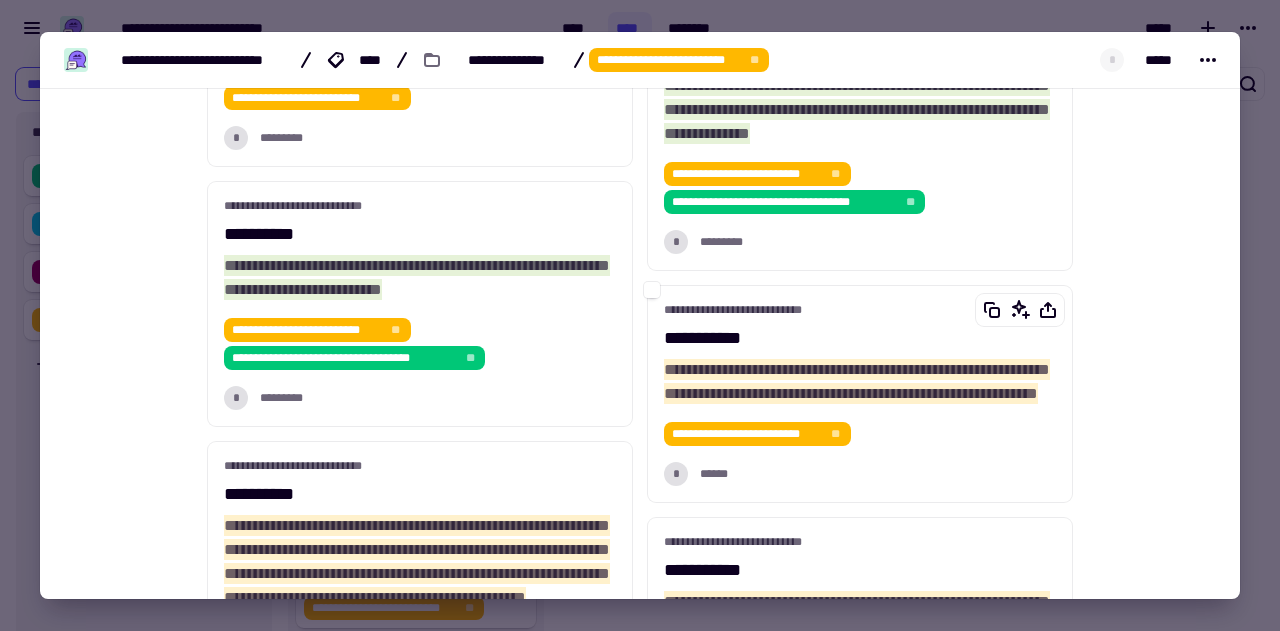 scroll, scrollTop: 1473, scrollLeft: 0, axis: vertical 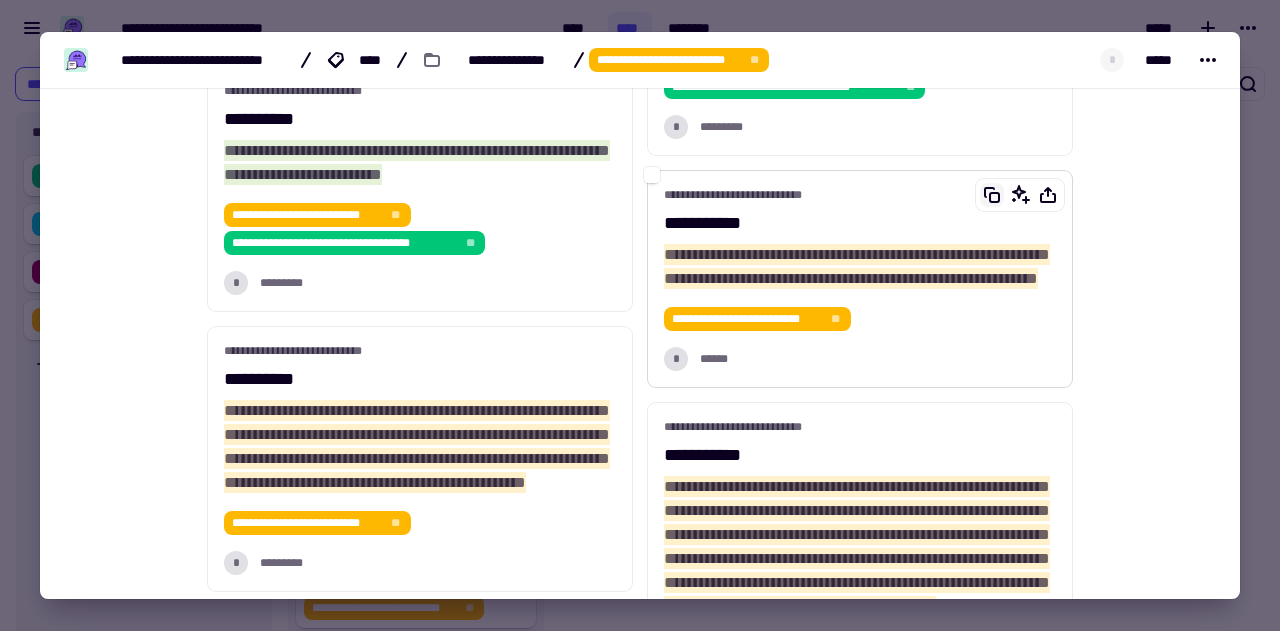 click 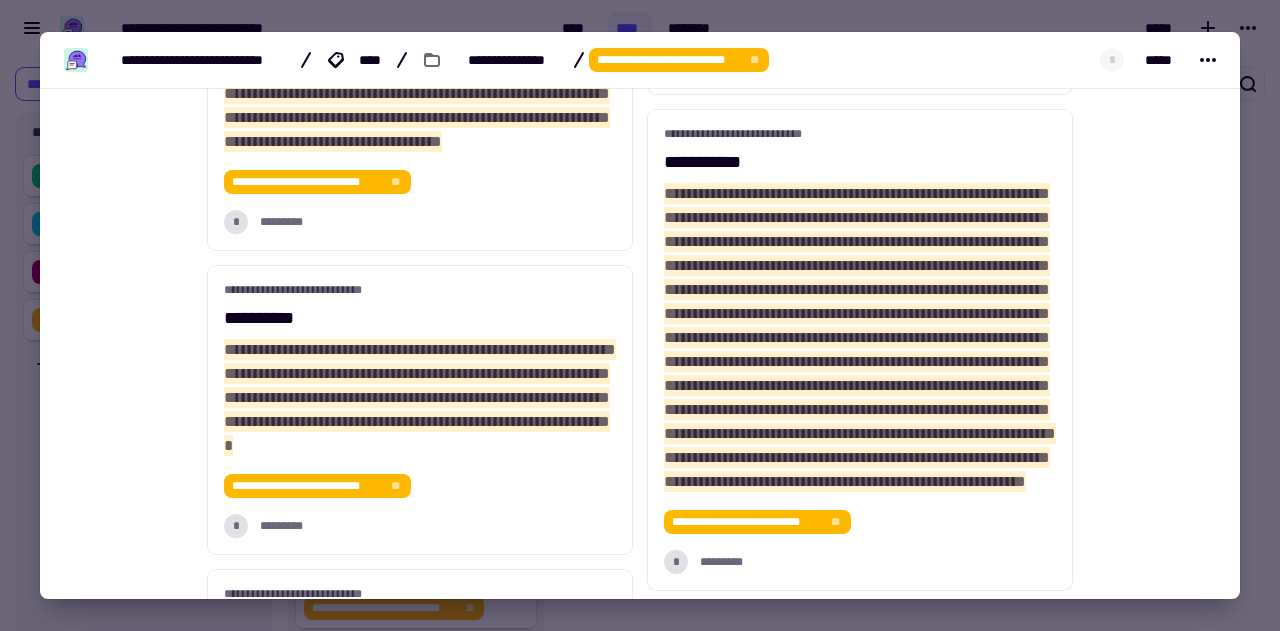 scroll, scrollTop: 2127, scrollLeft: 0, axis: vertical 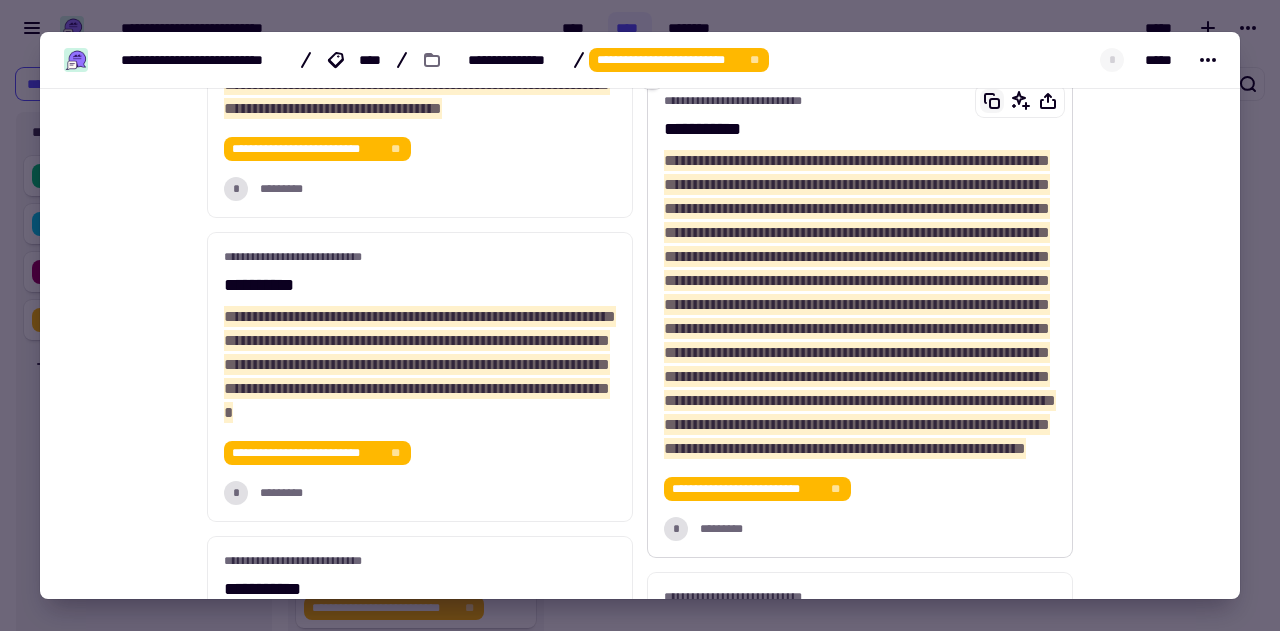 click 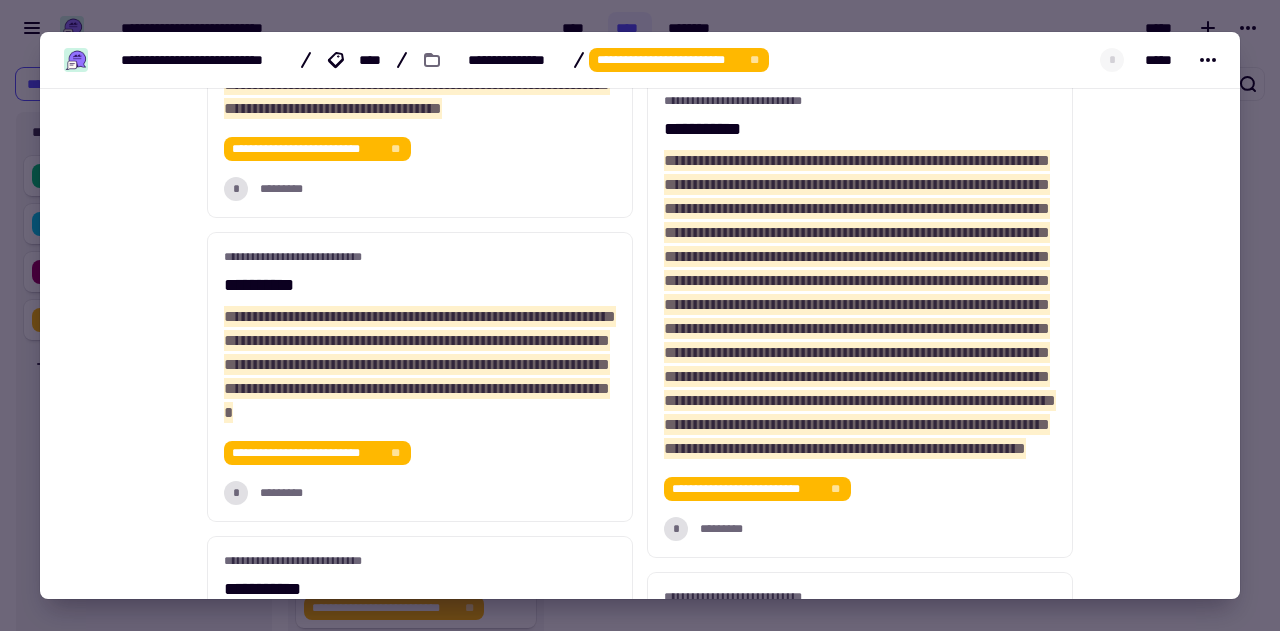 click at bounding box center [640, 315] 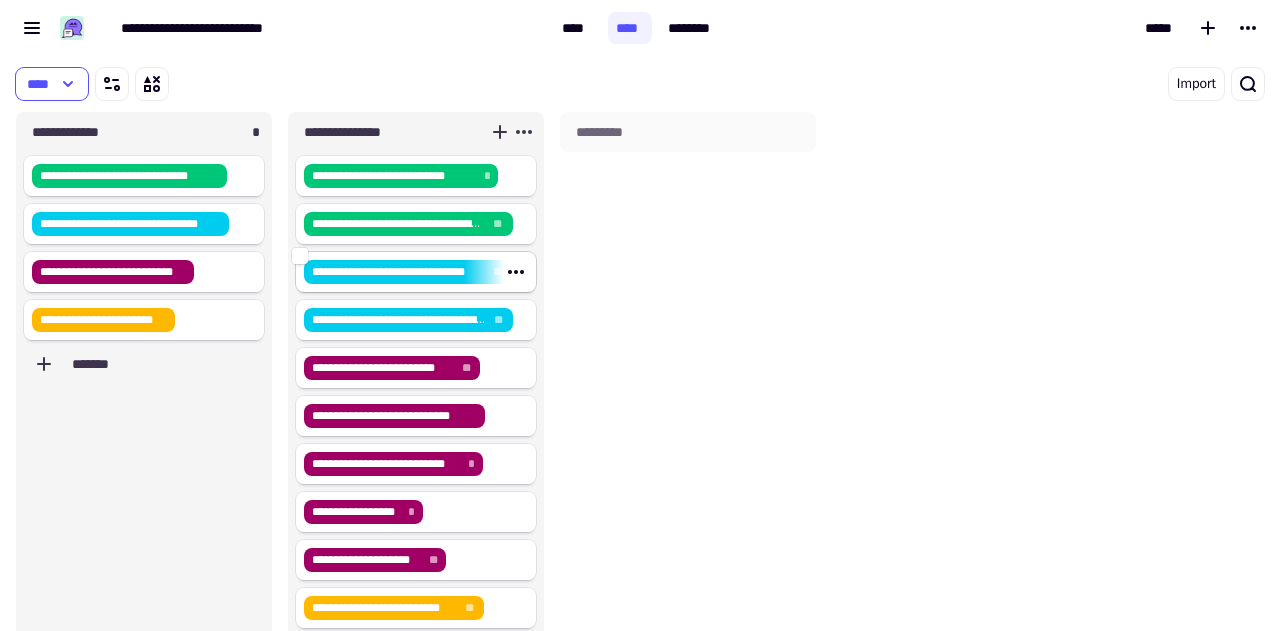 click on "**********" 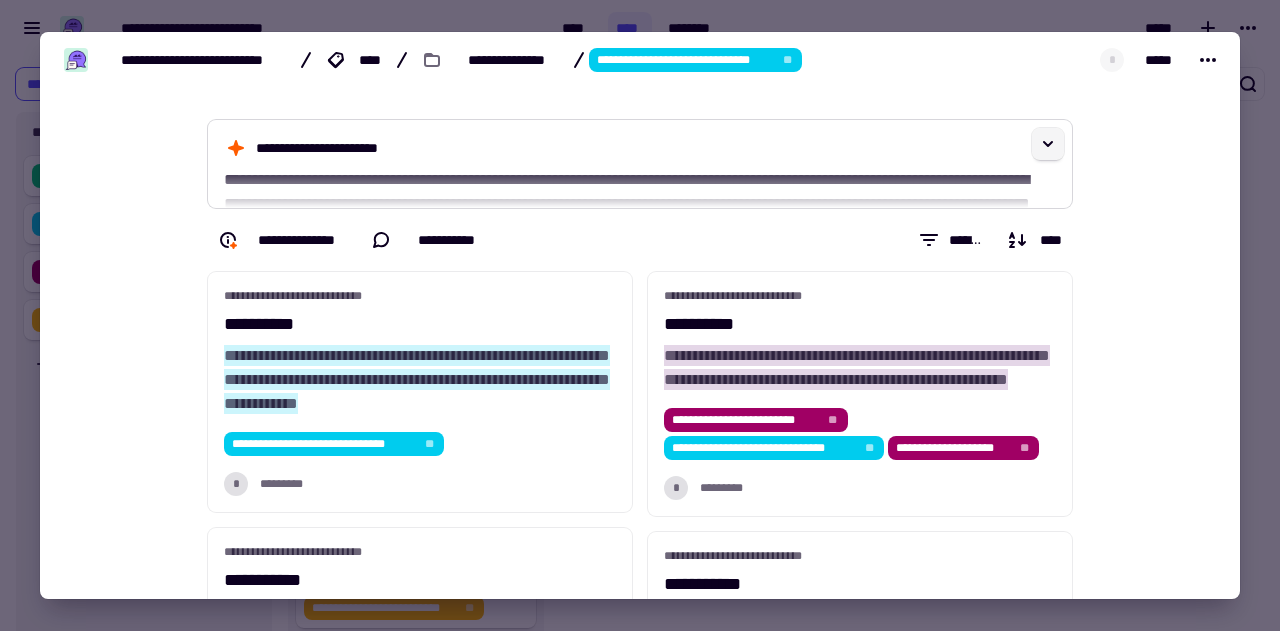click 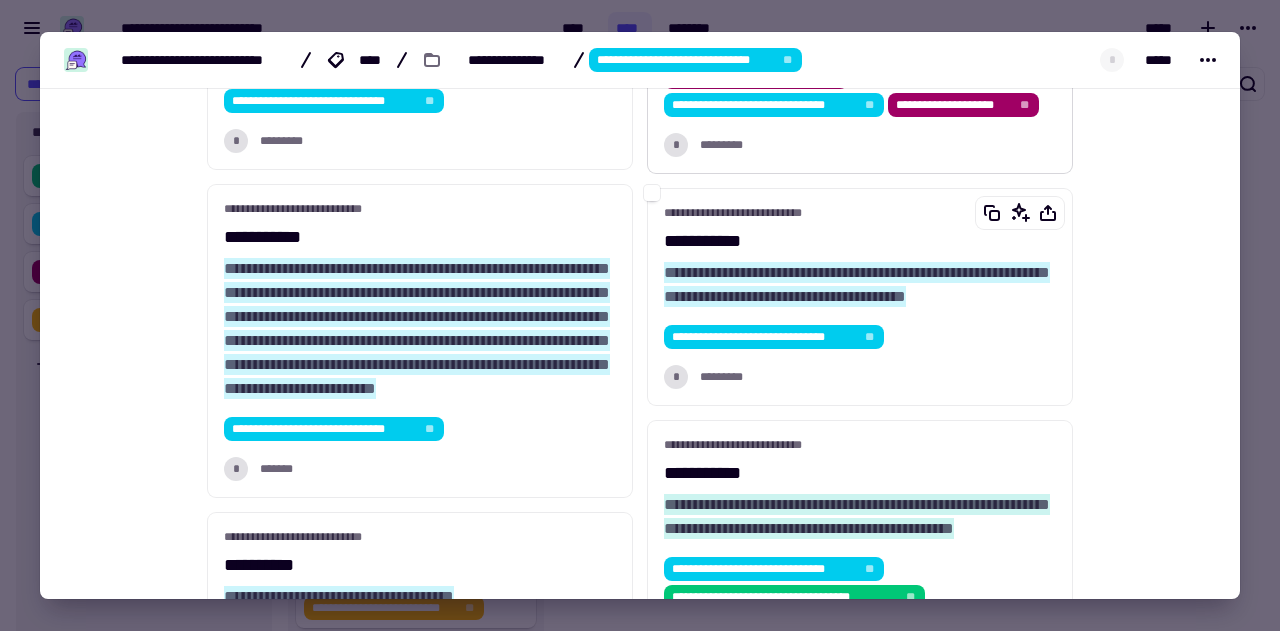 scroll, scrollTop: 469, scrollLeft: 0, axis: vertical 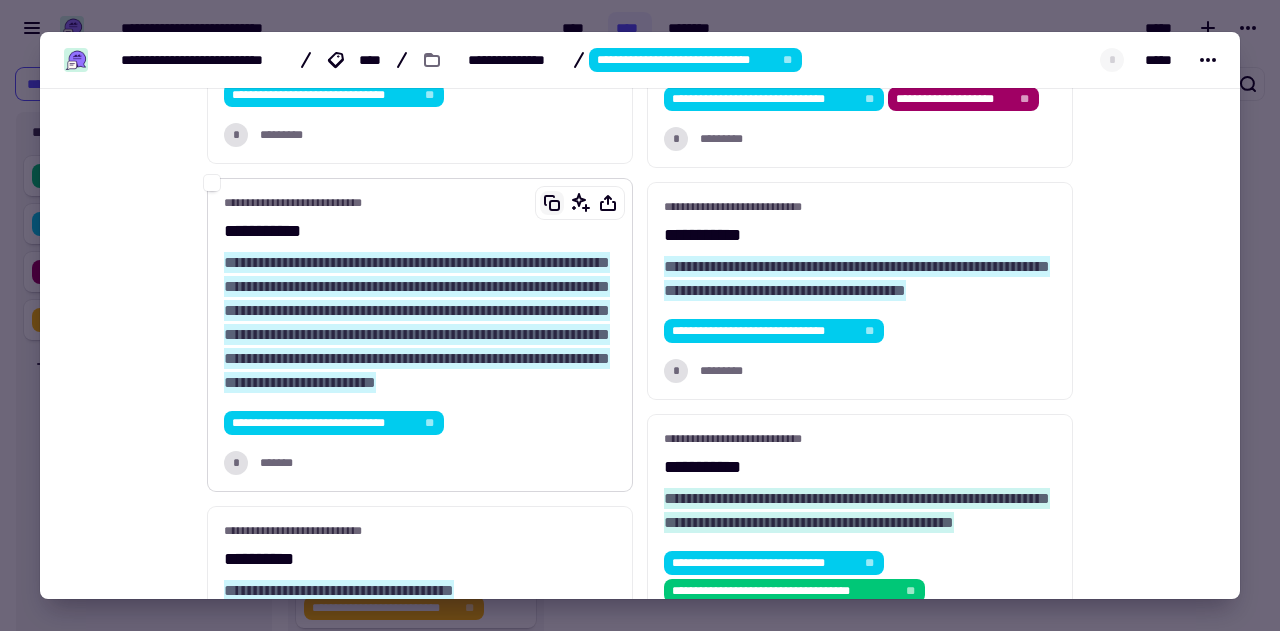 click 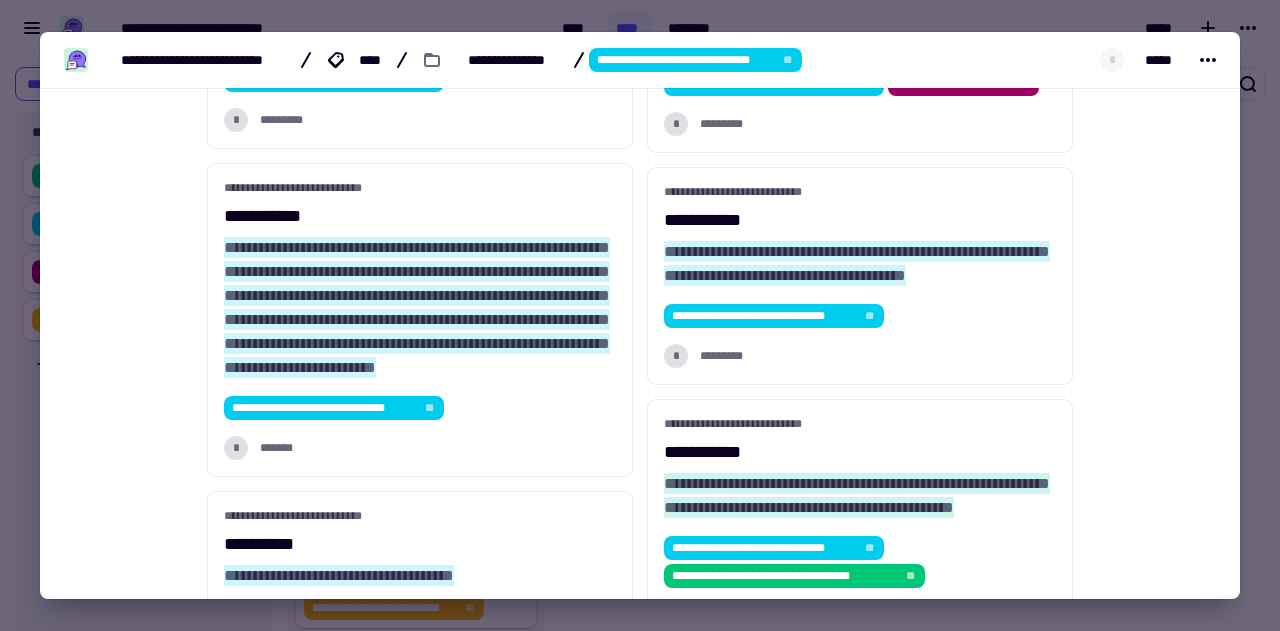 scroll, scrollTop: 0, scrollLeft: 0, axis: both 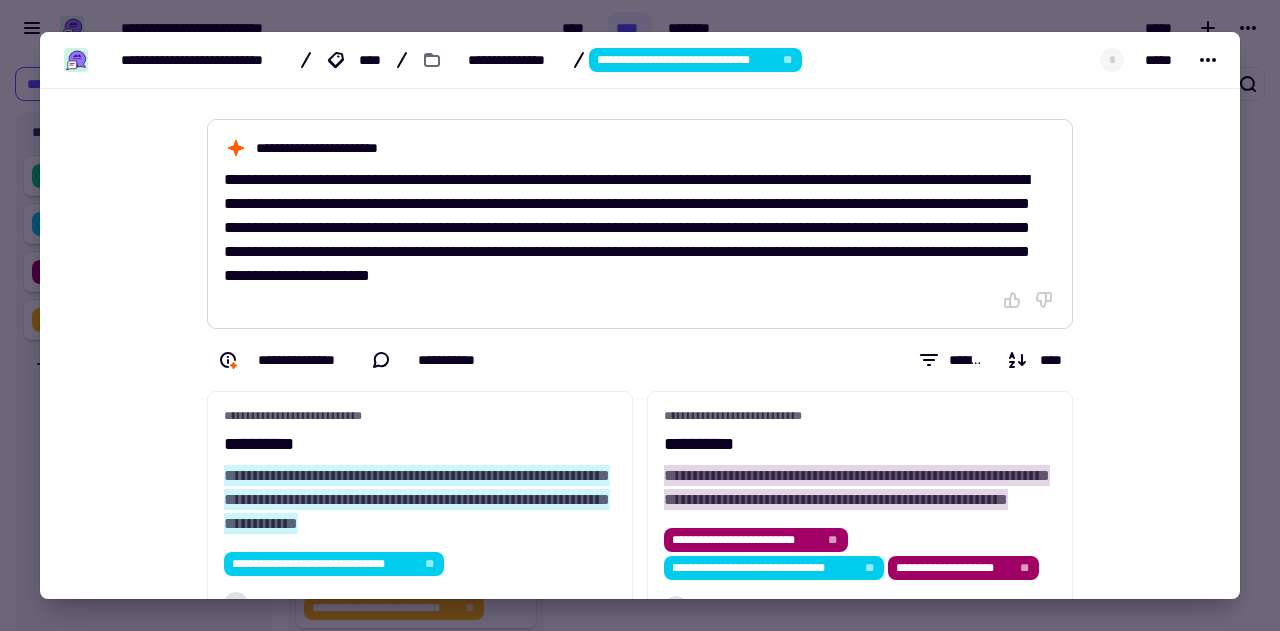 click at bounding box center [640, 315] 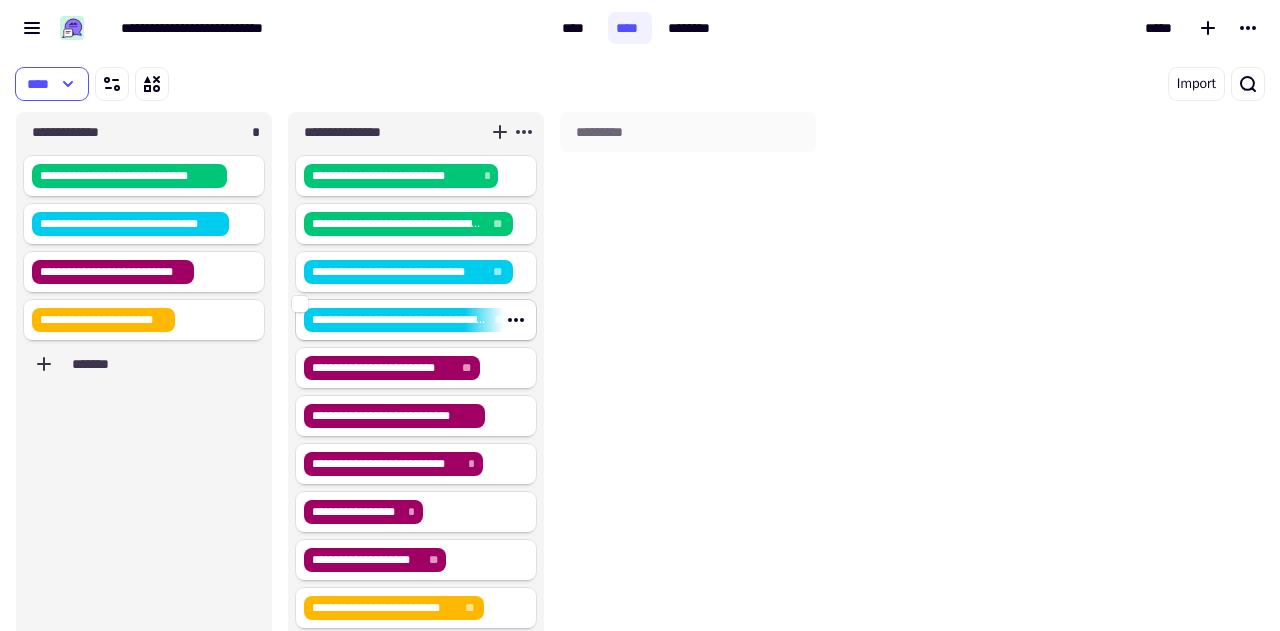 click on "**********" 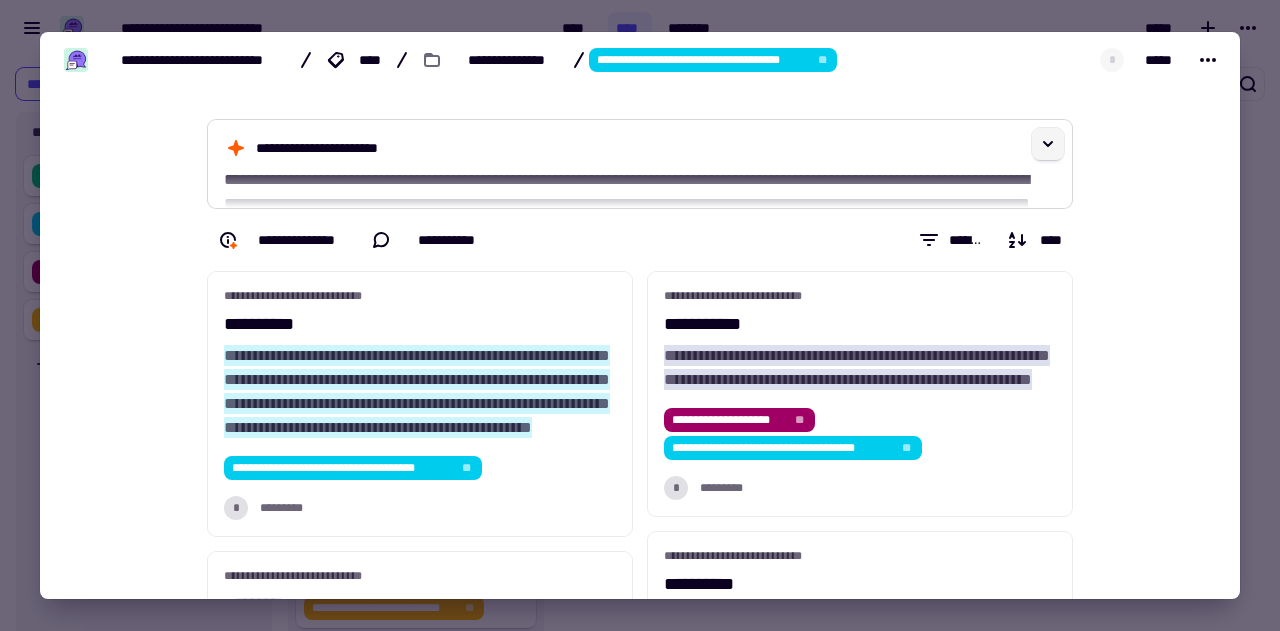 click 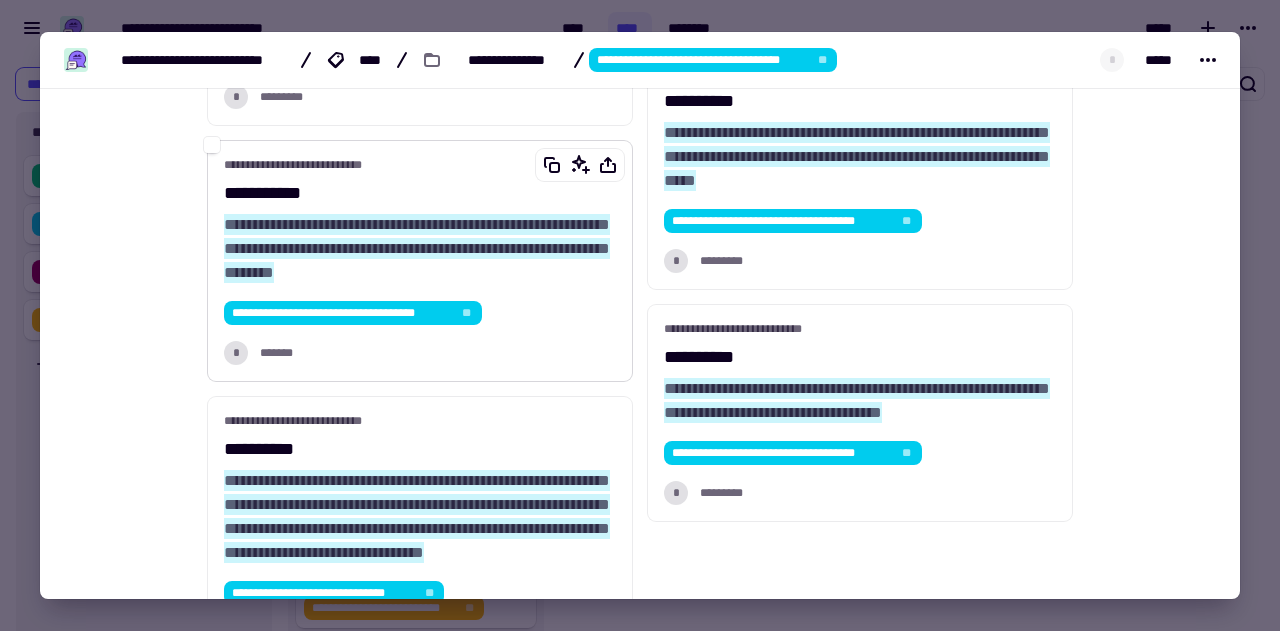 scroll, scrollTop: 1226, scrollLeft: 0, axis: vertical 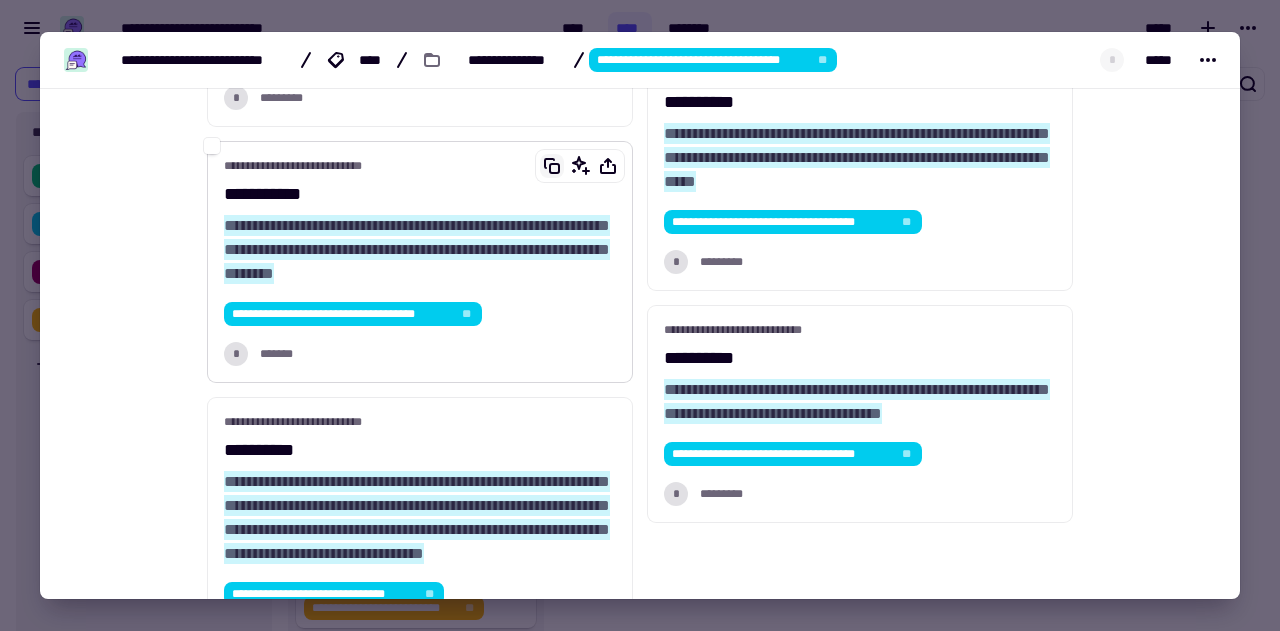 click 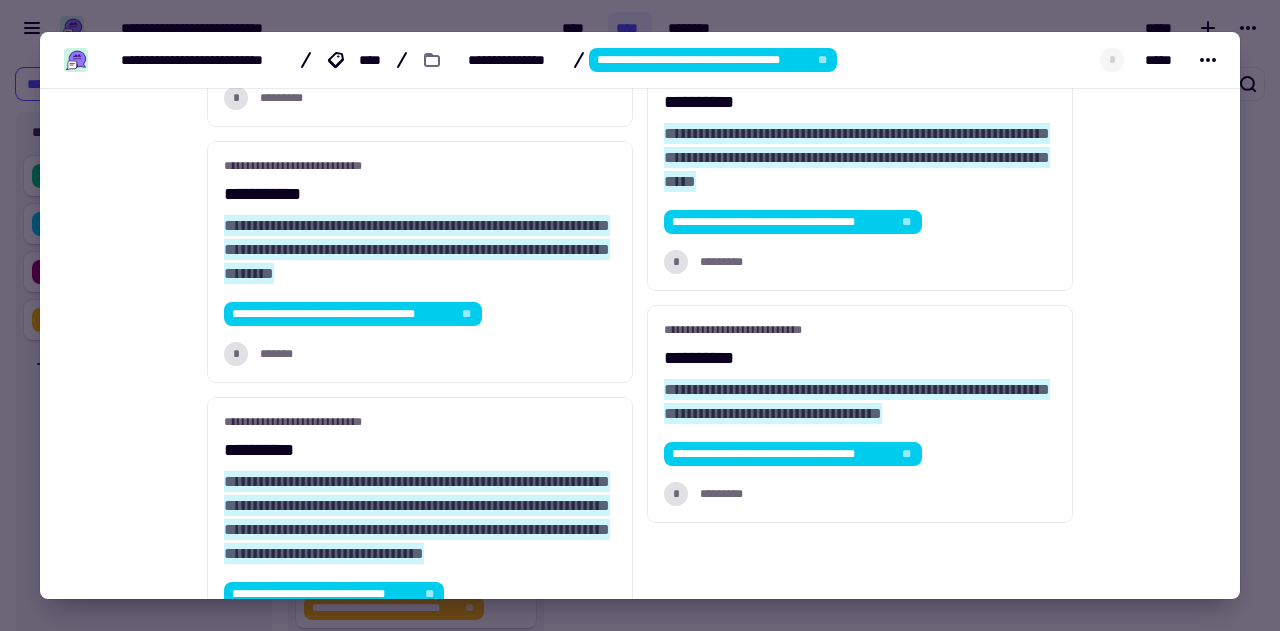 click at bounding box center (640, 315) 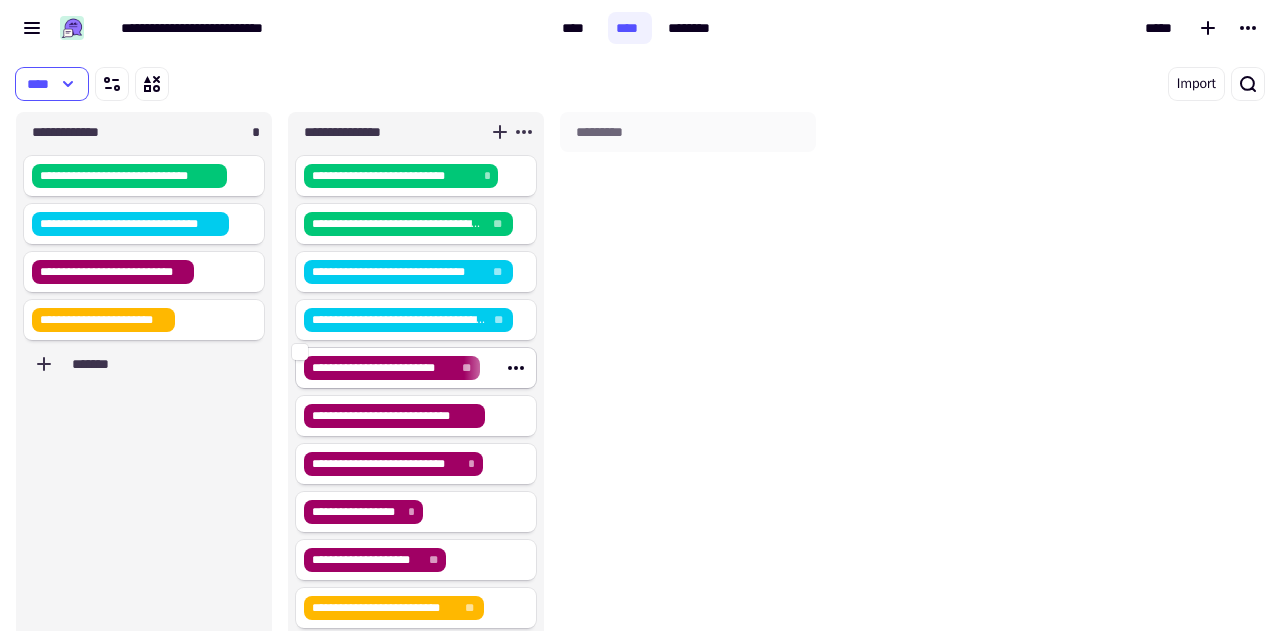 scroll, scrollTop: 38, scrollLeft: 0, axis: vertical 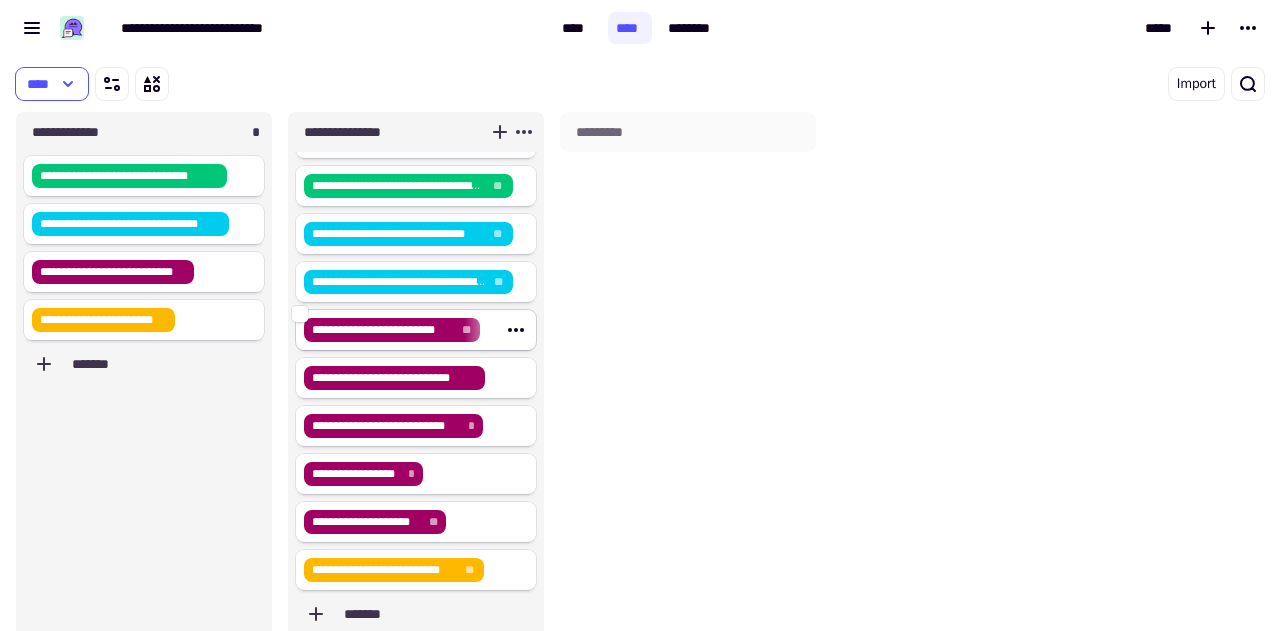 click on "**********" 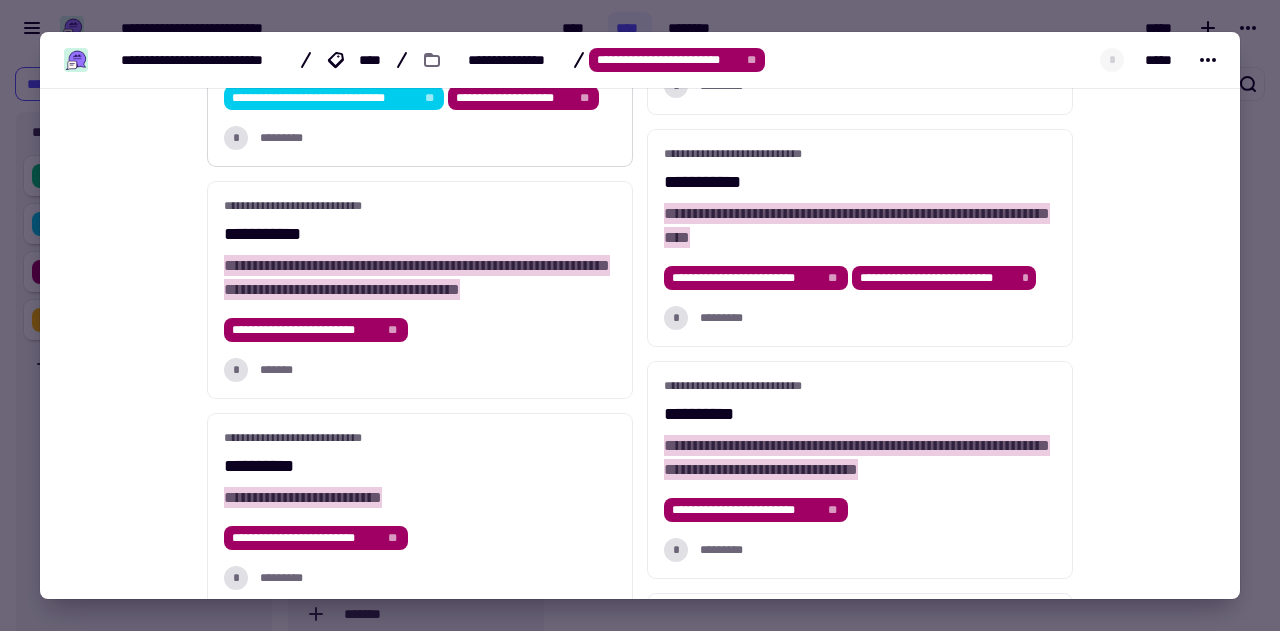 scroll, scrollTop: 445, scrollLeft: 0, axis: vertical 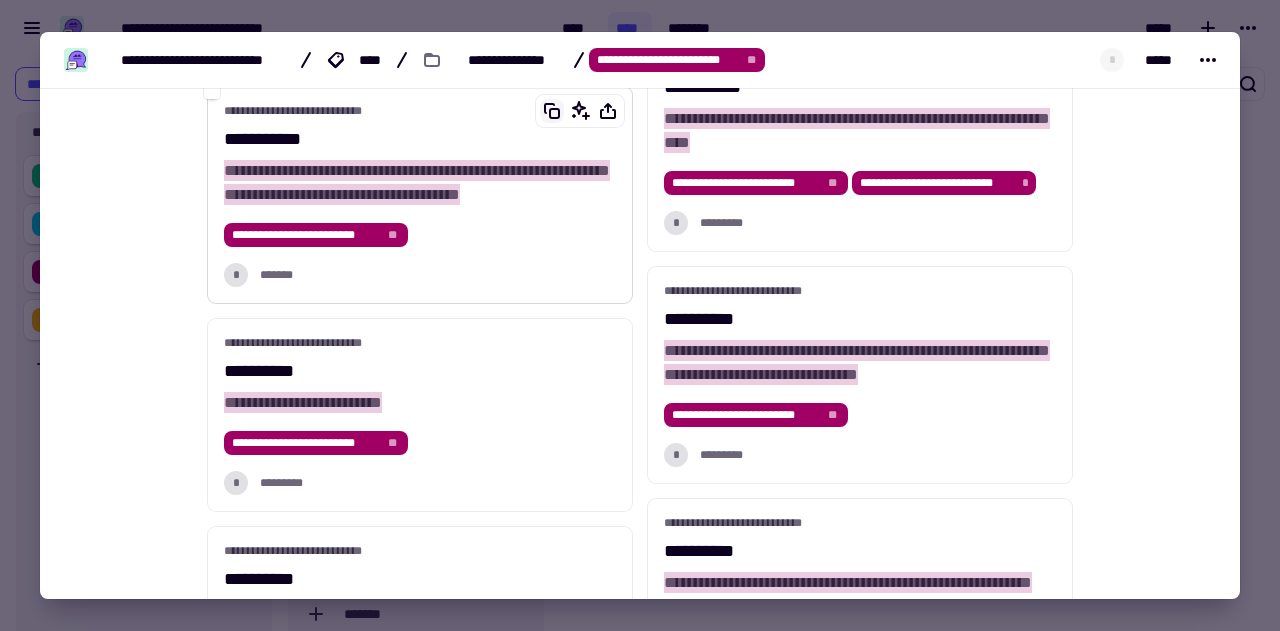 click 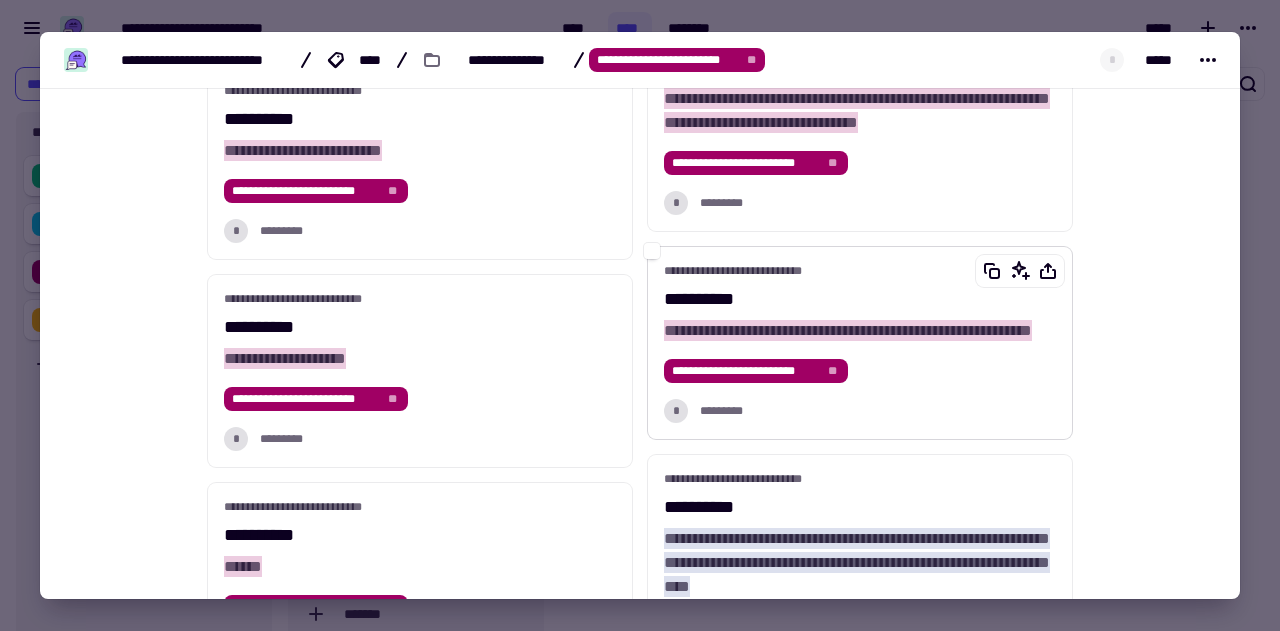scroll, scrollTop: 1164, scrollLeft: 0, axis: vertical 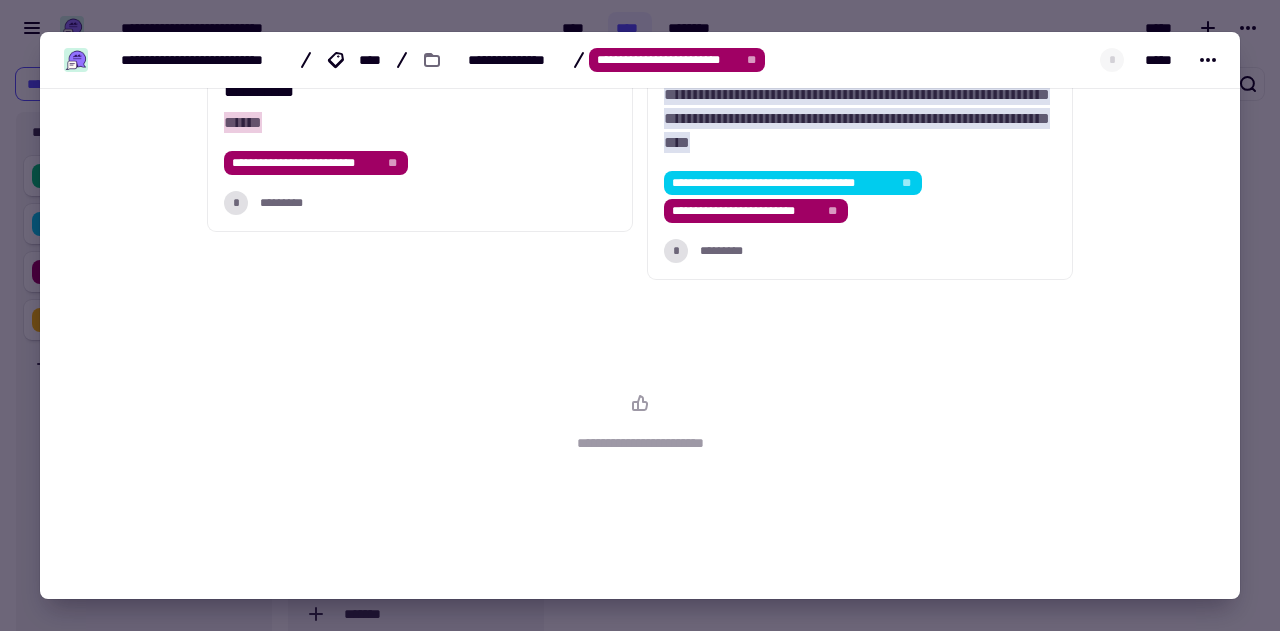 click at bounding box center [640, 315] 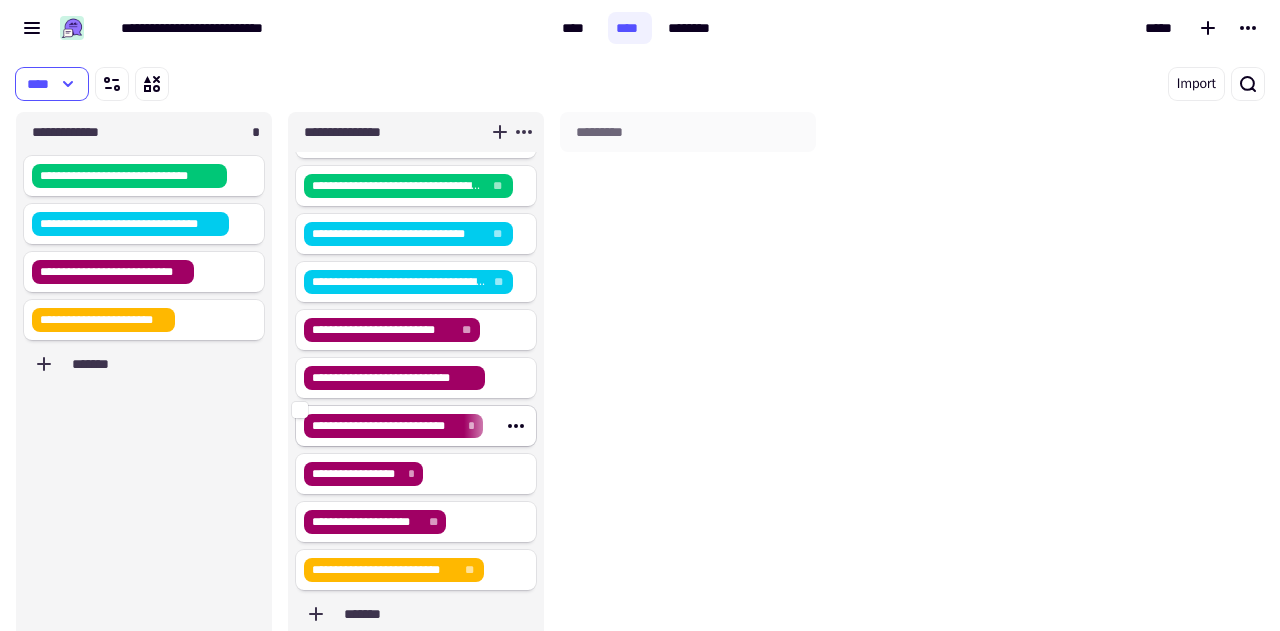 click on "**********" 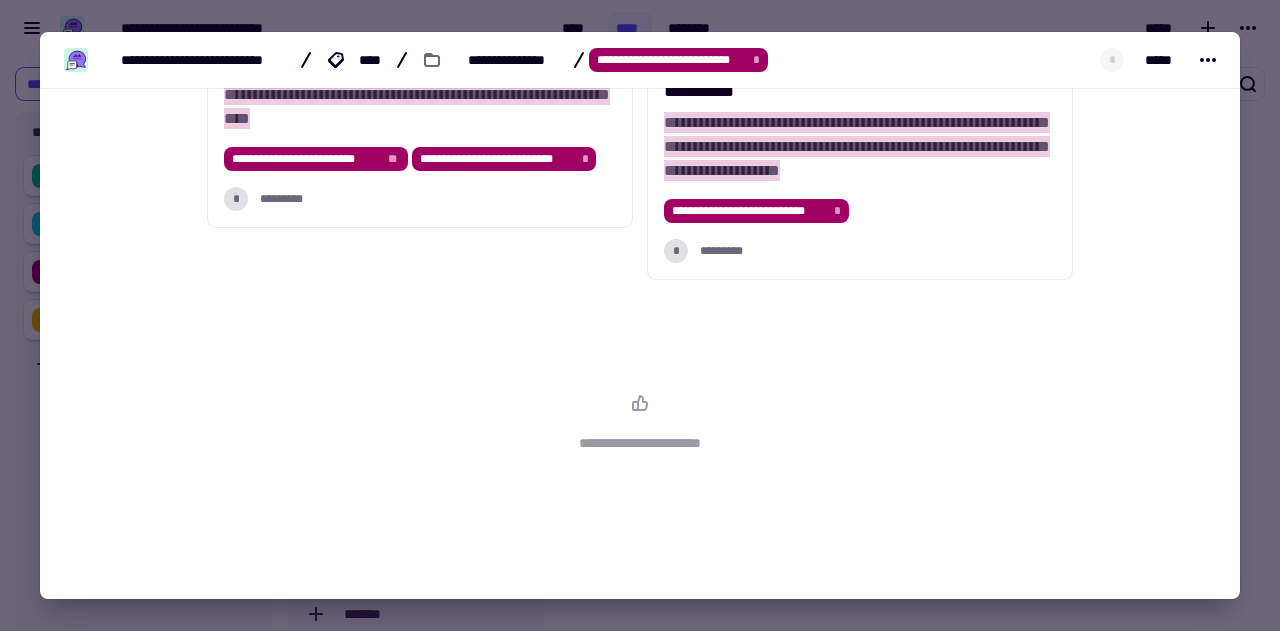 scroll, scrollTop: 0, scrollLeft: 0, axis: both 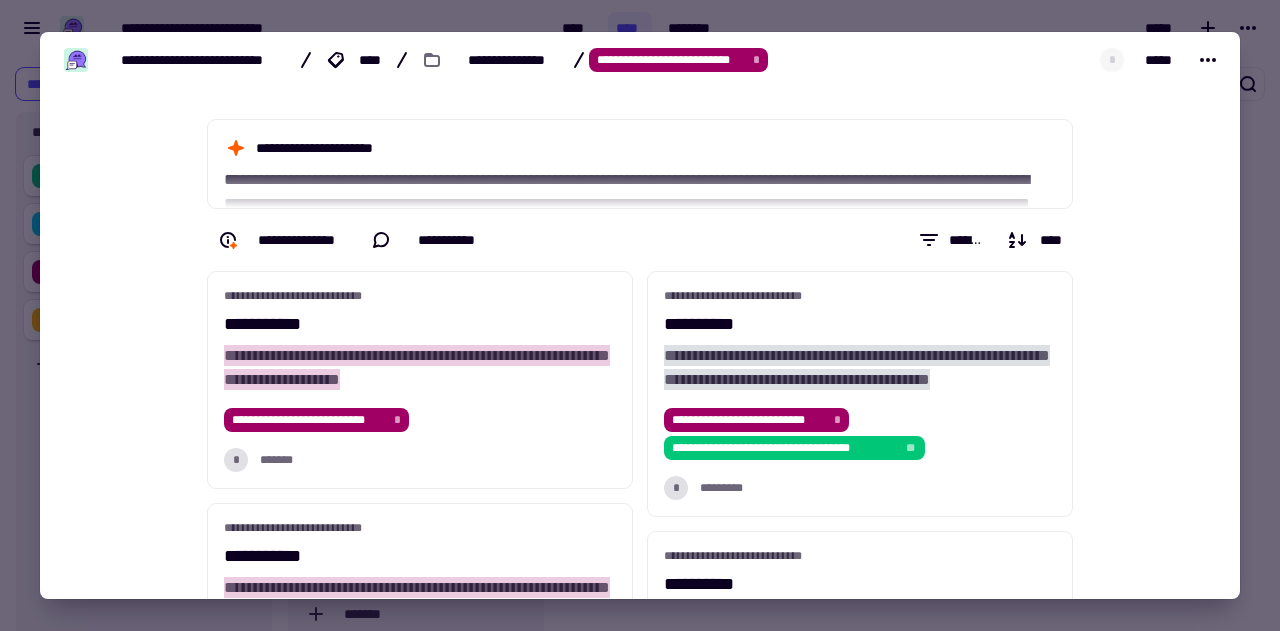 click at bounding box center [640, 315] 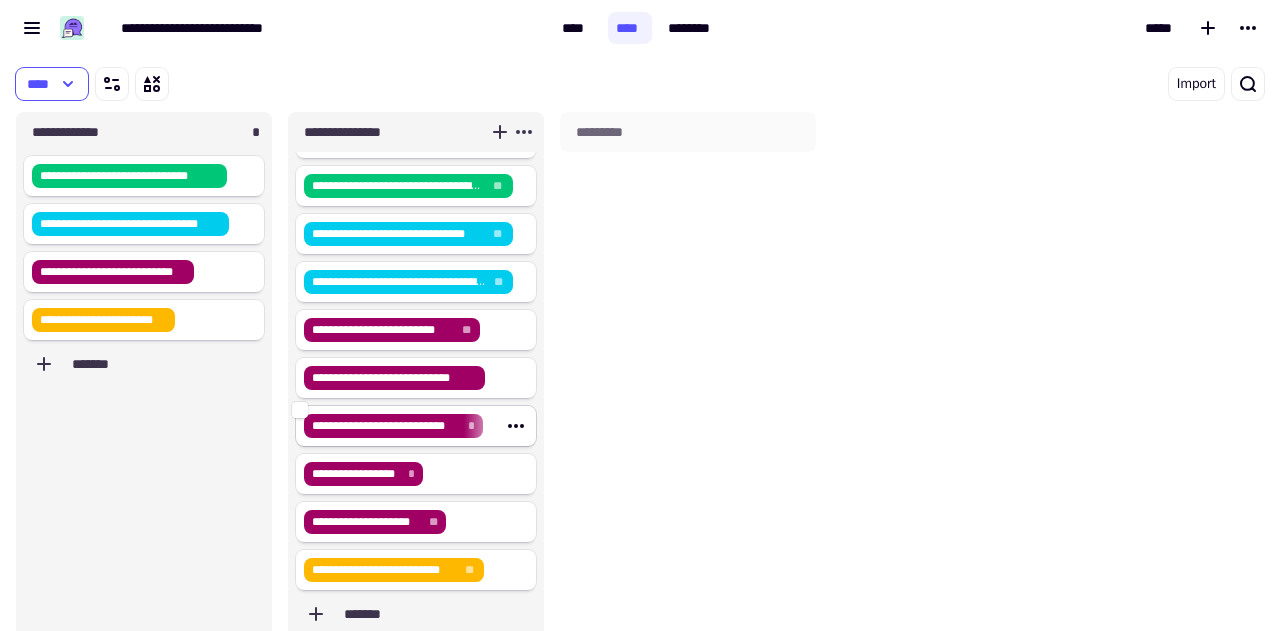 click on "**********" 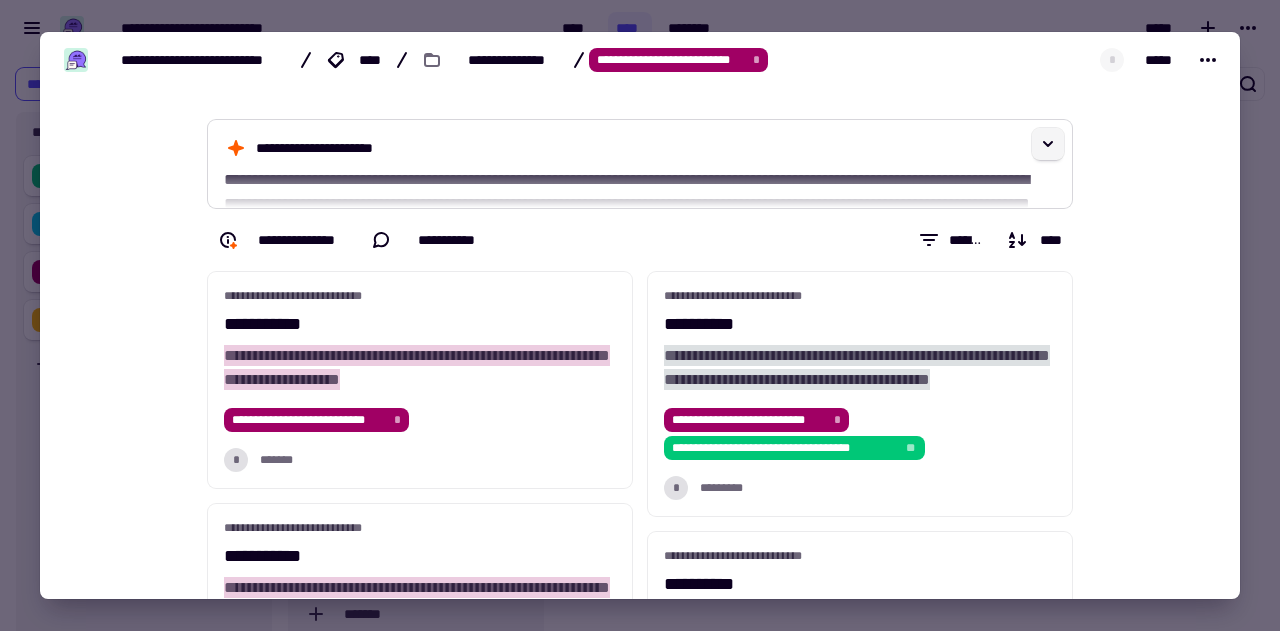 click 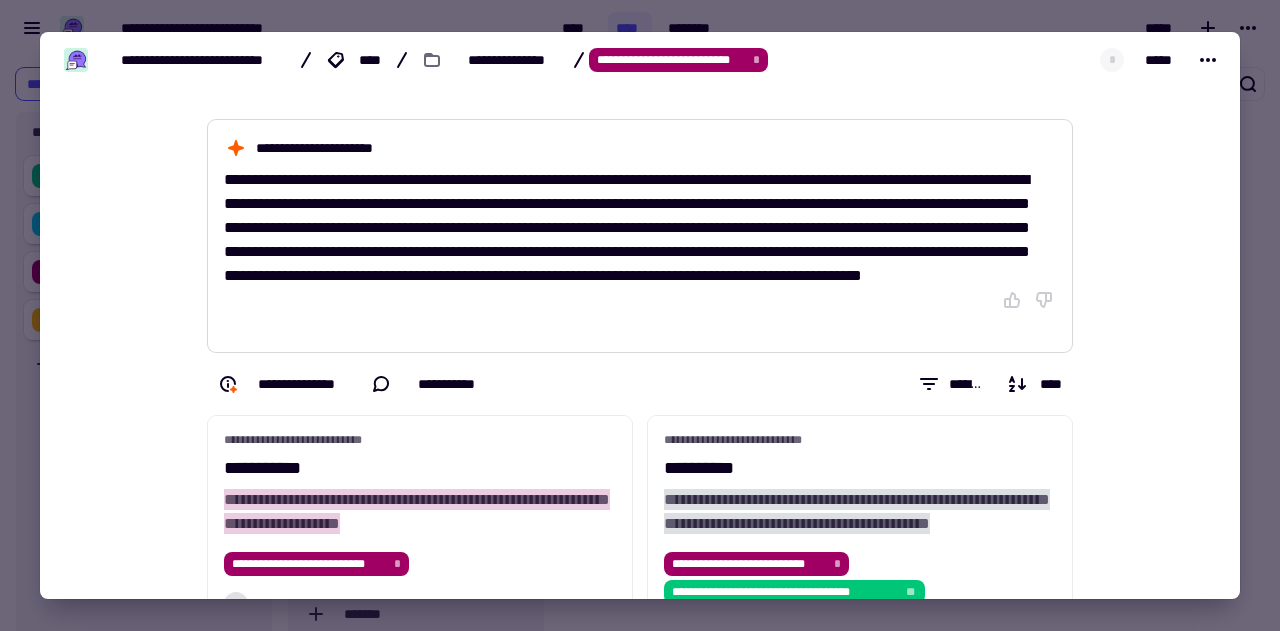 click at bounding box center [640, 315] 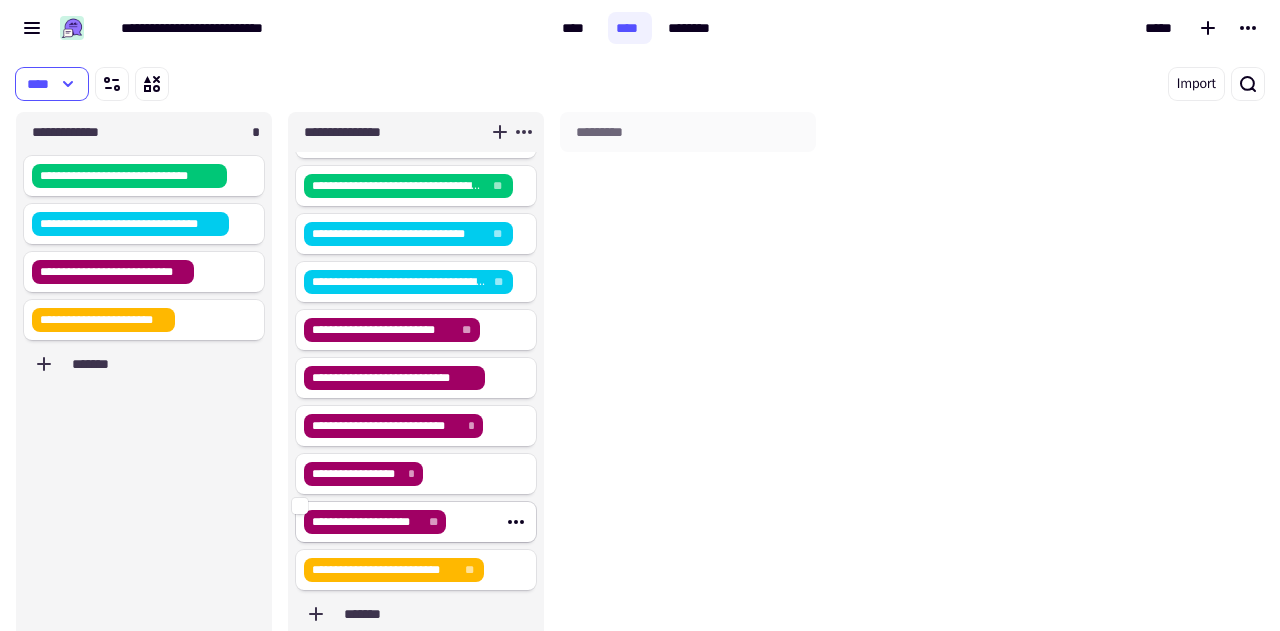 scroll, scrollTop: 56, scrollLeft: 0, axis: vertical 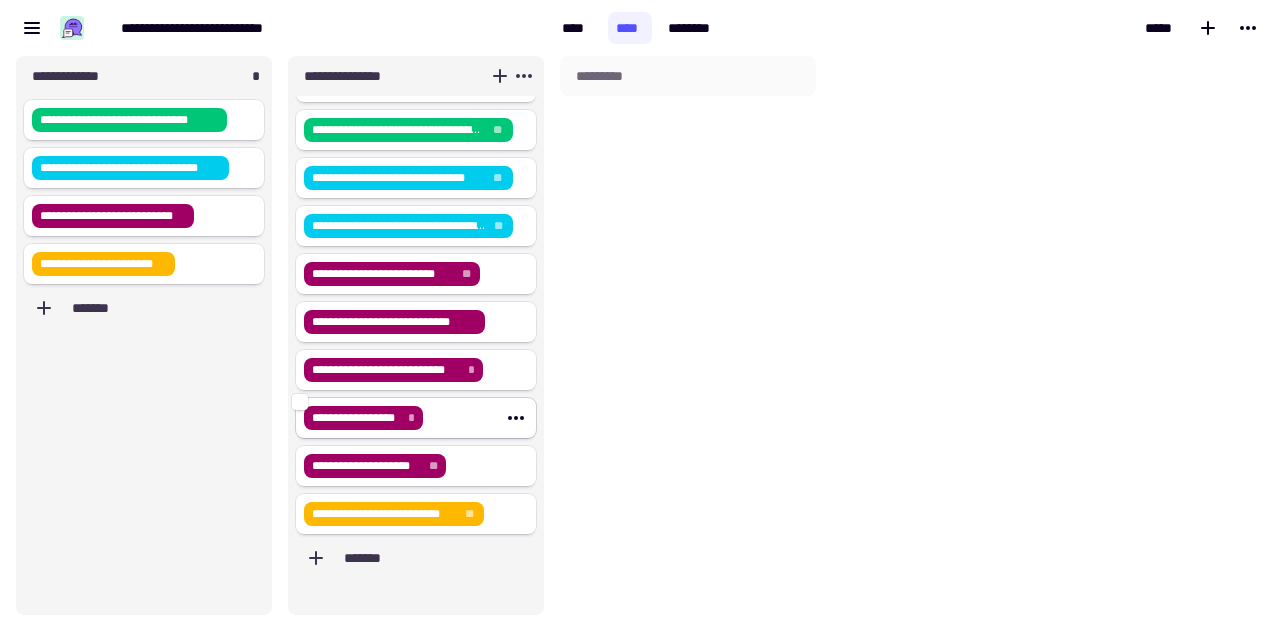 click on "**********" 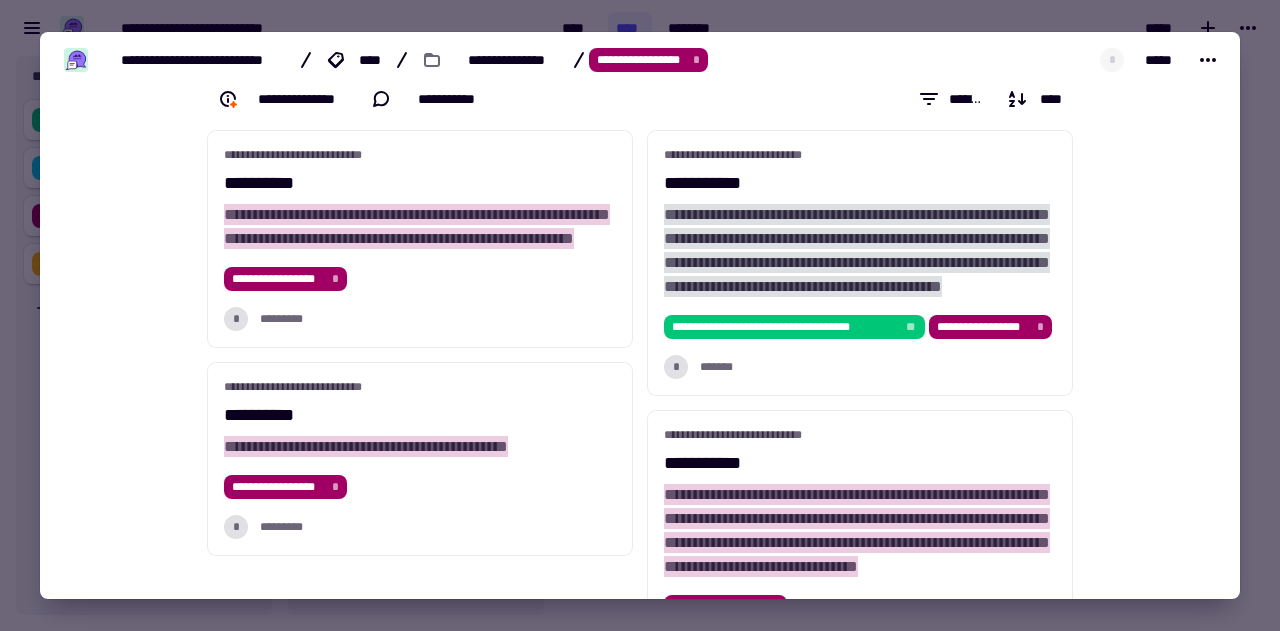 scroll, scrollTop: 0, scrollLeft: 0, axis: both 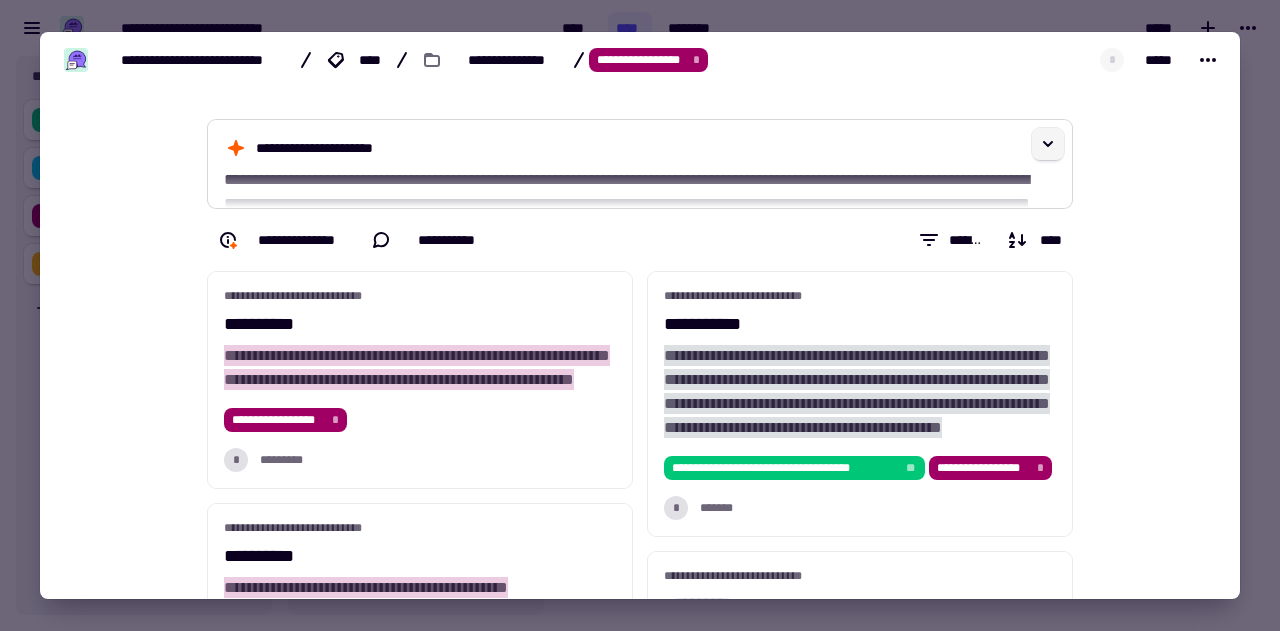 click 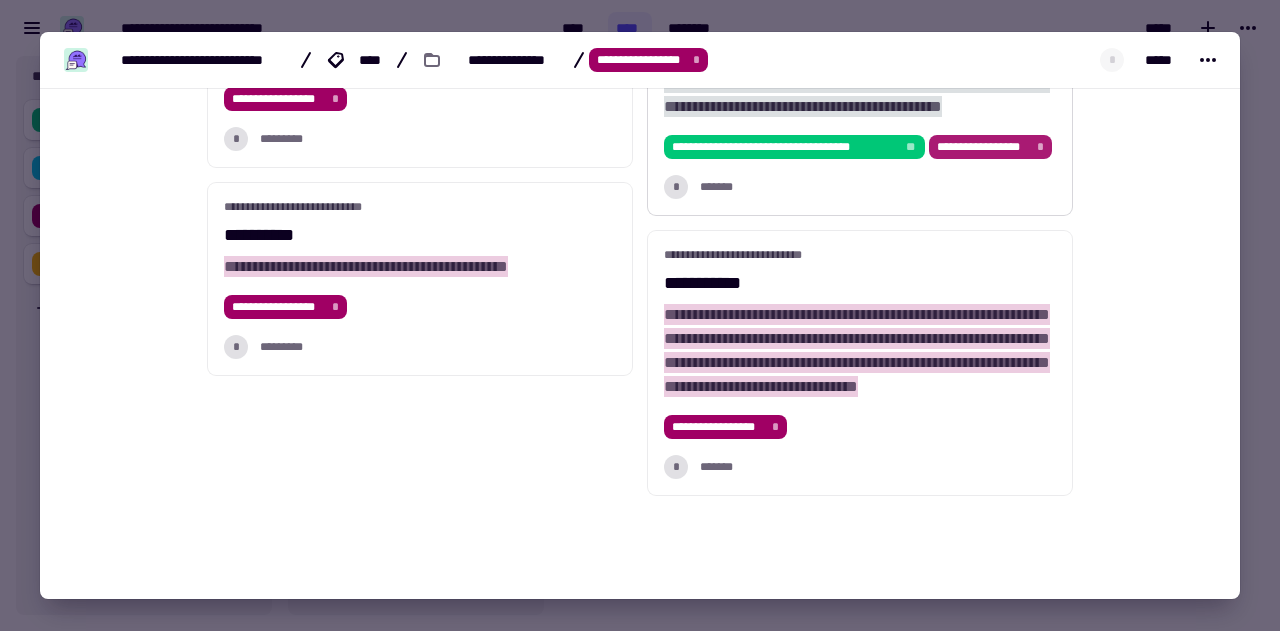 scroll, scrollTop: 253, scrollLeft: 0, axis: vertical 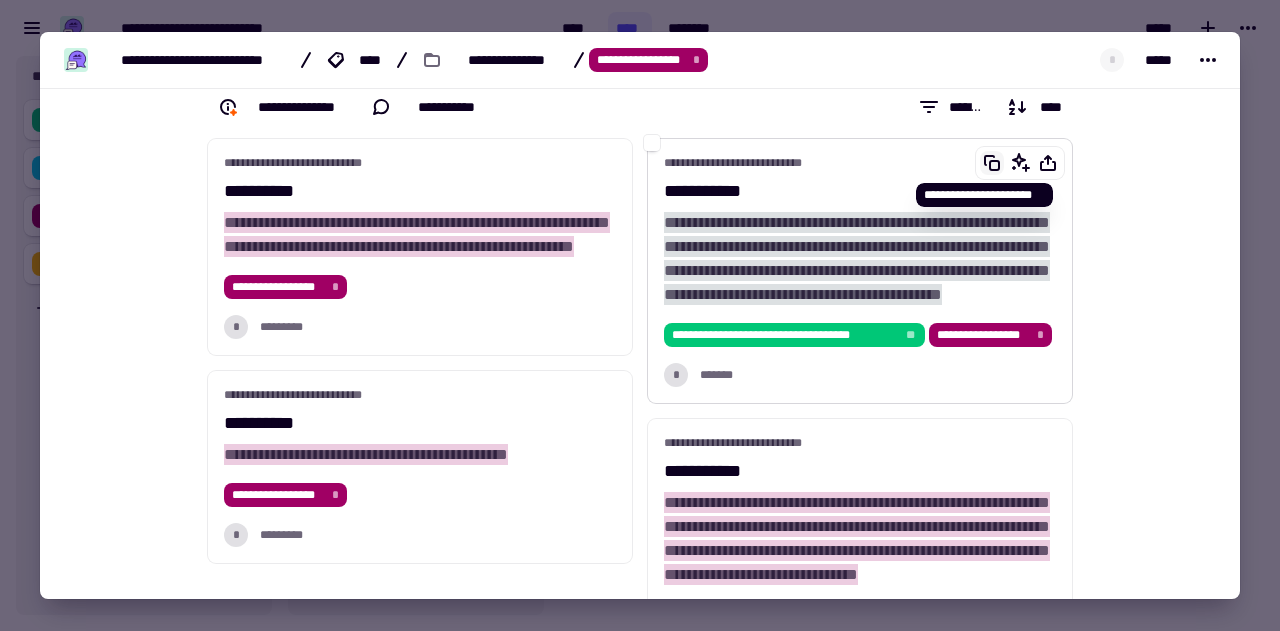click 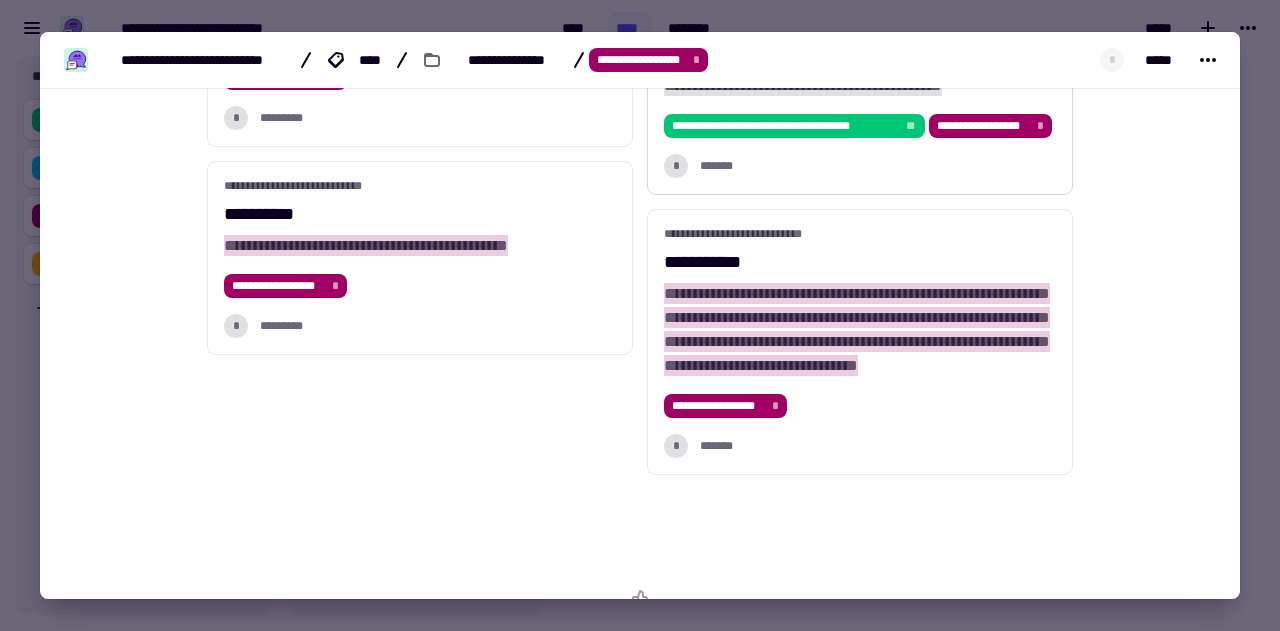 scroll, scrollTop: 463, scrollLeft: 0, axis: vertical 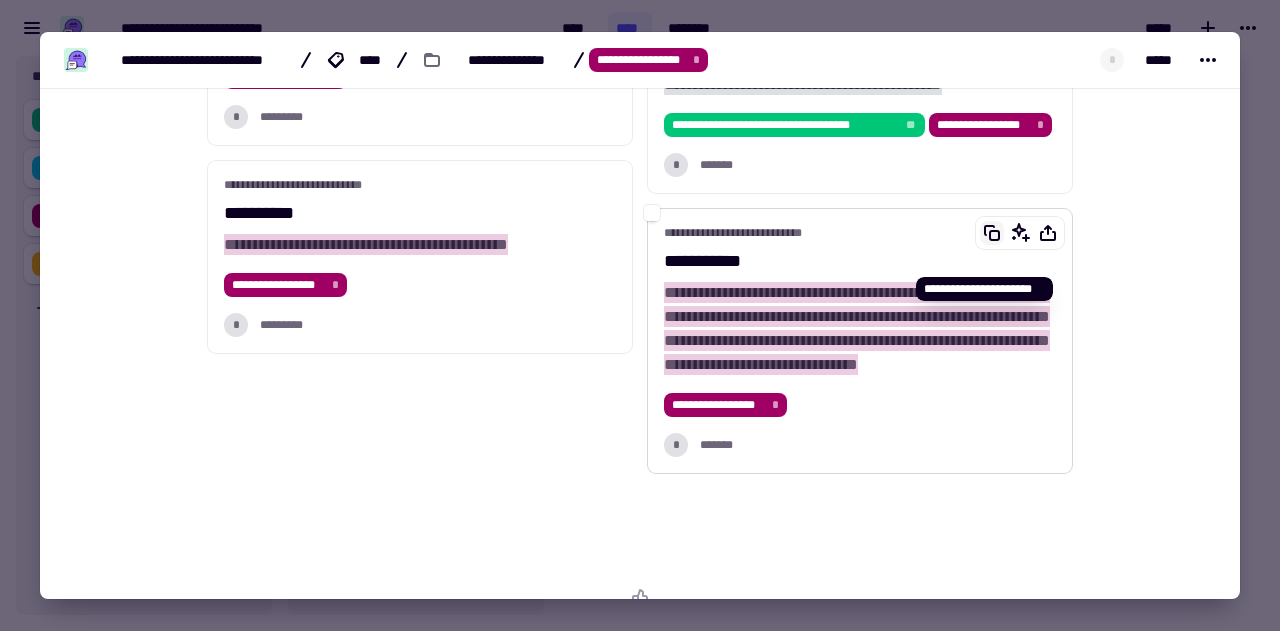 click 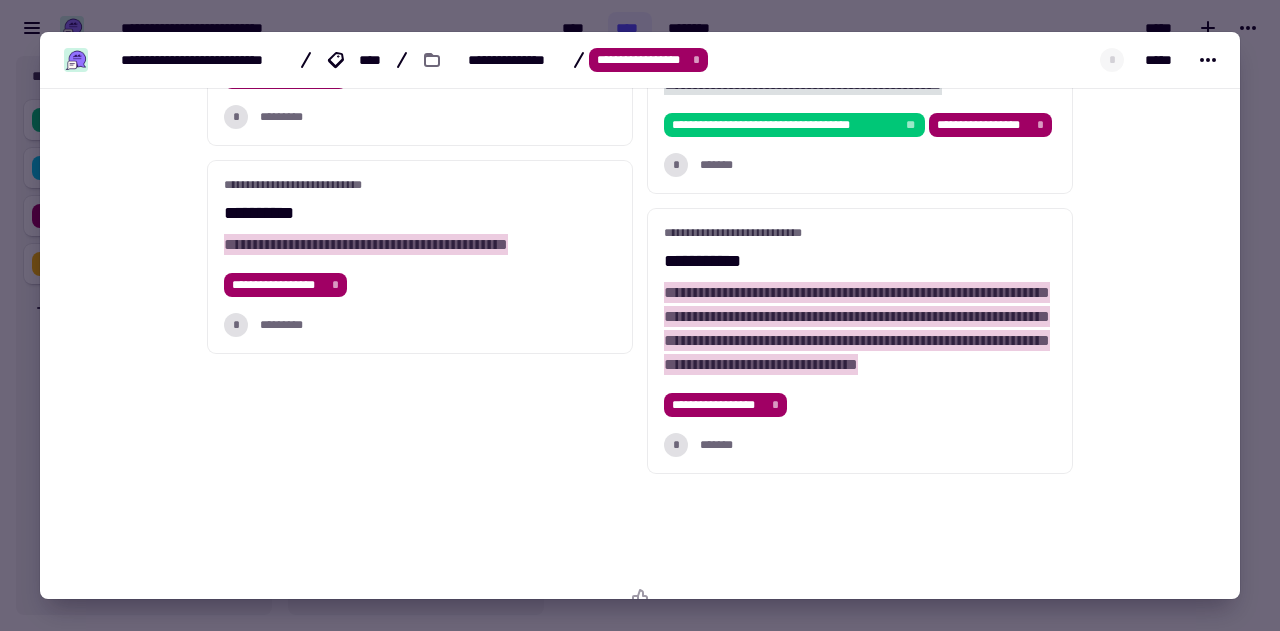 click at bounding box center [640, 315] 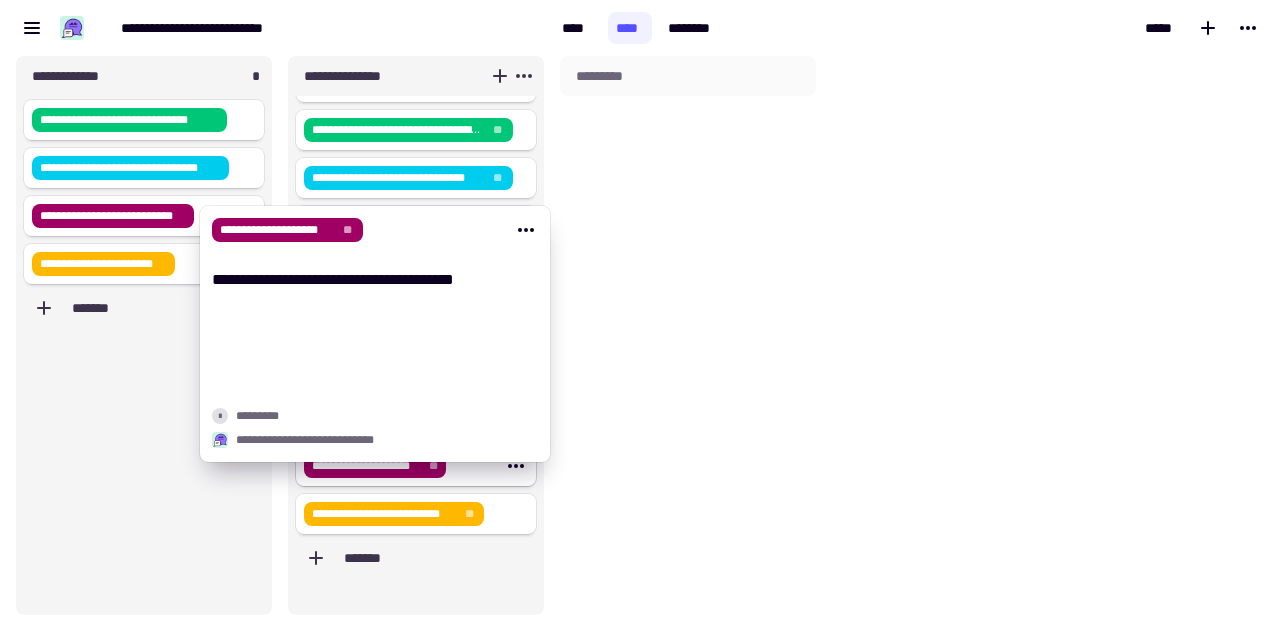 click on "**********" 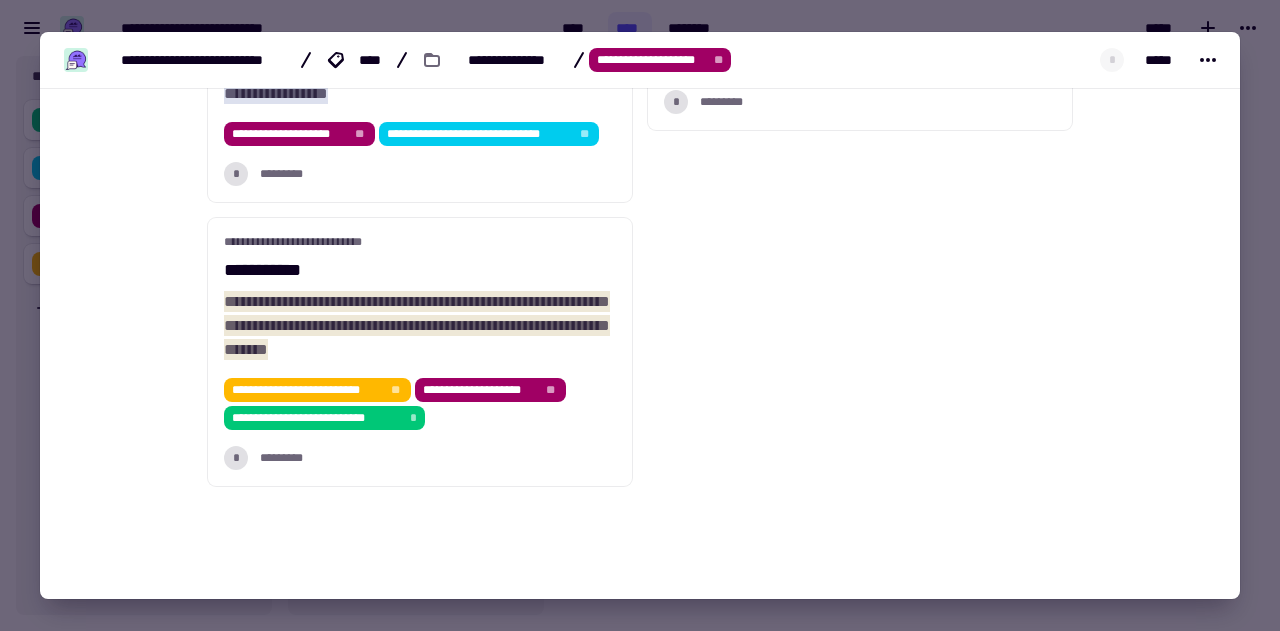 scroll, scrollTop: 1238, scrollLeft: 0, axis: vertical 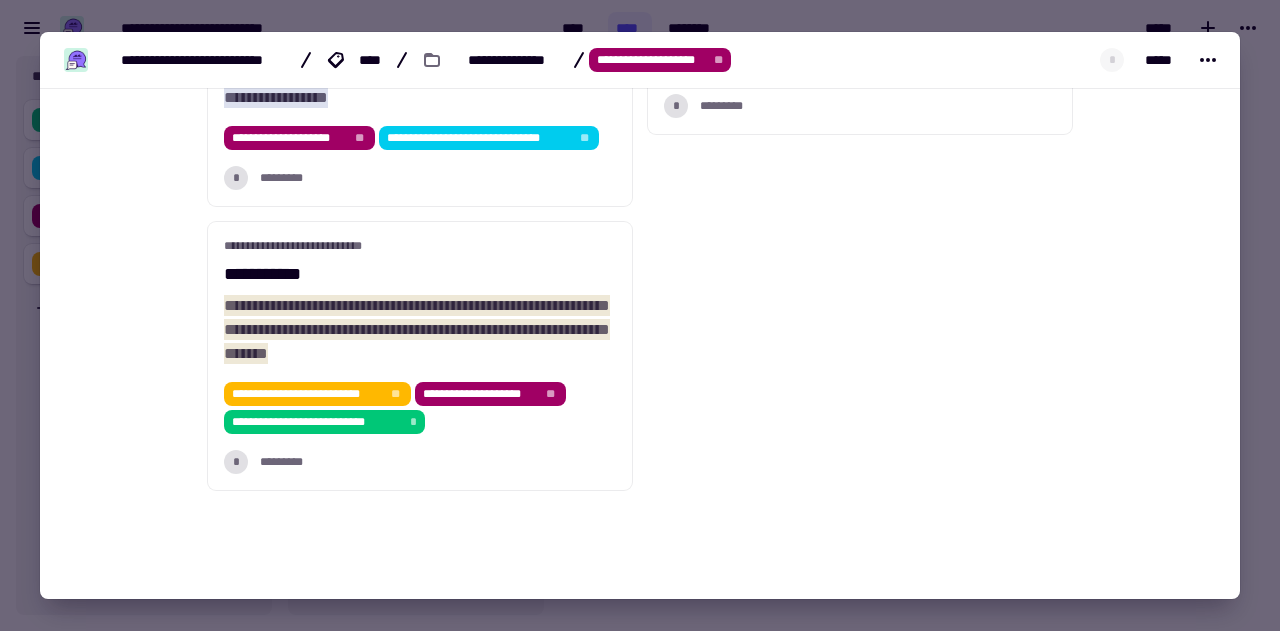 click at bounding box center [640, 315] 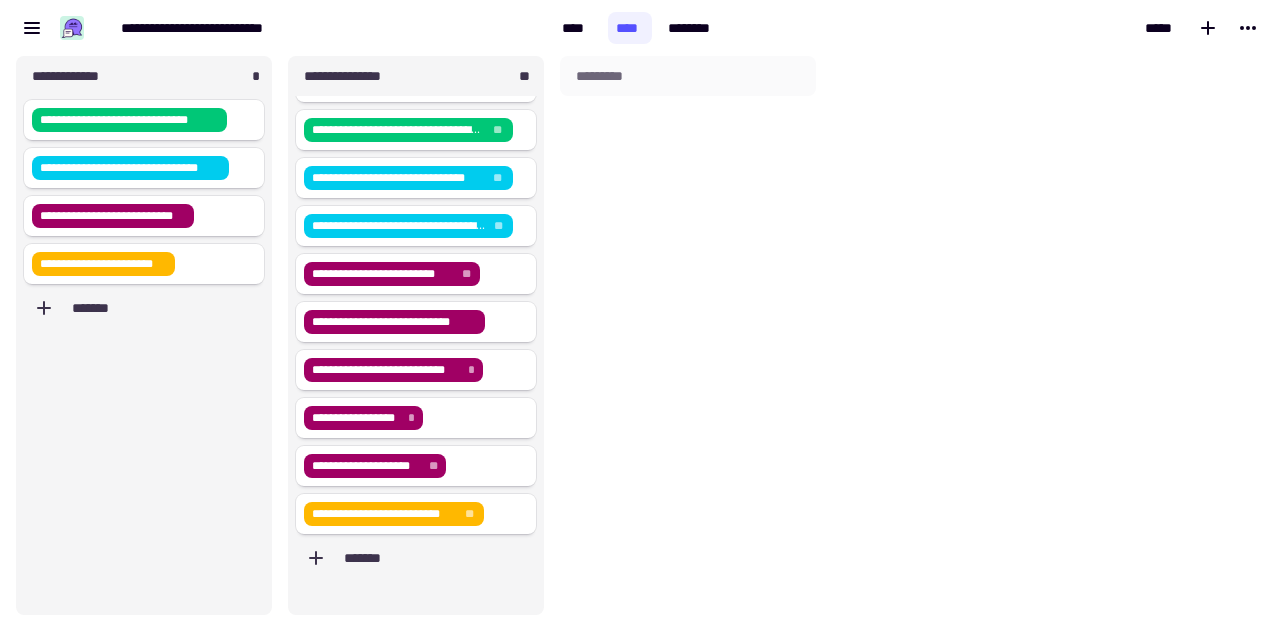 scroll, scrollTop: 0, scrollLeft: 0, axis: both 